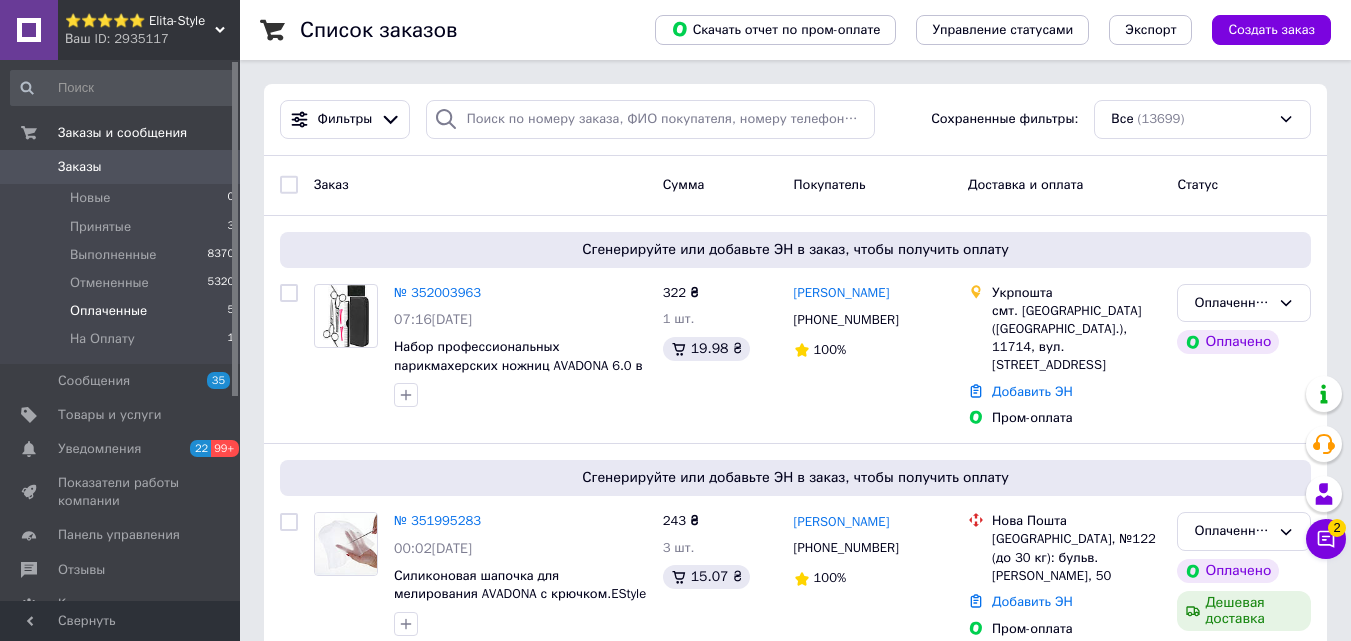 scroll, scrollTop: 0, scrollLeft: 0, axis: both 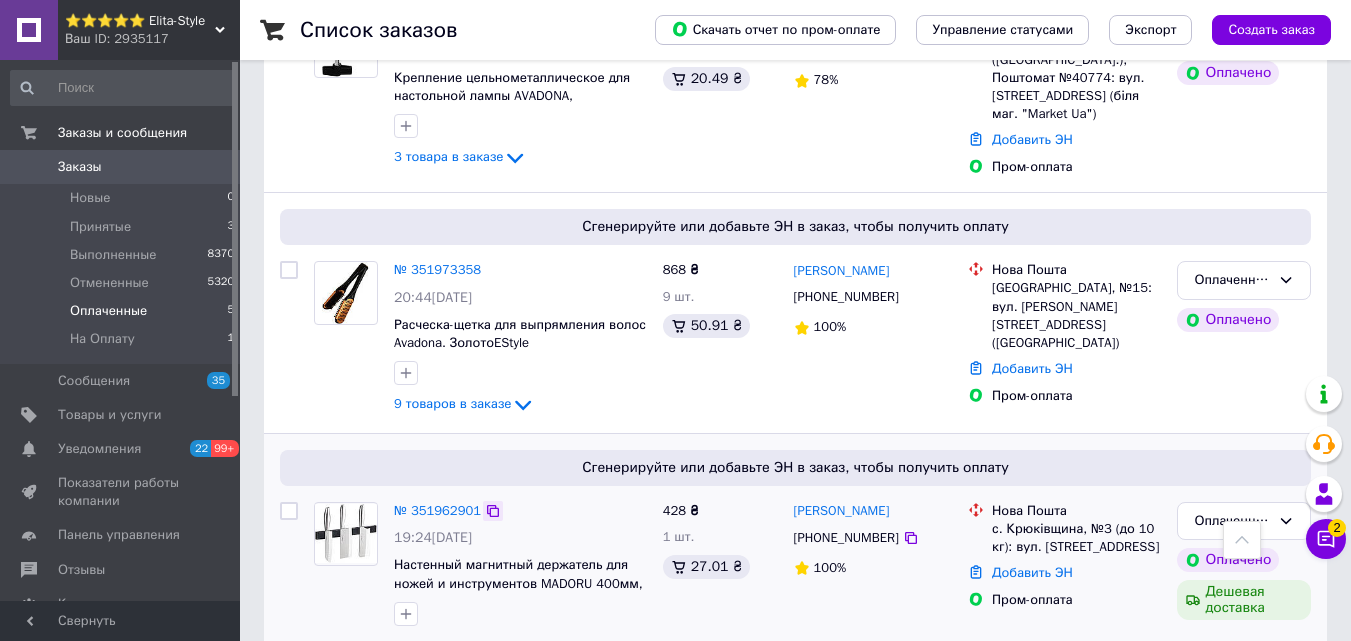 click 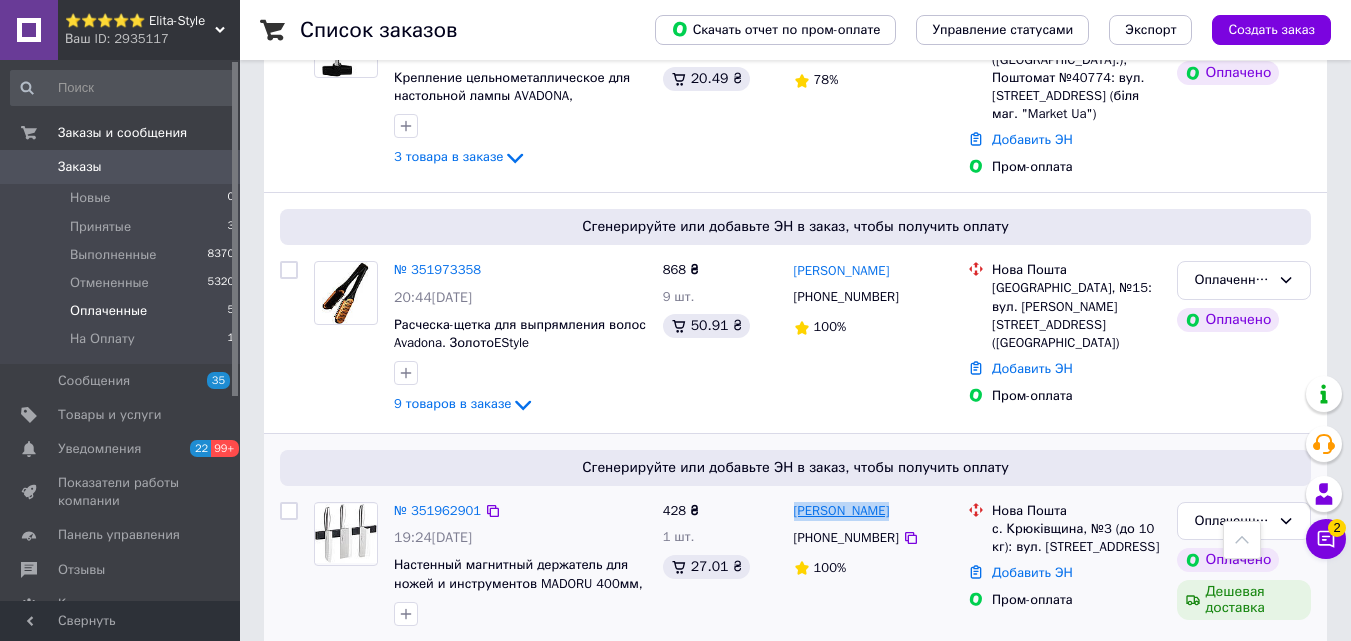 drag, startPoint x: 894, startPoint y: 481, endPoint x: 795, endPoint y: 492, distance: 99.60924 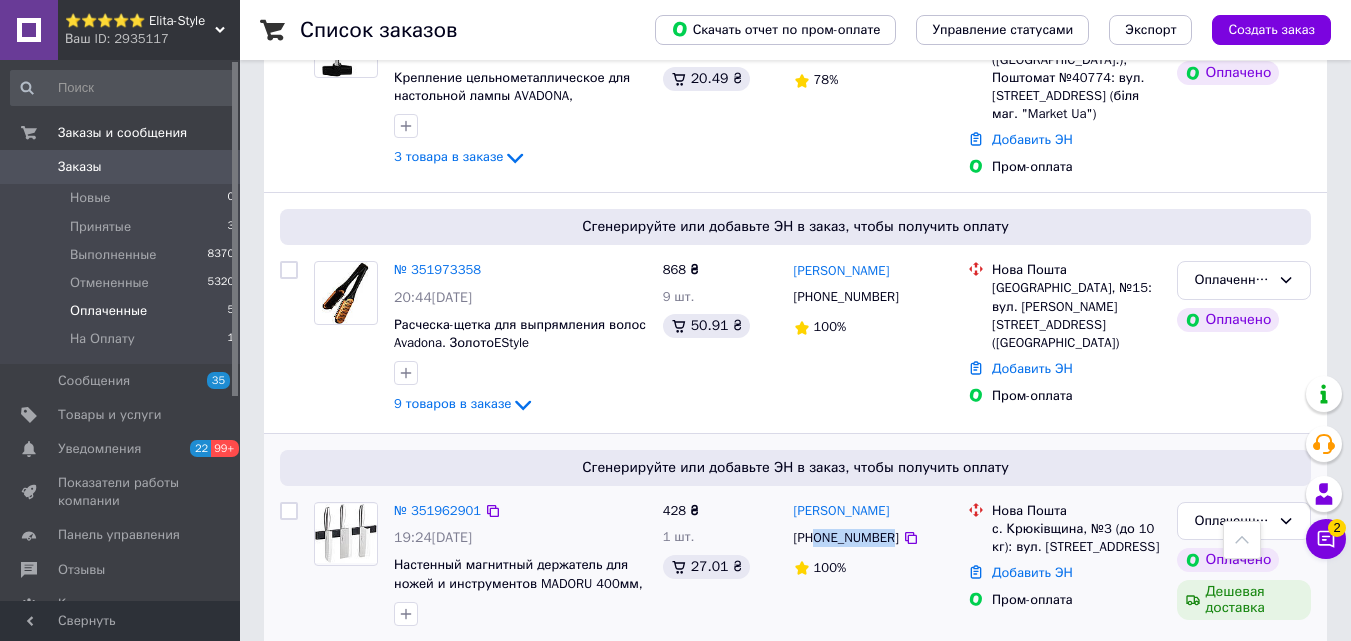 drag, startPoint x: 886, startPoint y: 515, endPoint x: 816, endPoint y: 520, distance: 70.178345 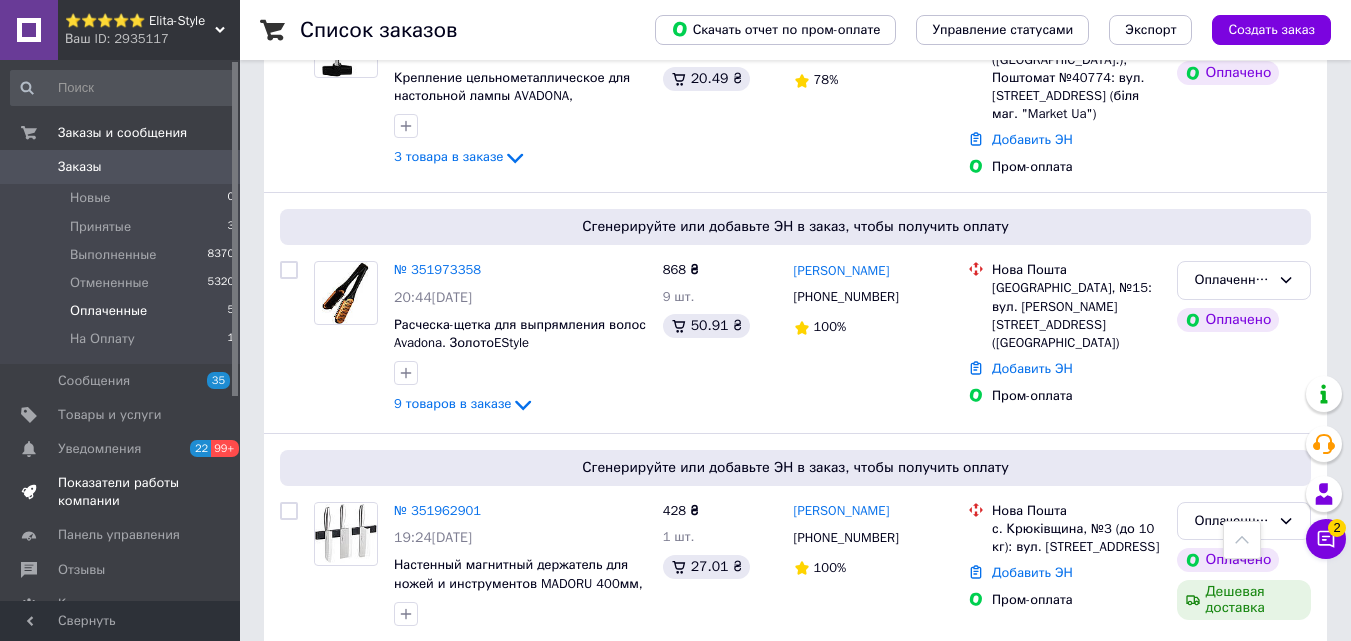 drag, startPoint x: 234, startPoint y: 665, endPoint x: 230, endPoint y: 493, distance: 172.04651 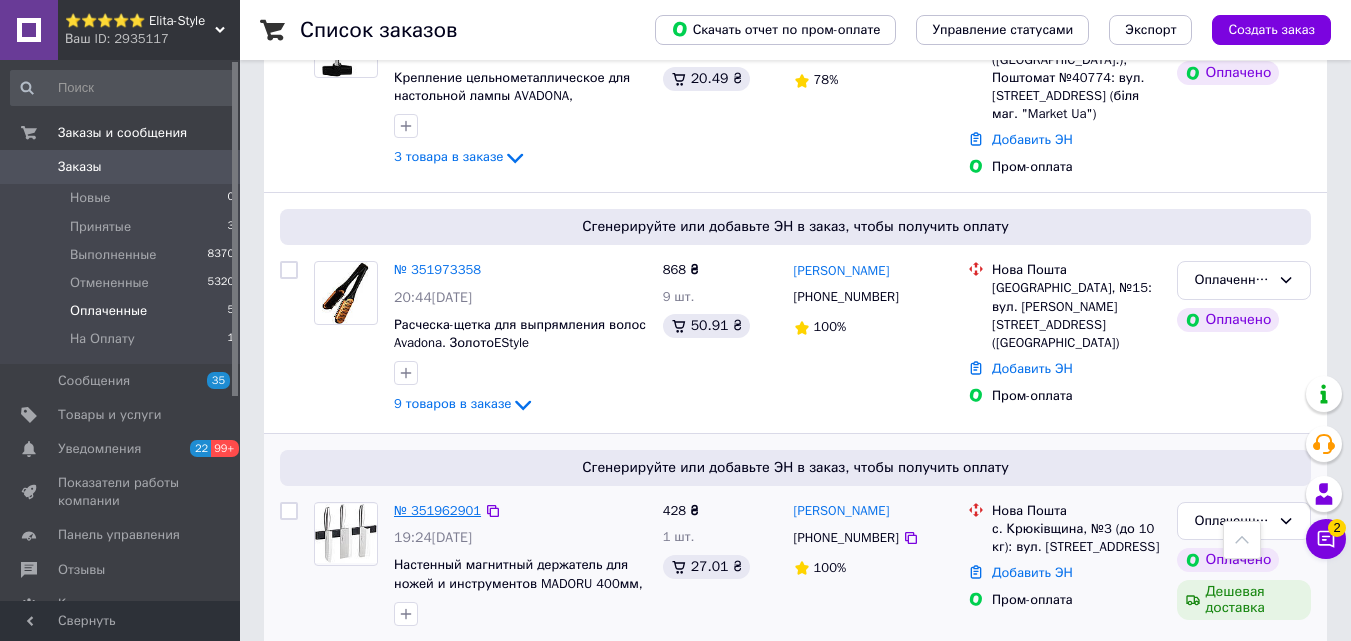 click on "№ 351962901" at bounding box center [437, 510] 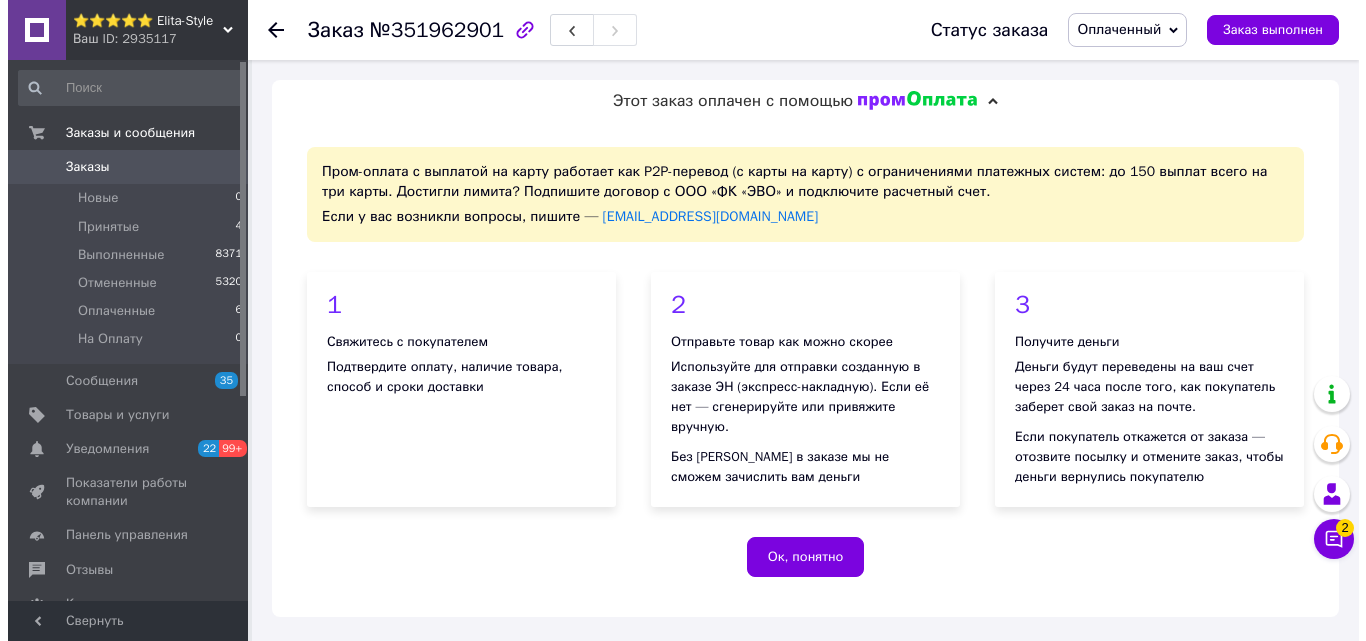 scroll, scrollTop: 500, scrollLeft: 0, axis: vertical 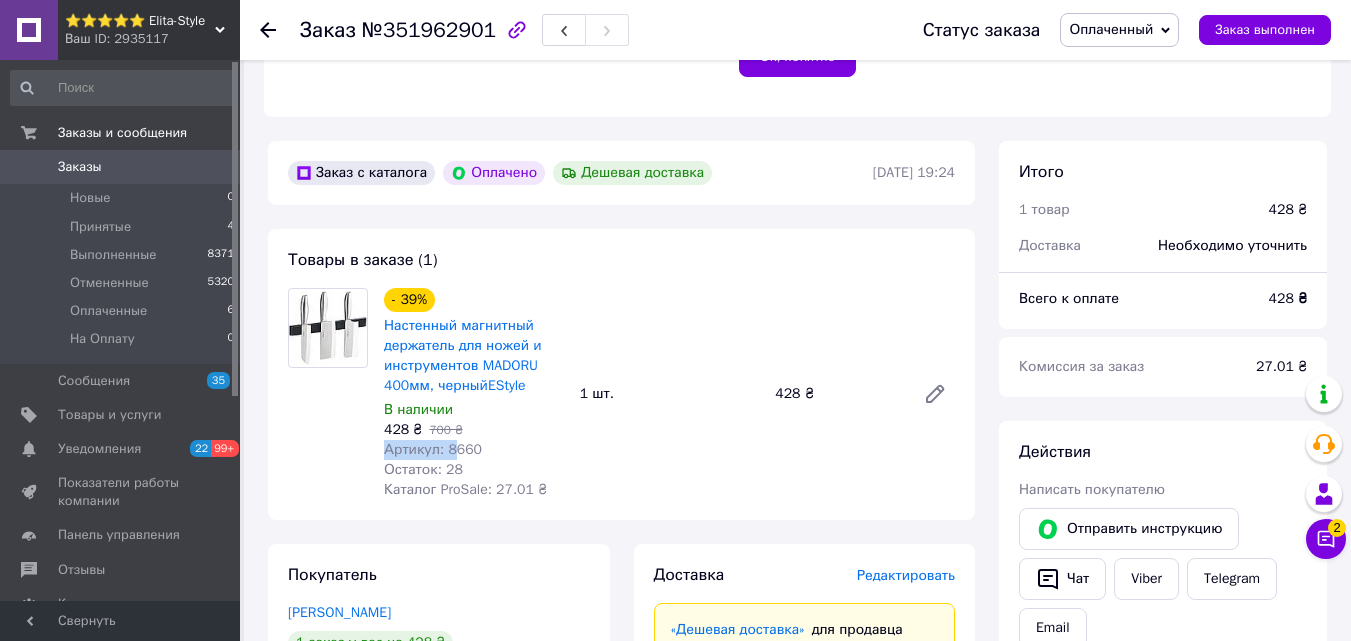 drag, startPoint x: 487, startPoint y: 439, endPoint x: 453, endPoint y: 449, distance: 35.44009 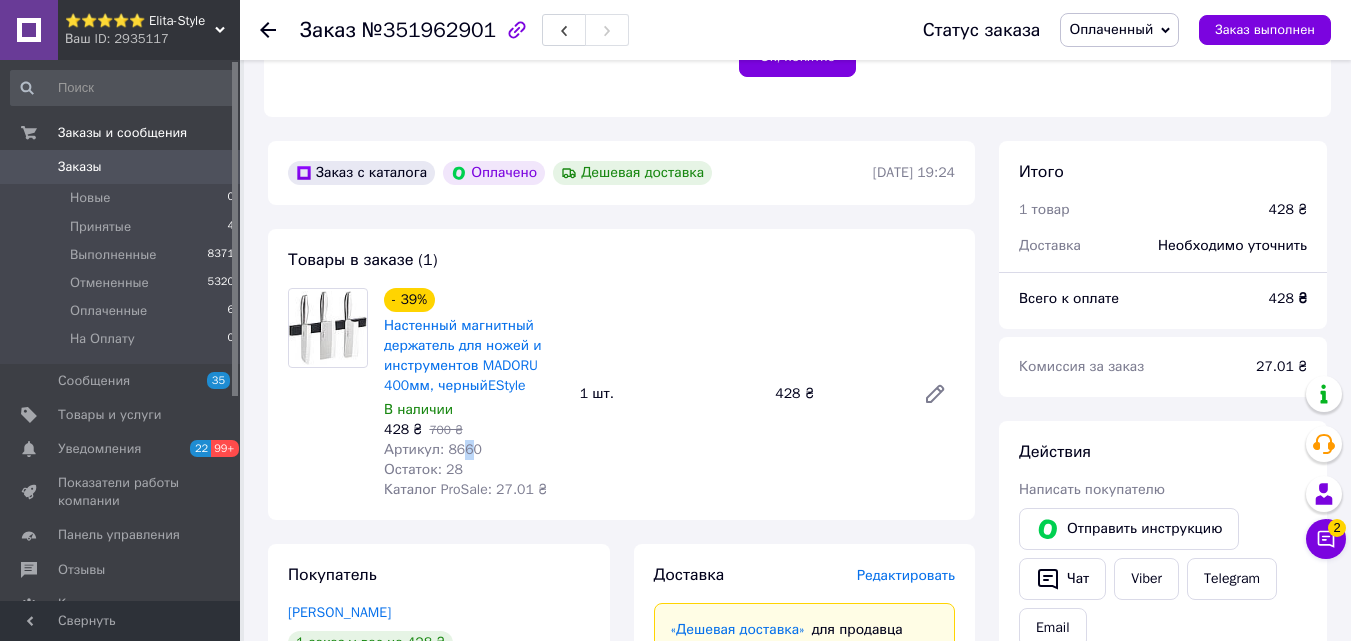 click on "Артикул: 8660" at bounding box center (433, 449) 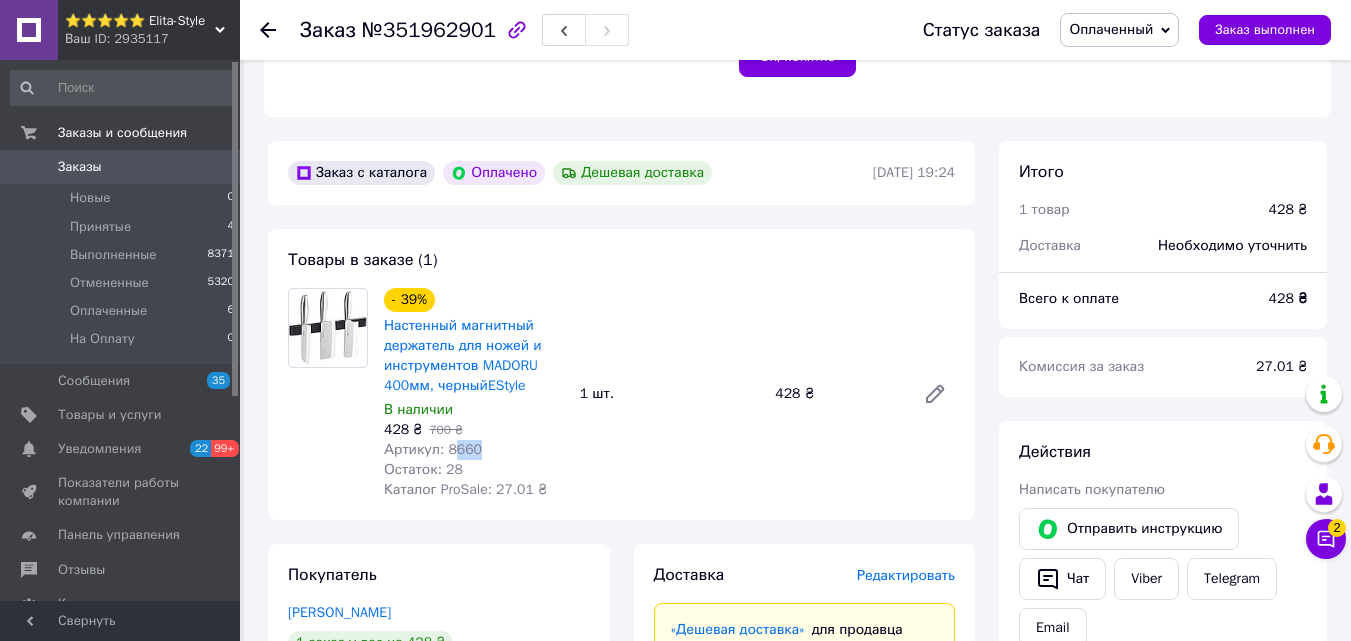 drag, startPoint x: 447, startPoint y: 451, endPoint x: 488, endPoint y: 459, distance: 41.773197 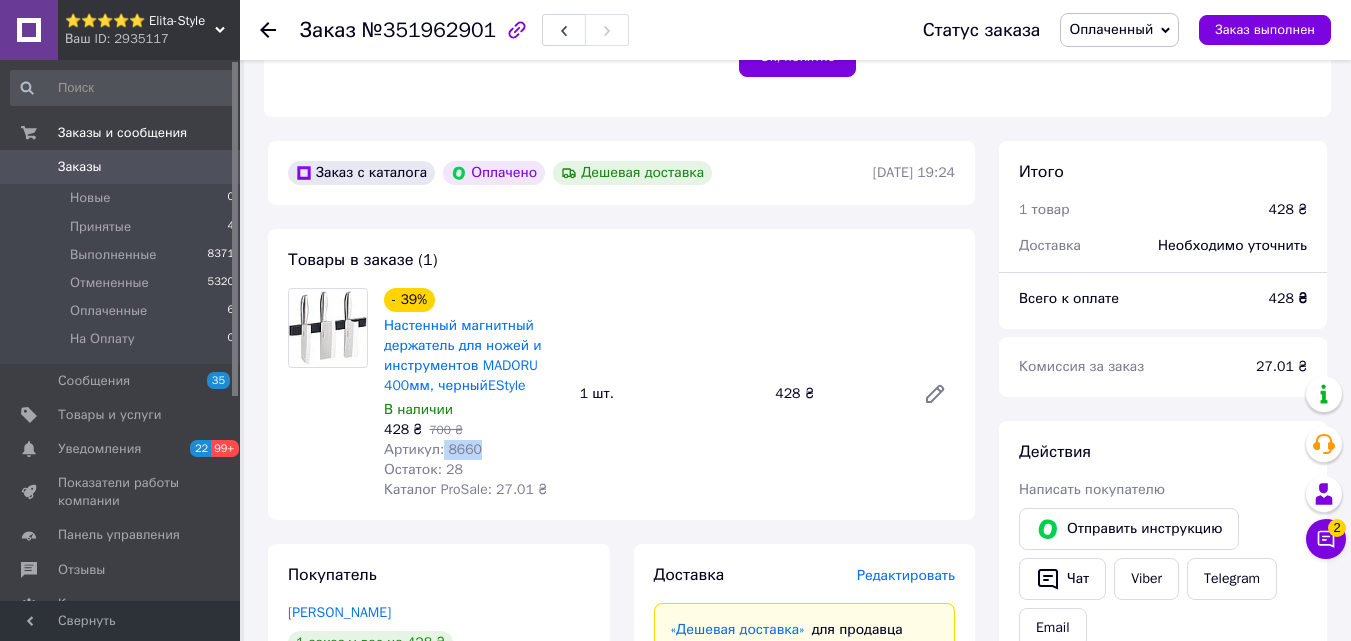 drag, startPoint x: 439, startPoint y: 451, endPoint x: 477, endPoint y: 454, distance: 38.118237 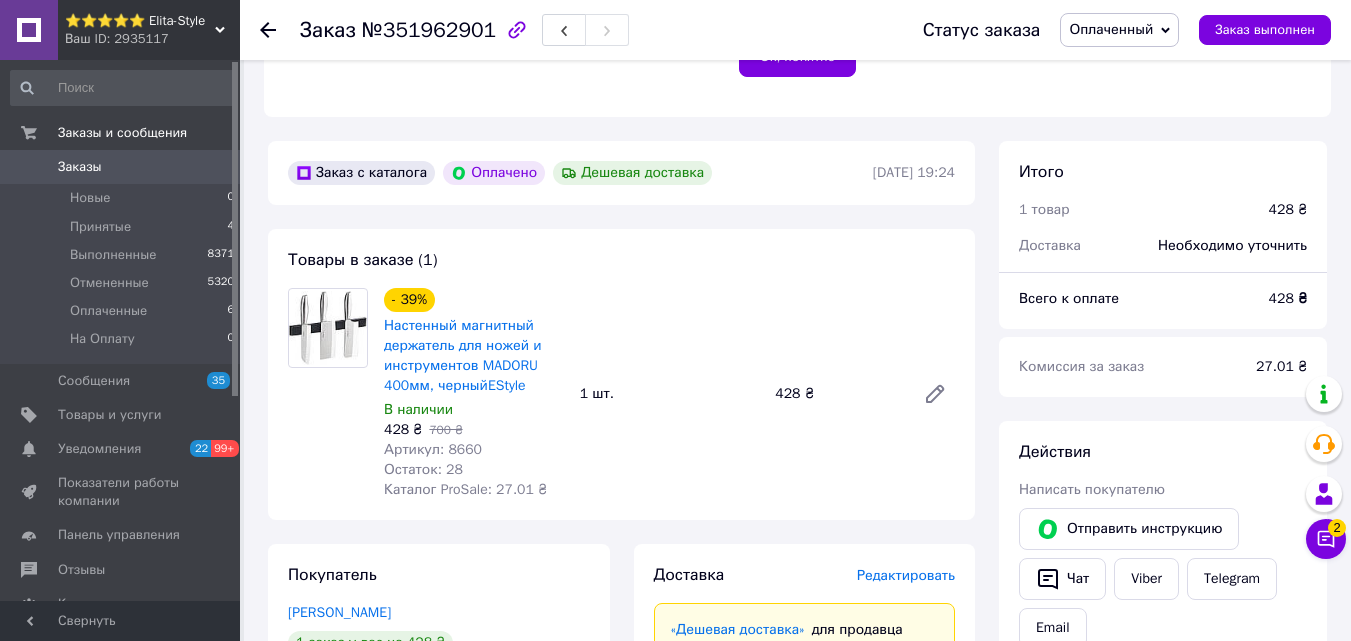 click on "Редактировать" at bounding box center [906, 575] 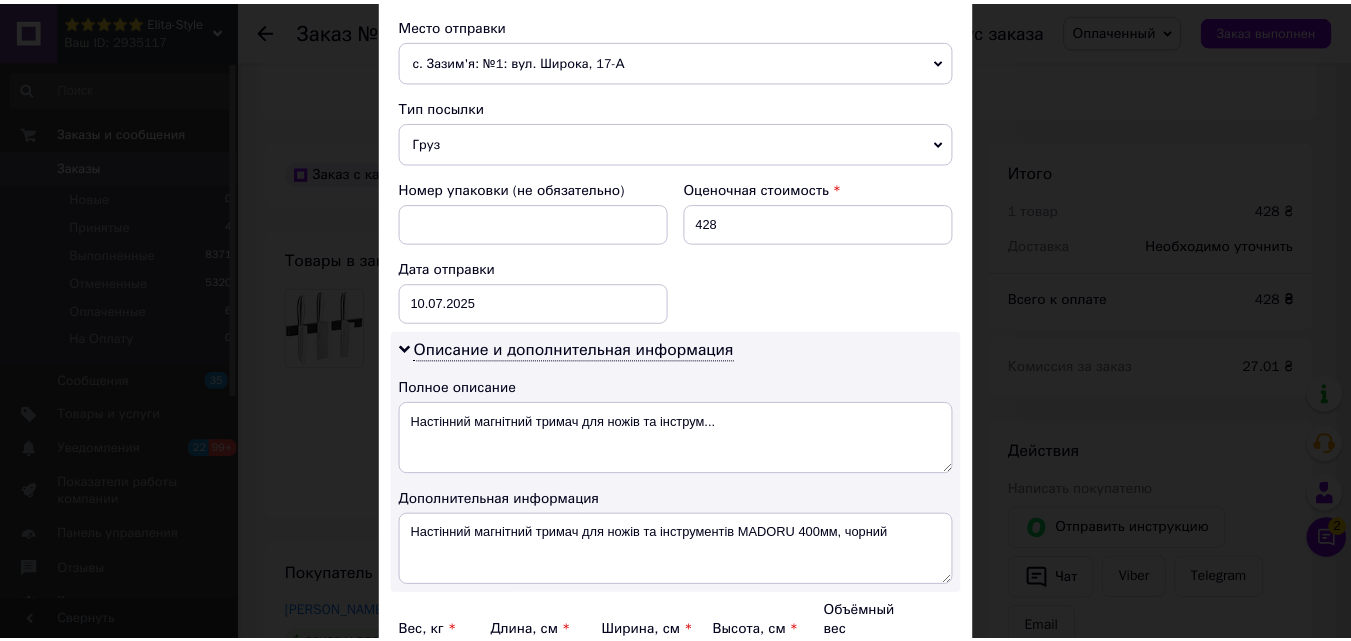 scroll, scrollTop: 911, scrollLeft: 0, axis: vertical 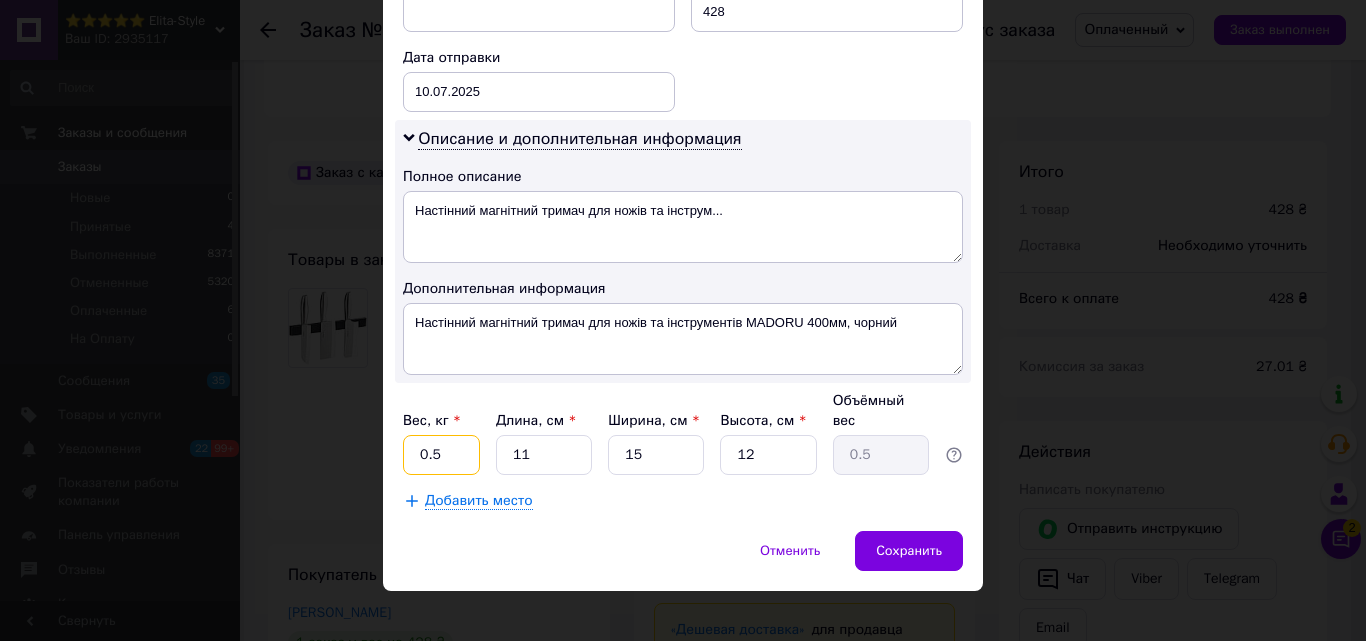 click on "0.5" at bounding box center [441, 455] 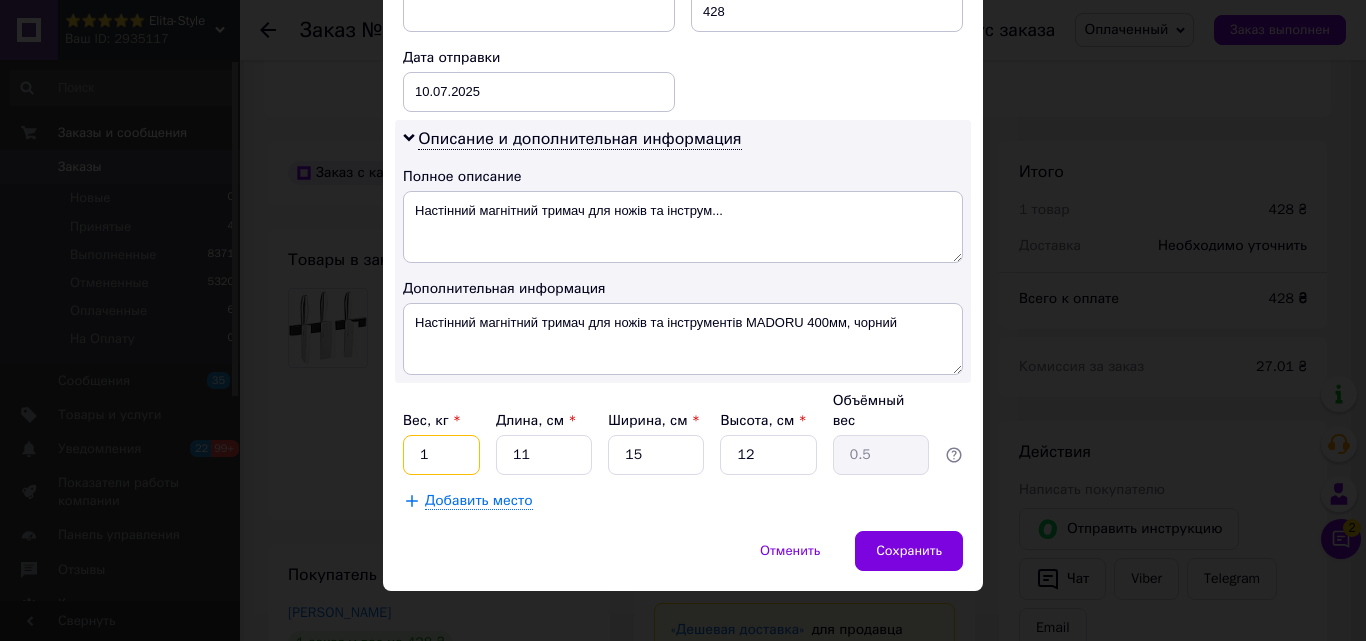 type on "1" 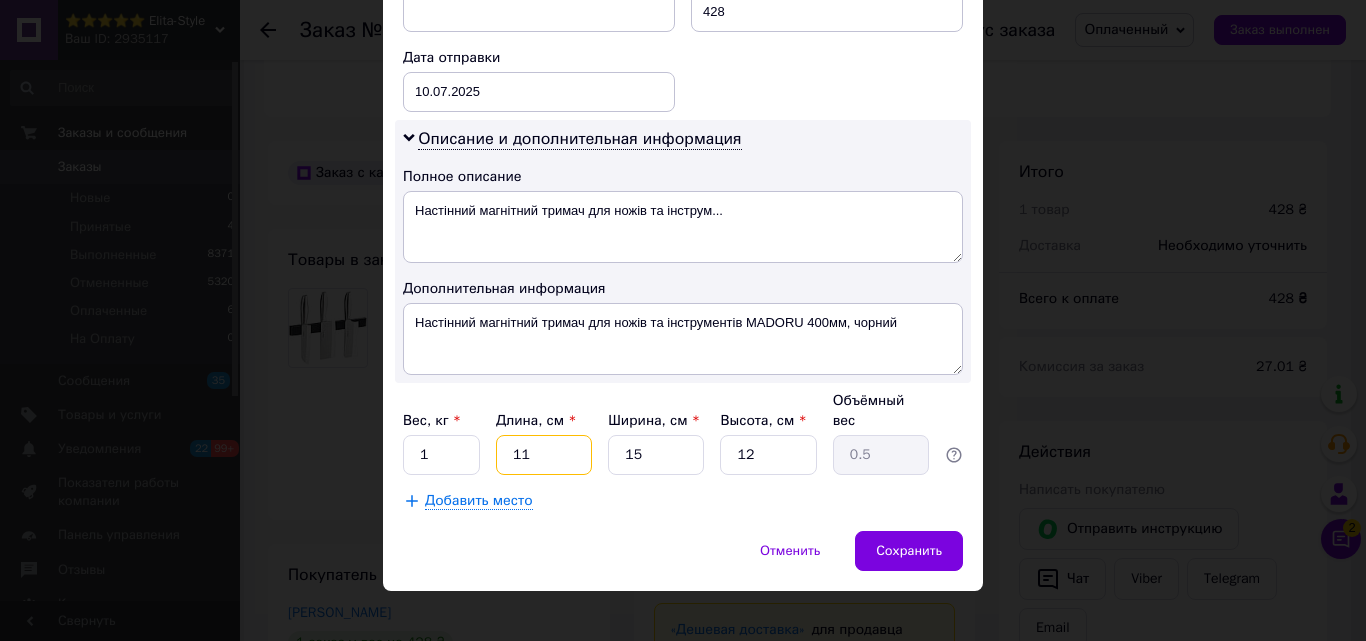 click on "11" at bounding box center (544, 455) 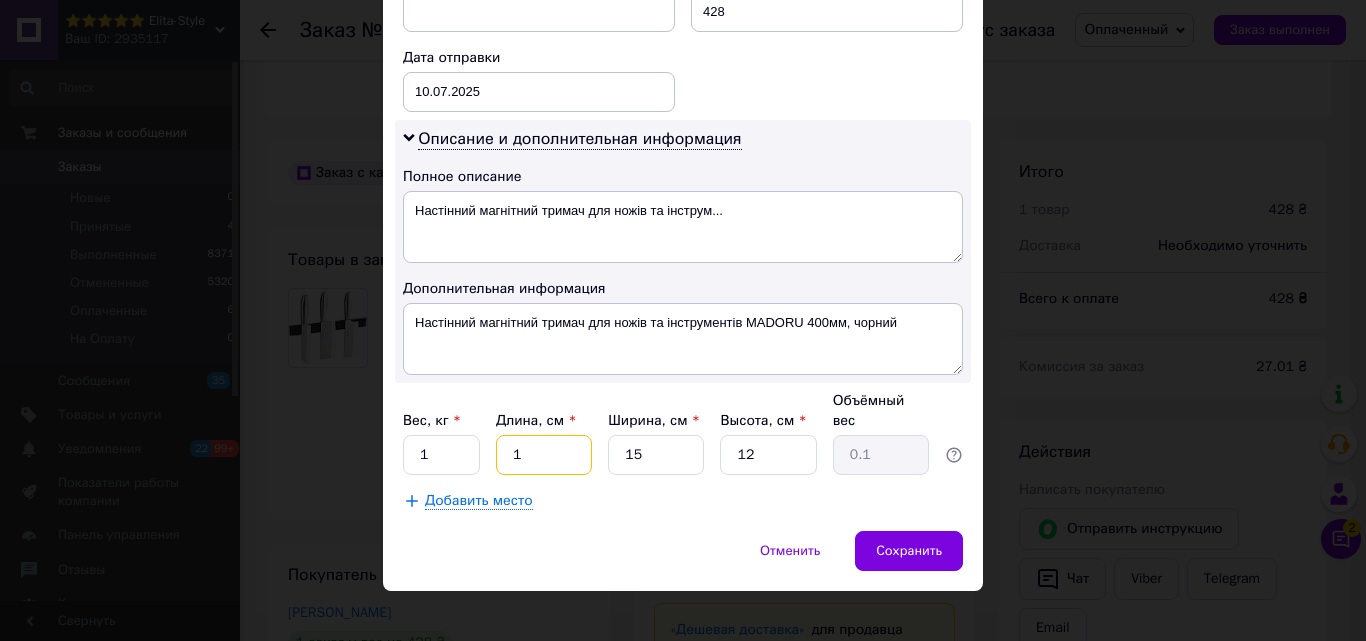 type on "18" 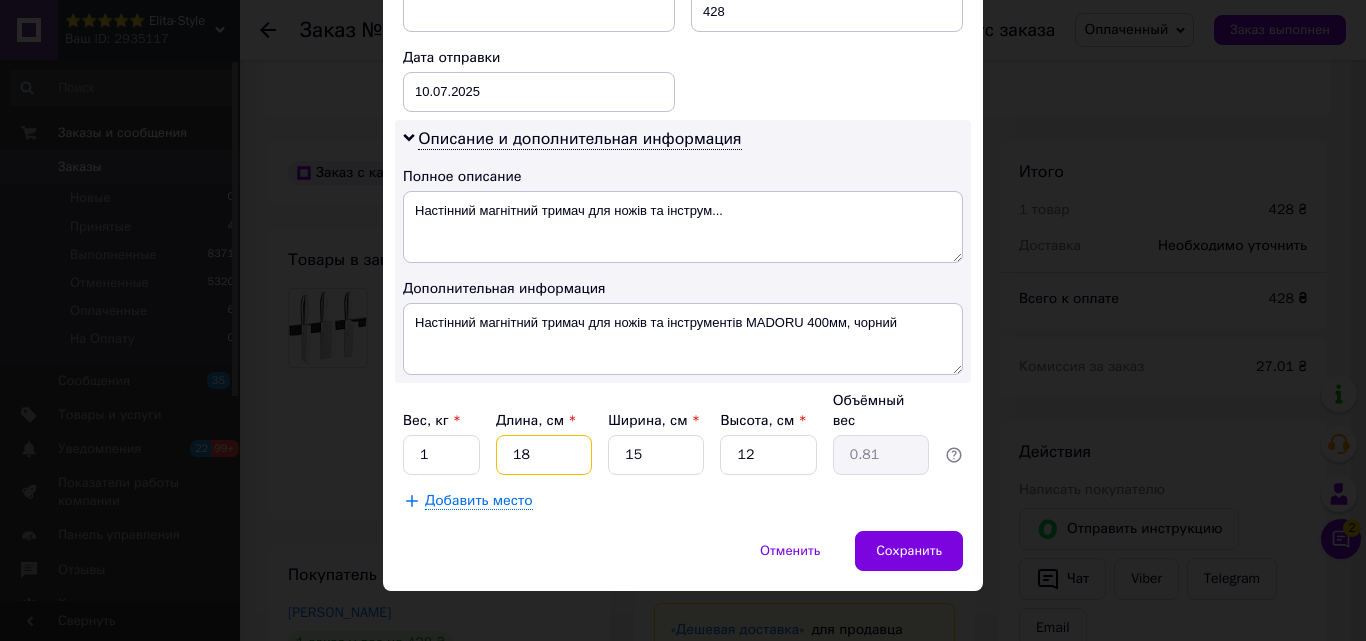 type on "18" 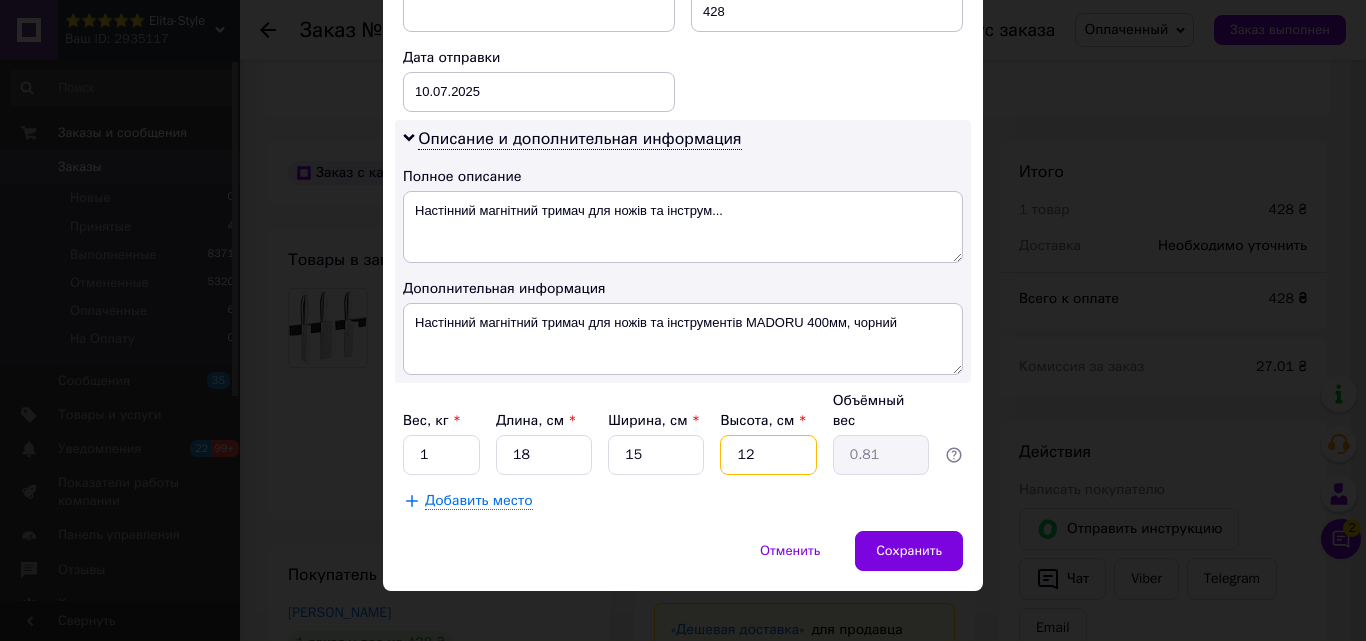 click on "12" at bounding box center [768, 455] 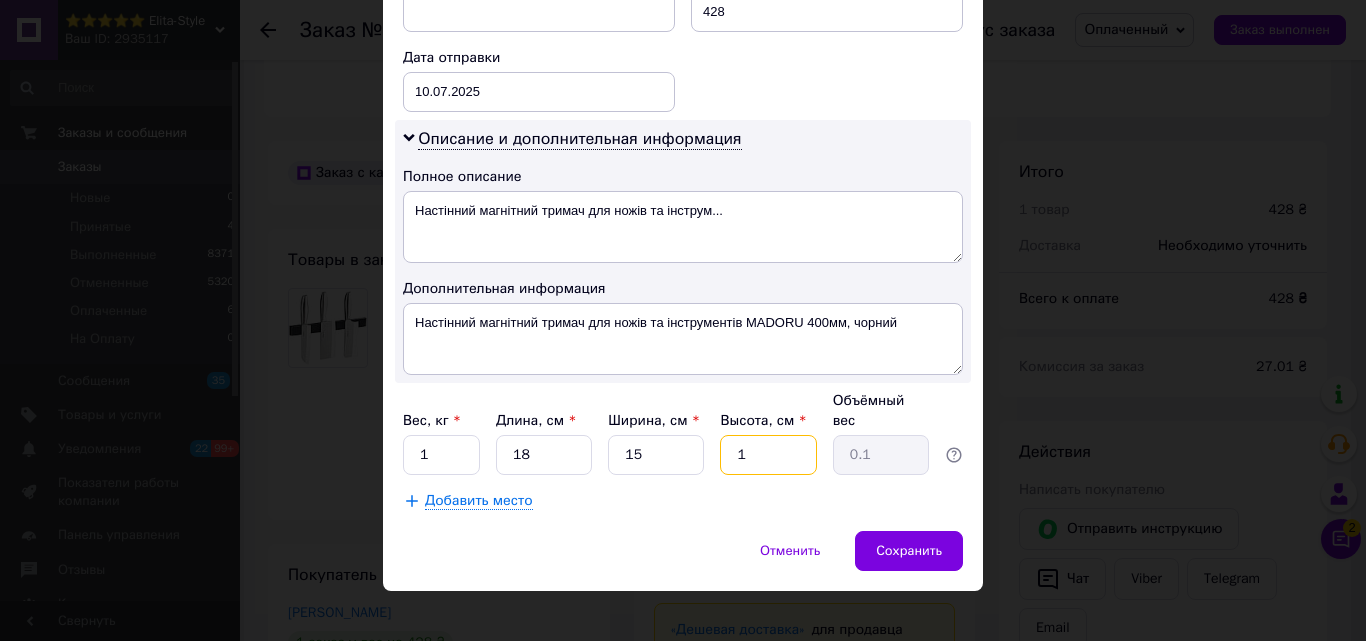 click on "1" at bounding box center [768, 455] 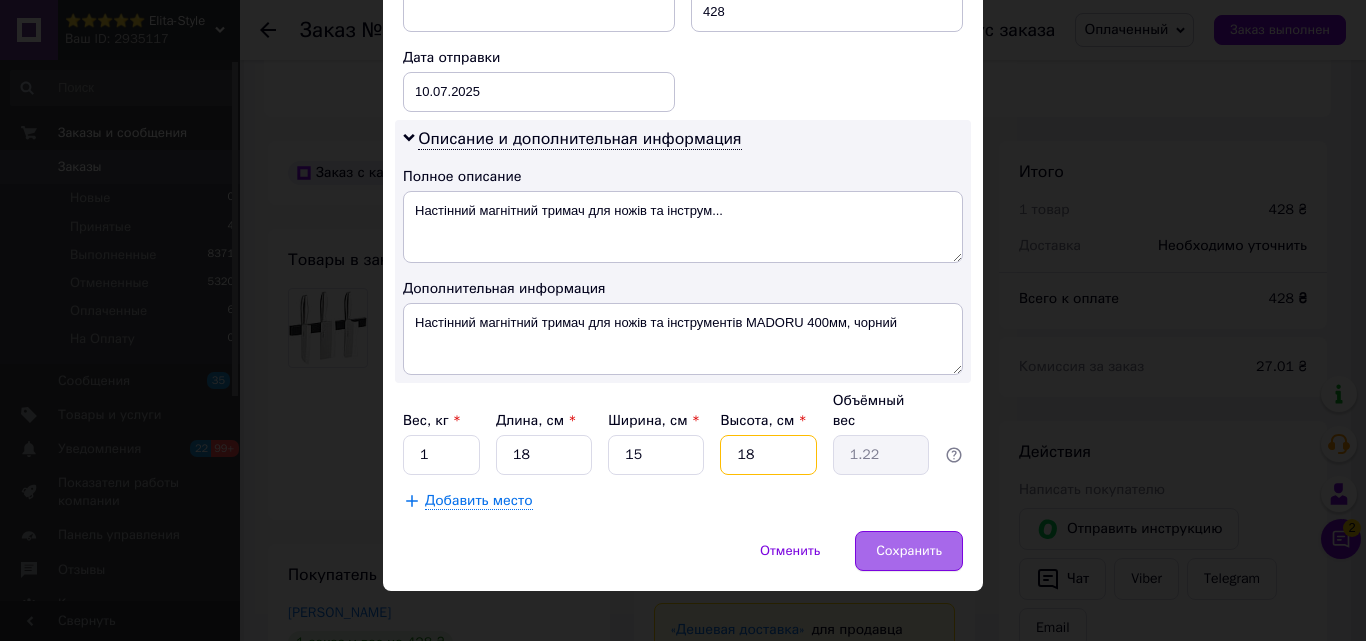 type on "18" 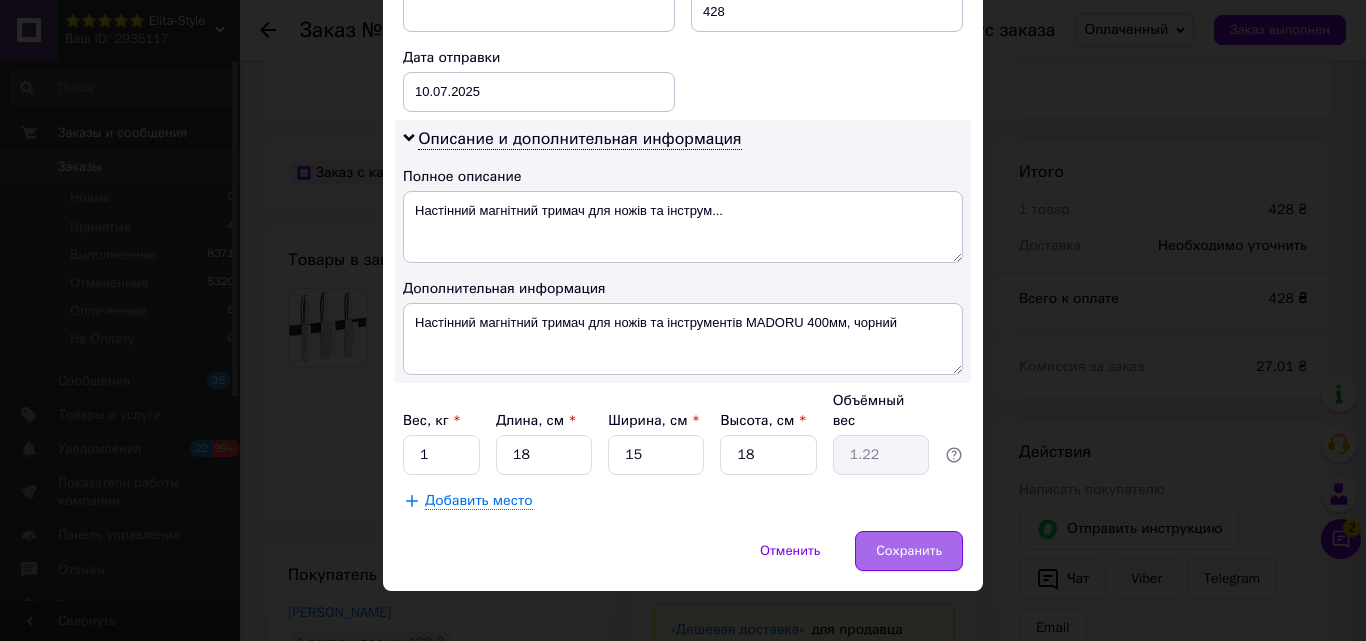click on "Сохранить" at bounding box center (909, 551) 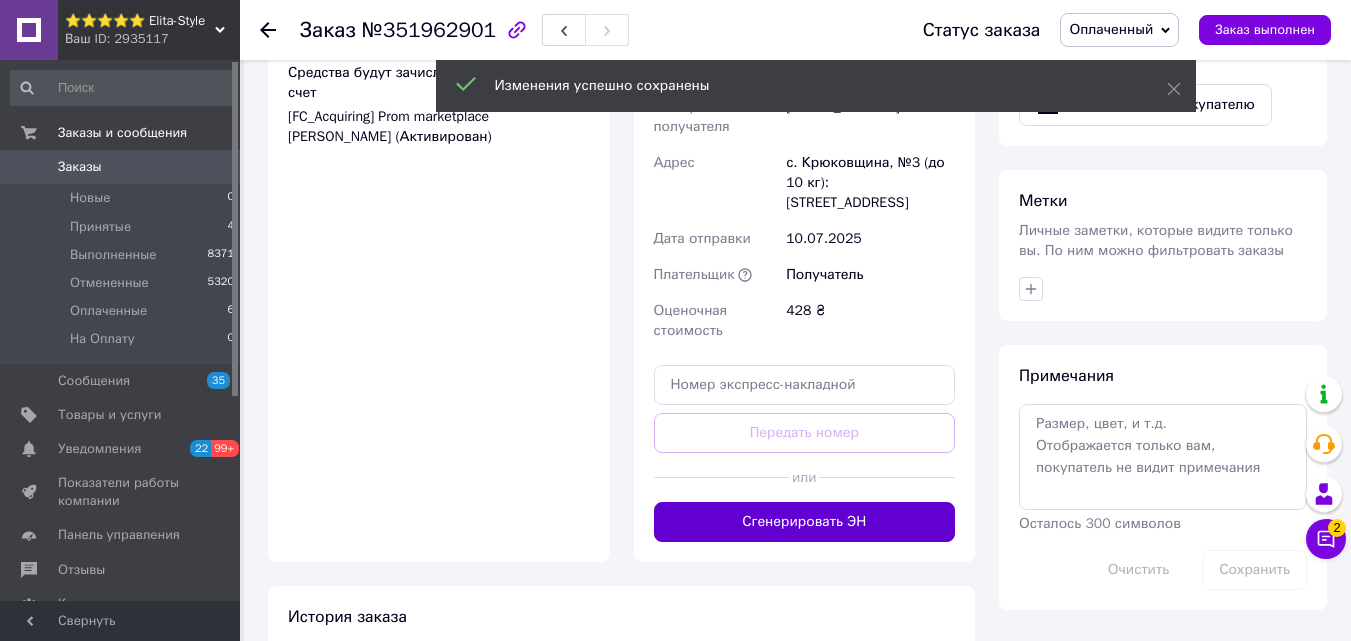 click on "Сгенерировать ЭН" at bounding box center [805, 522] 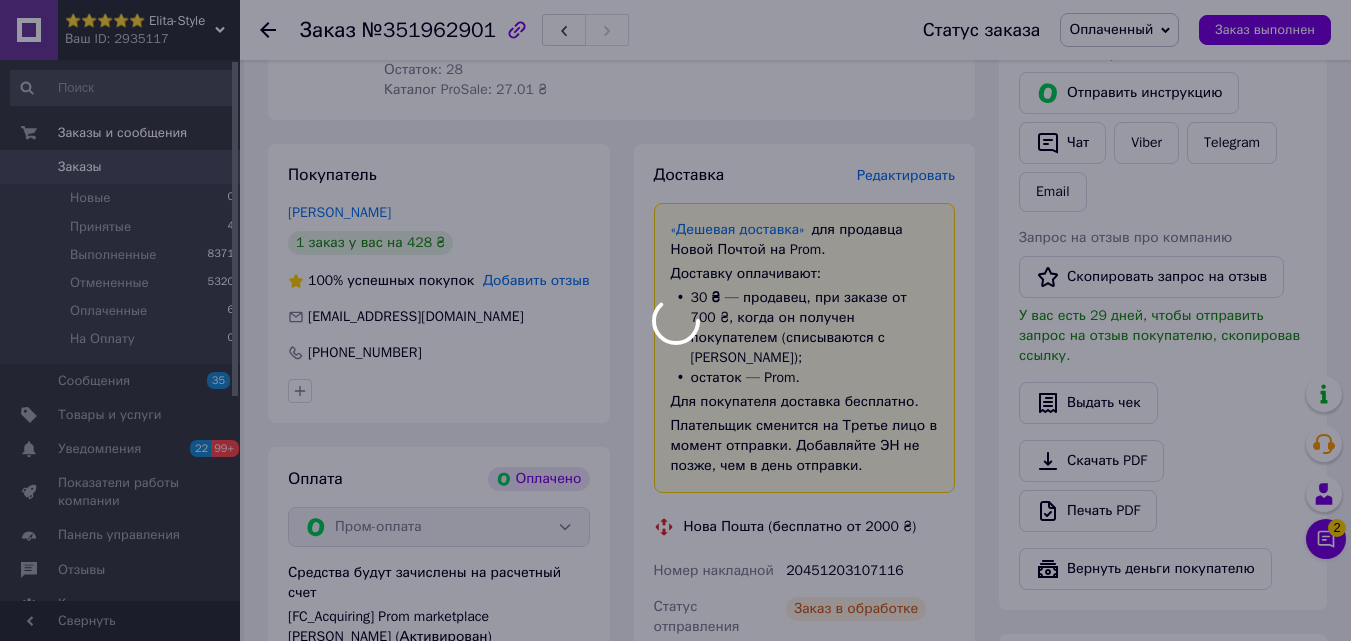 scroll, scrollTop: 1000, scrollLeft: 0, axis: vertical 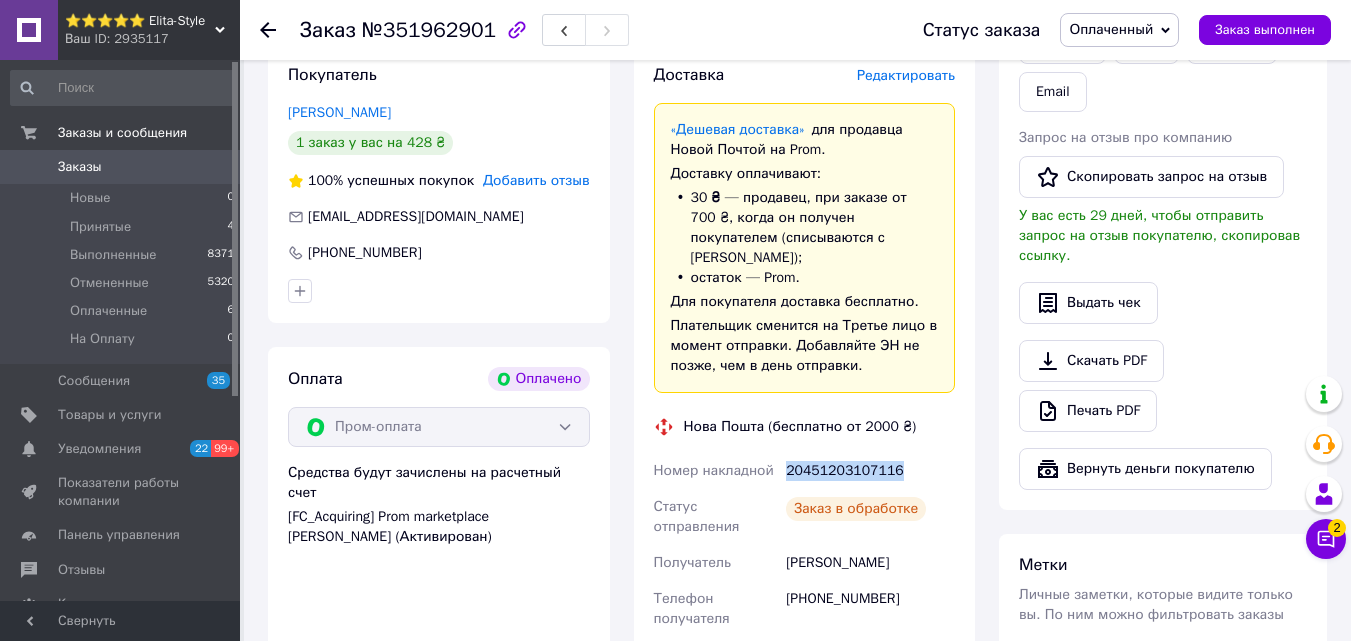 drag, startPoint x: 788, startPoint y: 448, endPoint x: 891, endPoint y: 452, distance: 103.077644 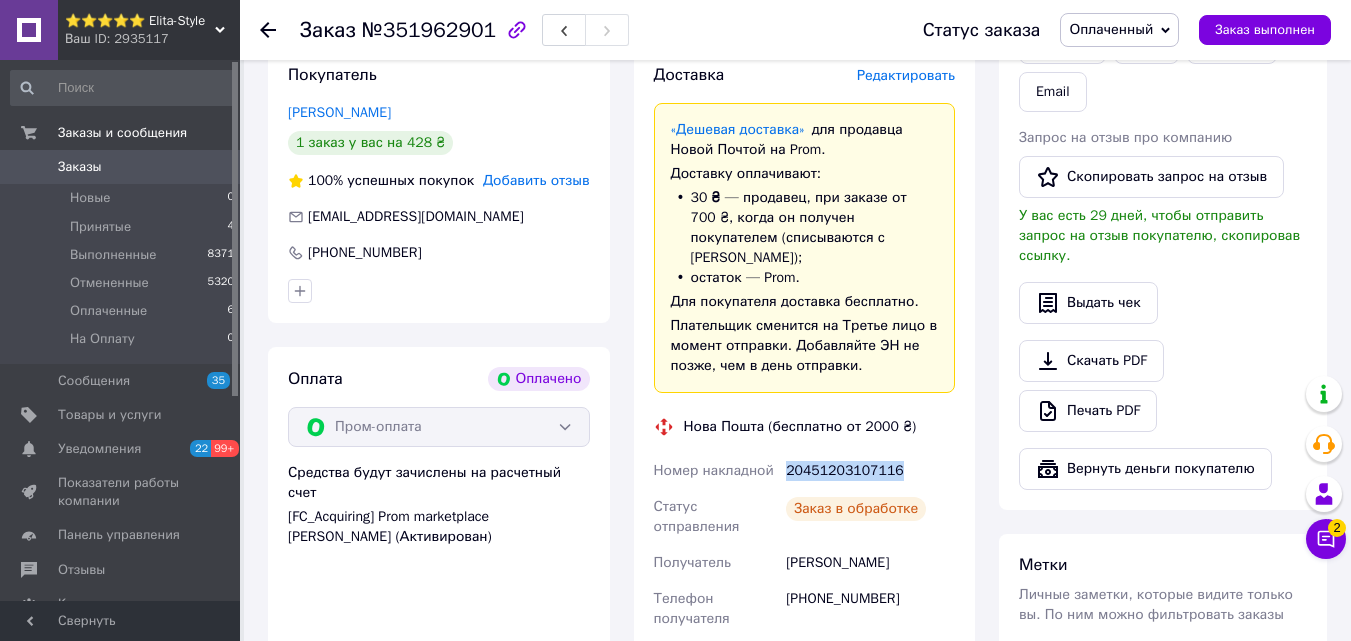 click on "20451203107116" at bounding box center (870, 471) 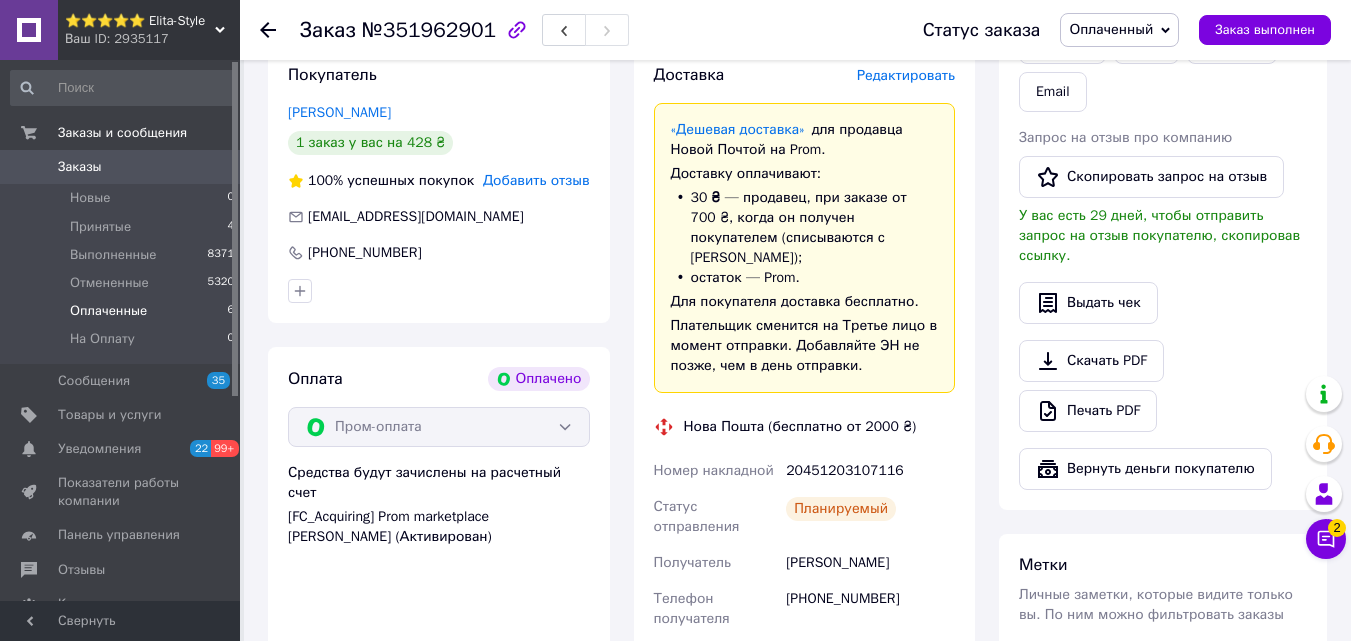 click on "Оплаченные" at bounding box center [108, 311] 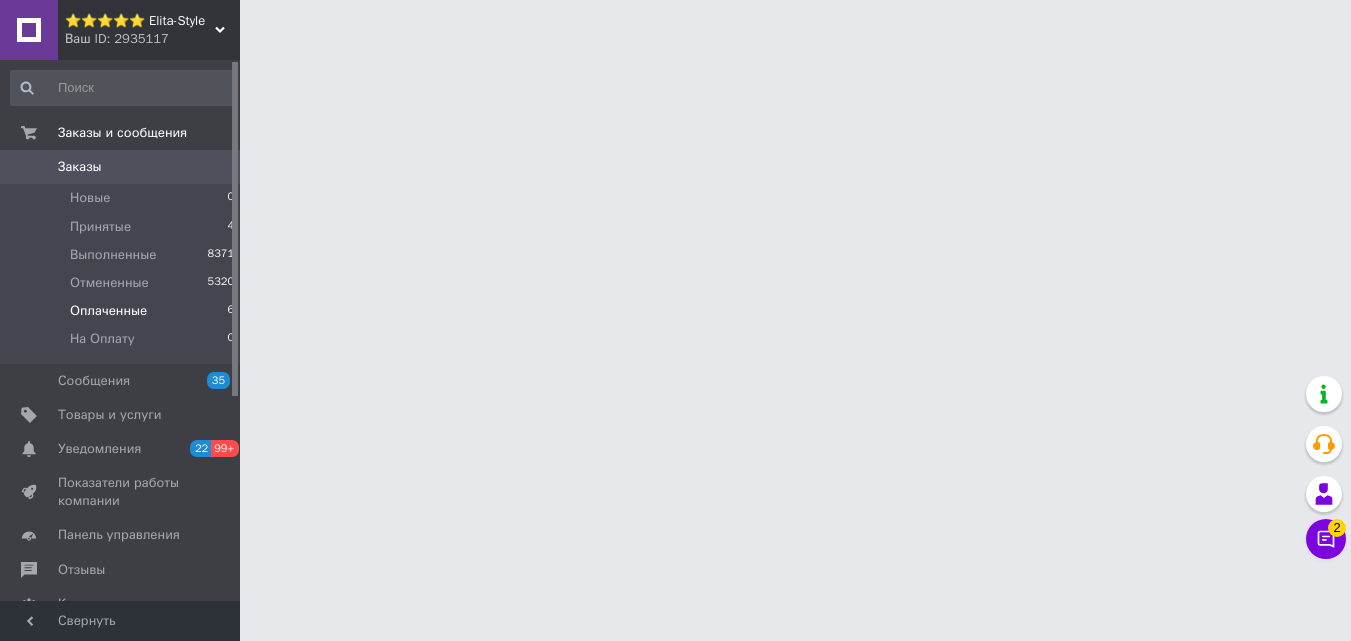 scroll, scrollTop: 0, scrollLeft: 0, axis: both 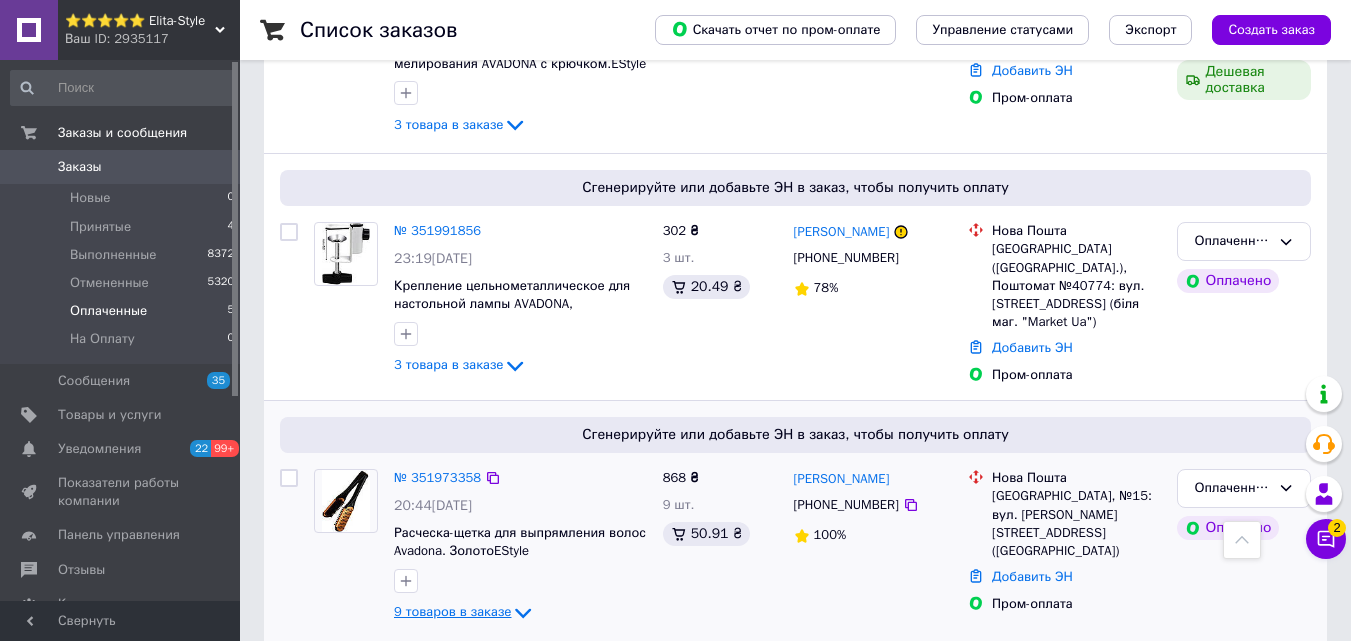 click 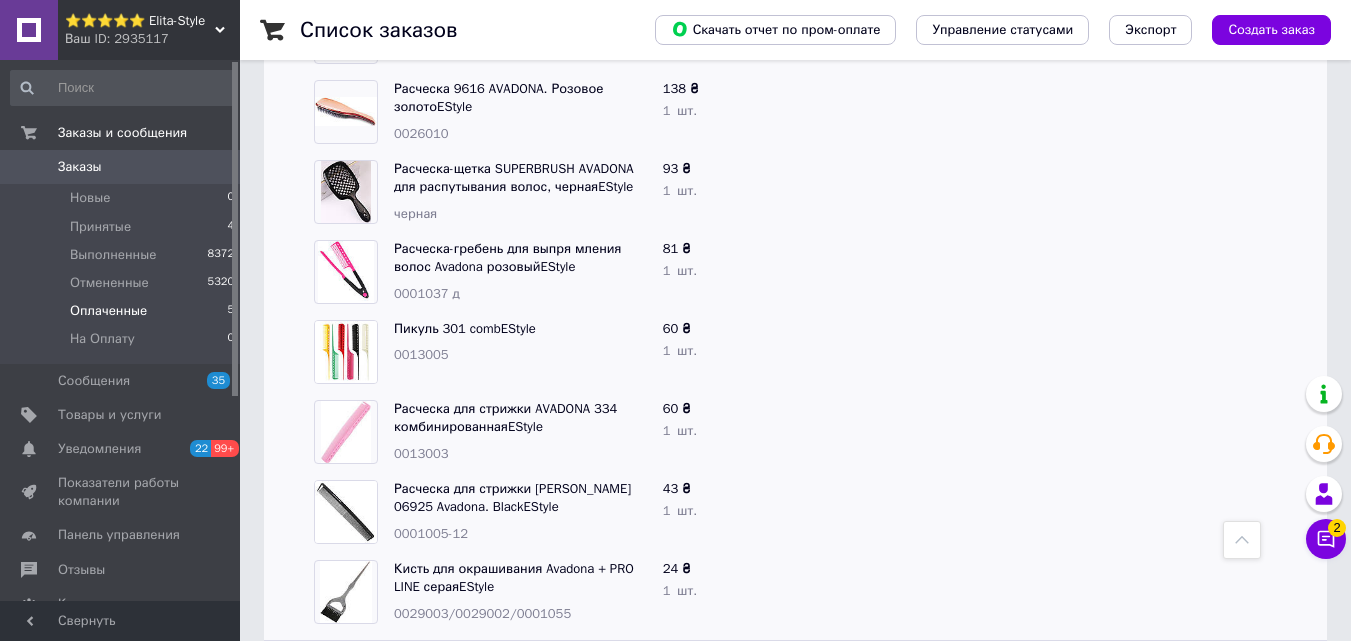 scroll, scrollTop: 1164, scrollLeft: 0, axis: vertical 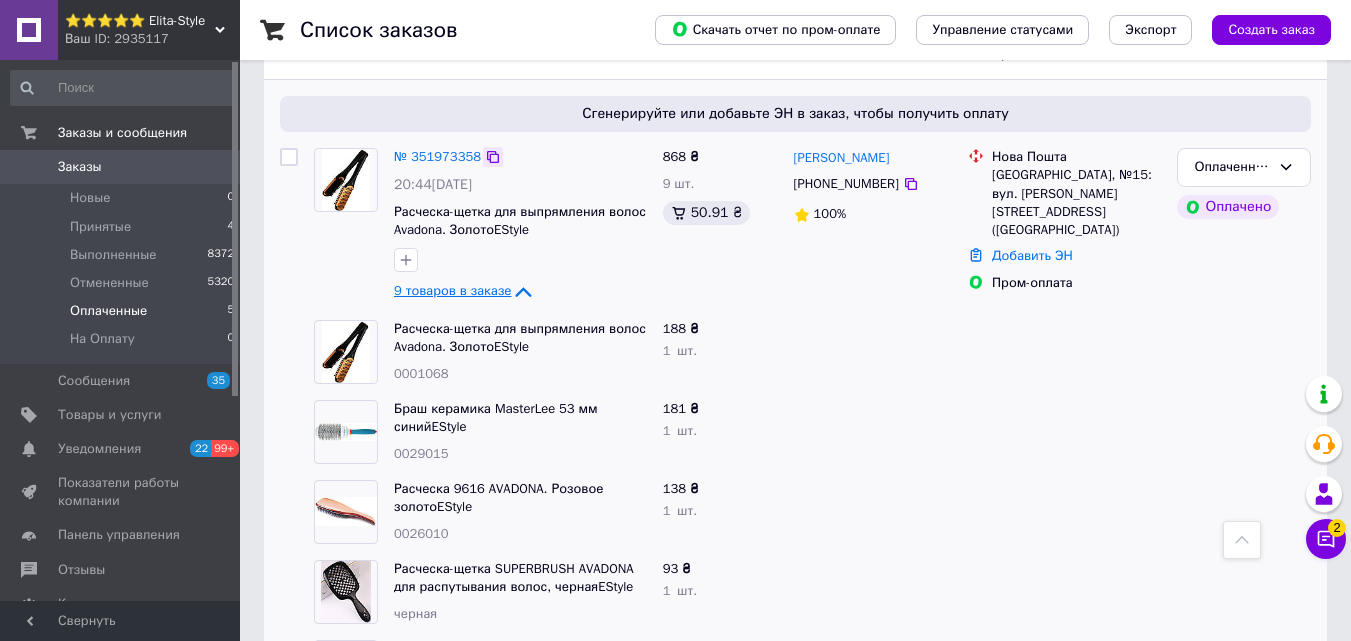 click 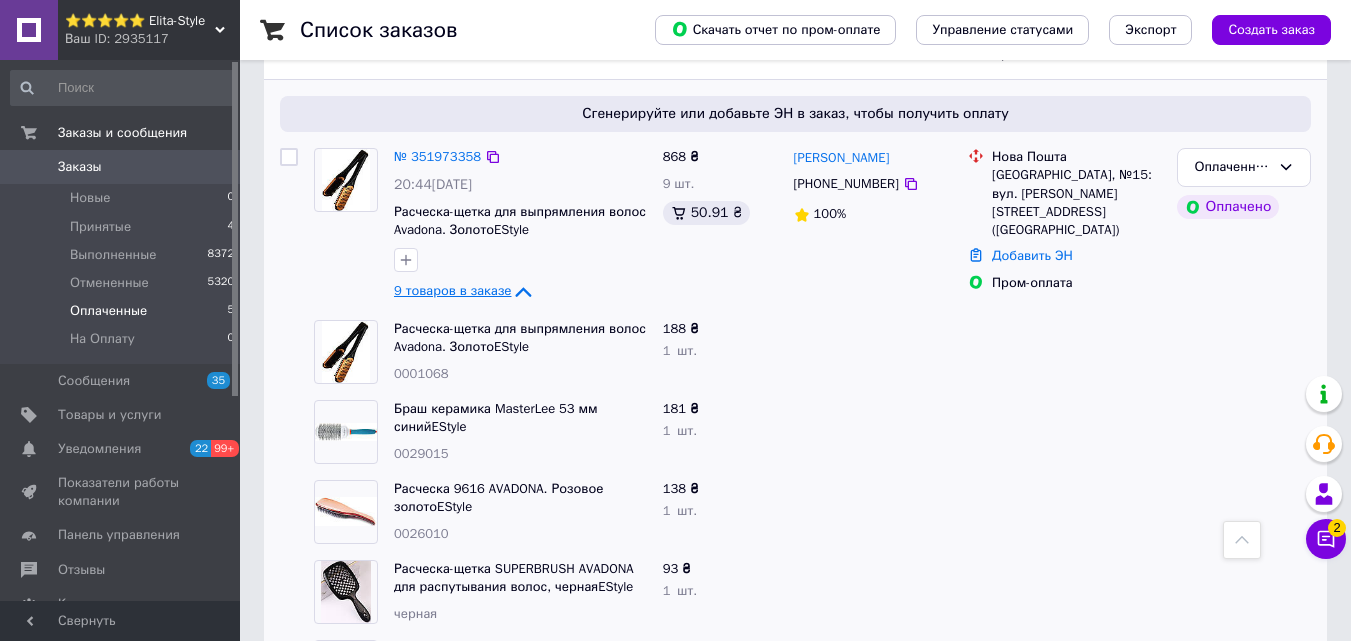 drag, startPoint x: 908, startPoint y: 121, endPoint x: 812, endPoint y: 121, distance: 96 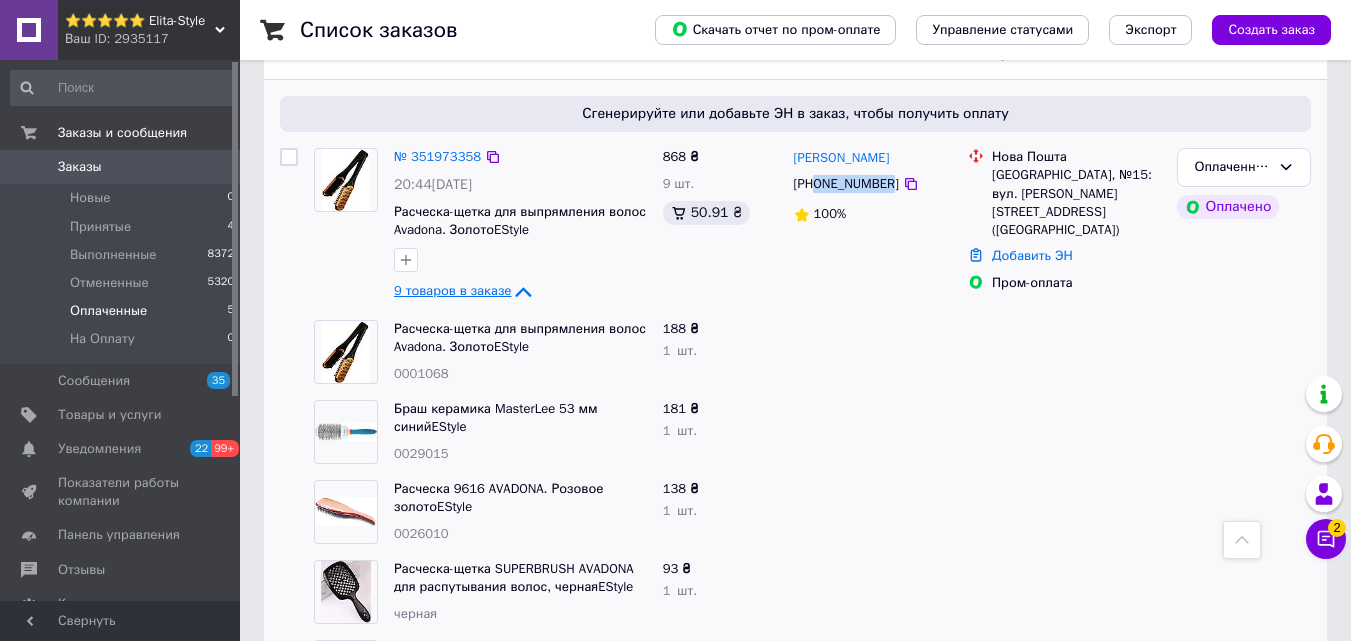 drag, startPoint x: 885, startPoint y: 160, endPoint x: 819, endPoint y: 156, distance: 66.1211 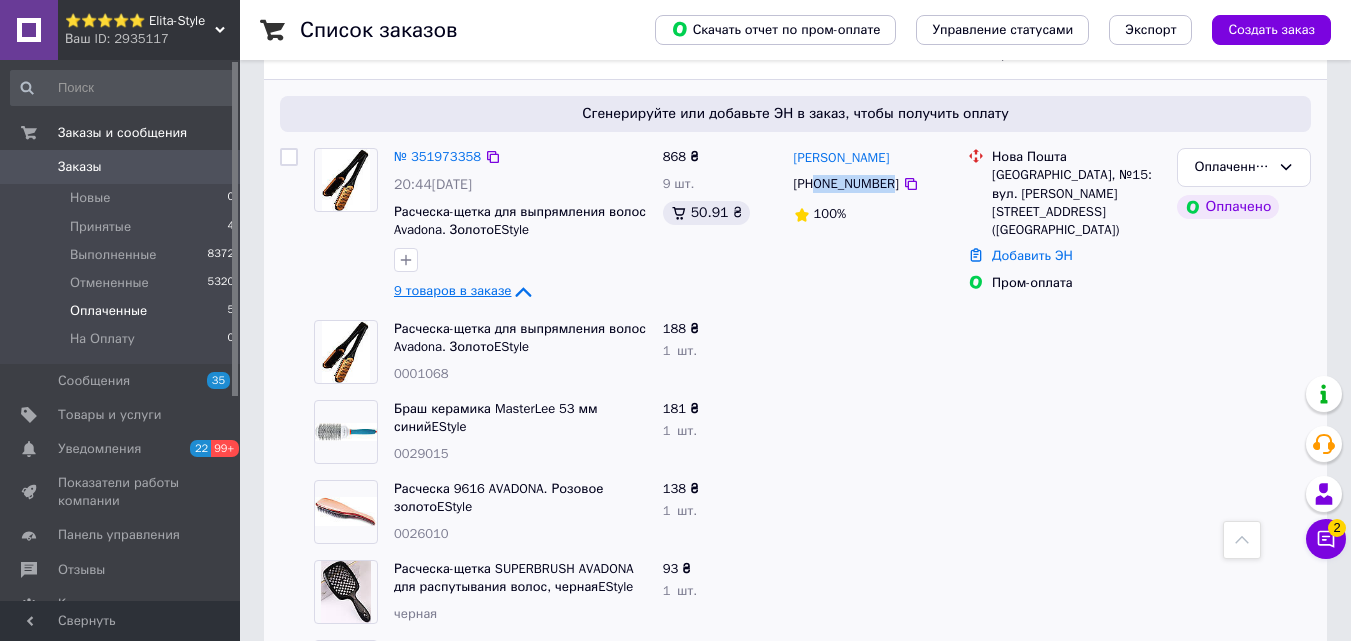 click on "[PHONE_NUMBER]" at bounding box center [846, 184] 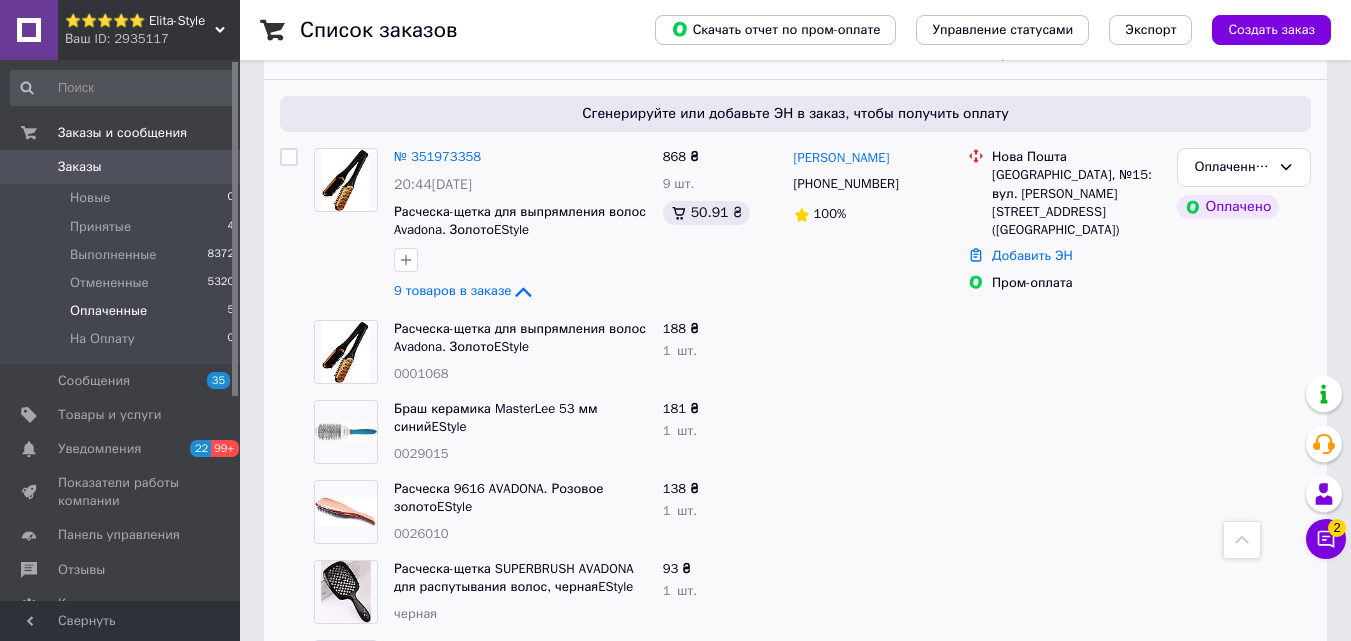 click 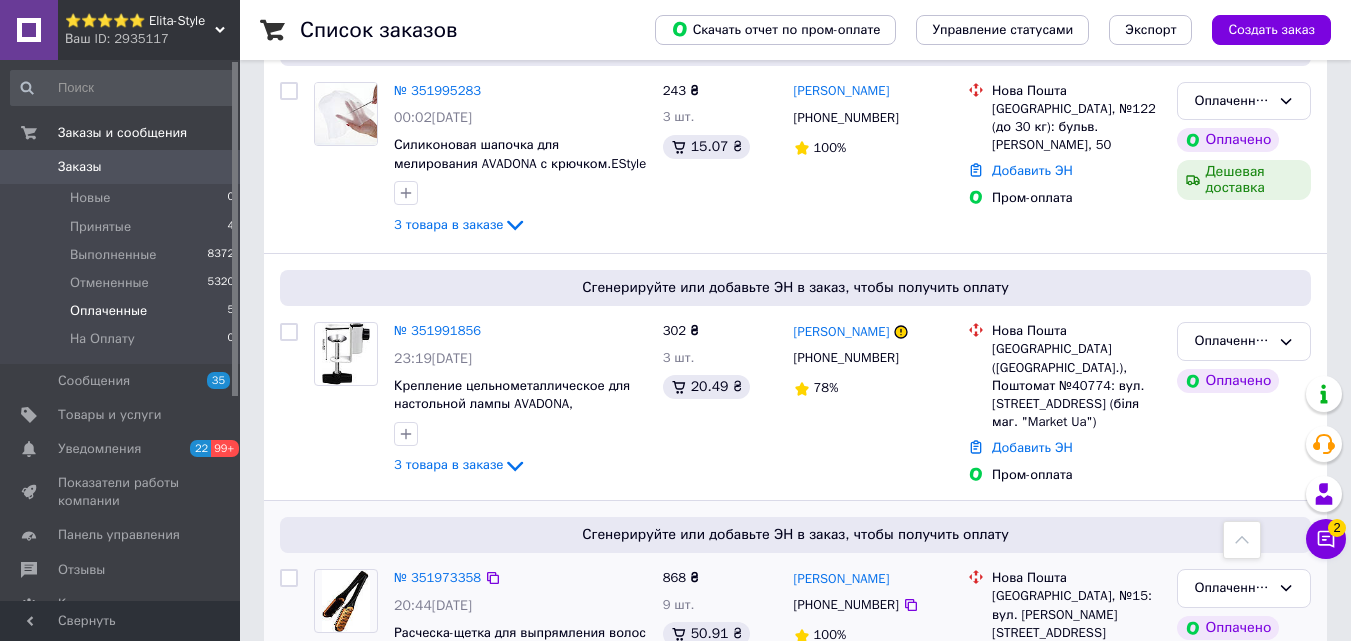 scroll, scrollTop: 843, scrollLeft: 0, axis: vertical 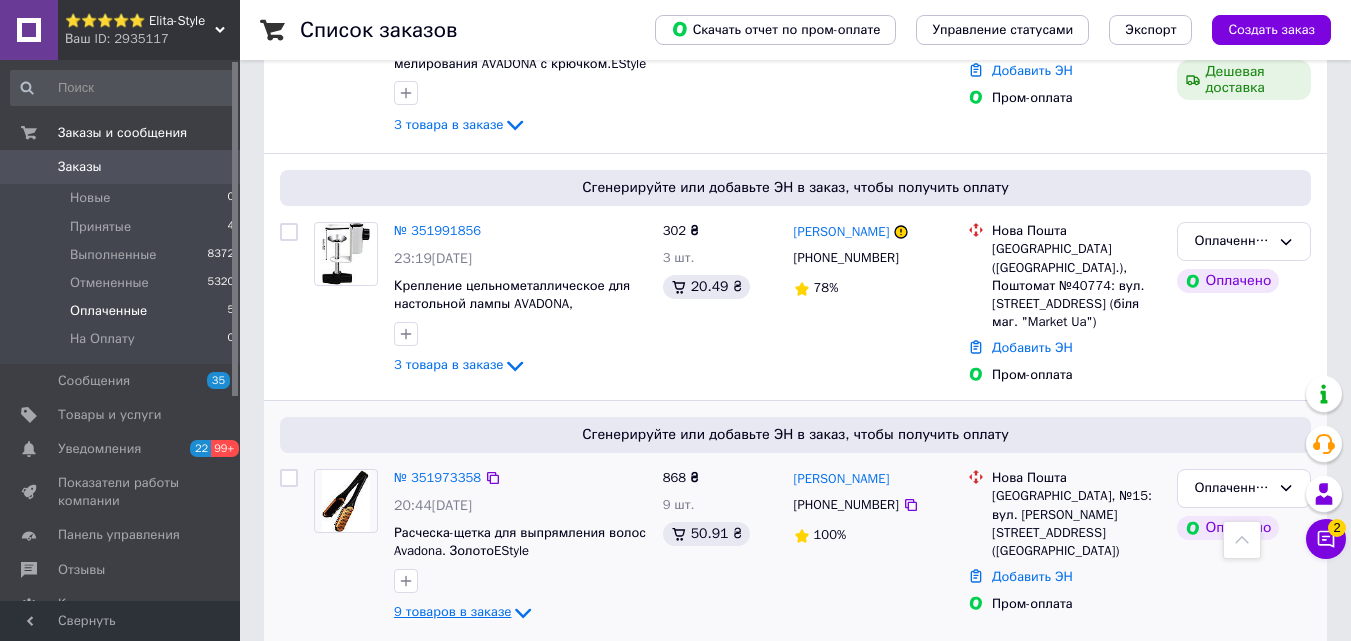 click 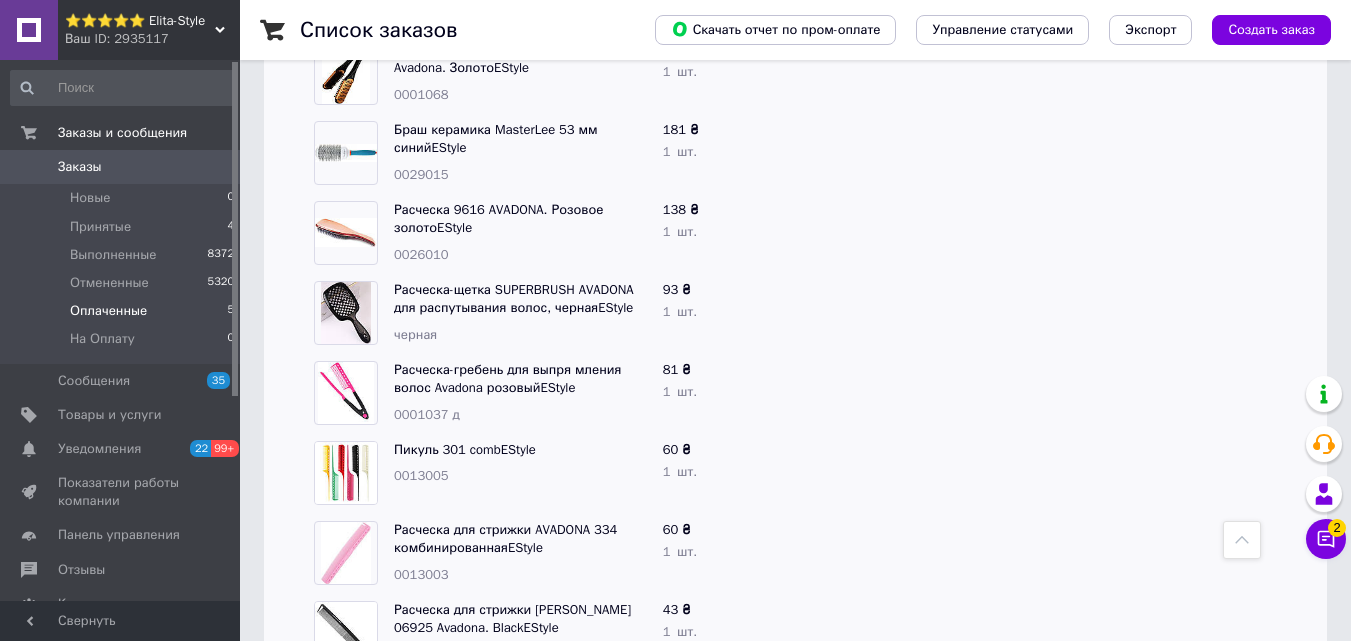 scroll, scrollTop: 1143, scrollLeft: 0, axis: vertical 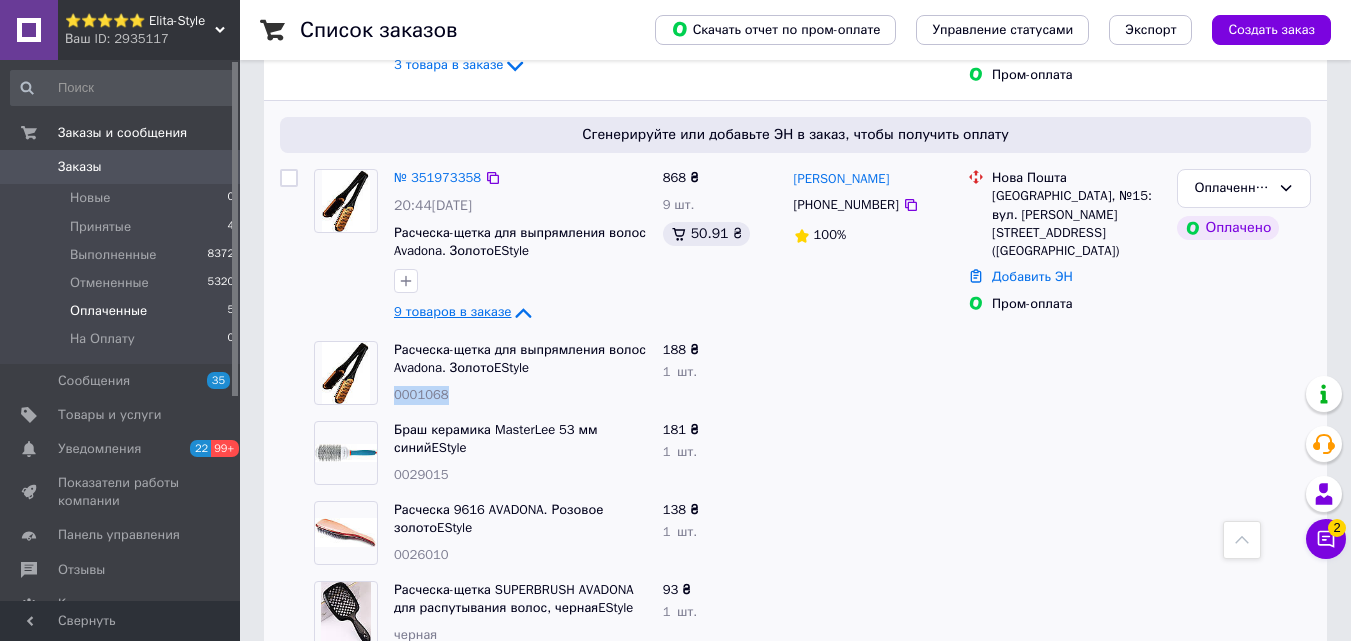 drag, startPoint x: 461, startPoint y: 376, endPoint x: 396, endPoint y: 362, distance: 66.4906 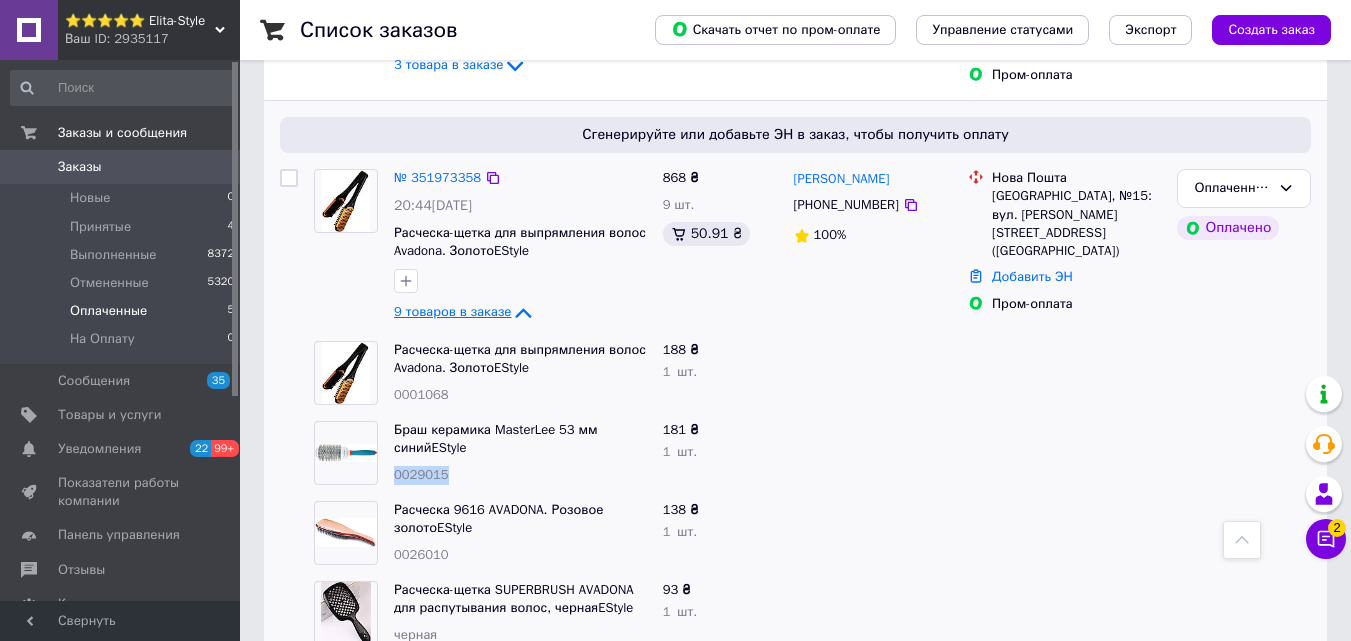 drag, startPoint x: 422, startPoint y: 454, endPoint x: 395, endPoint y: 450, distance: 27.294687 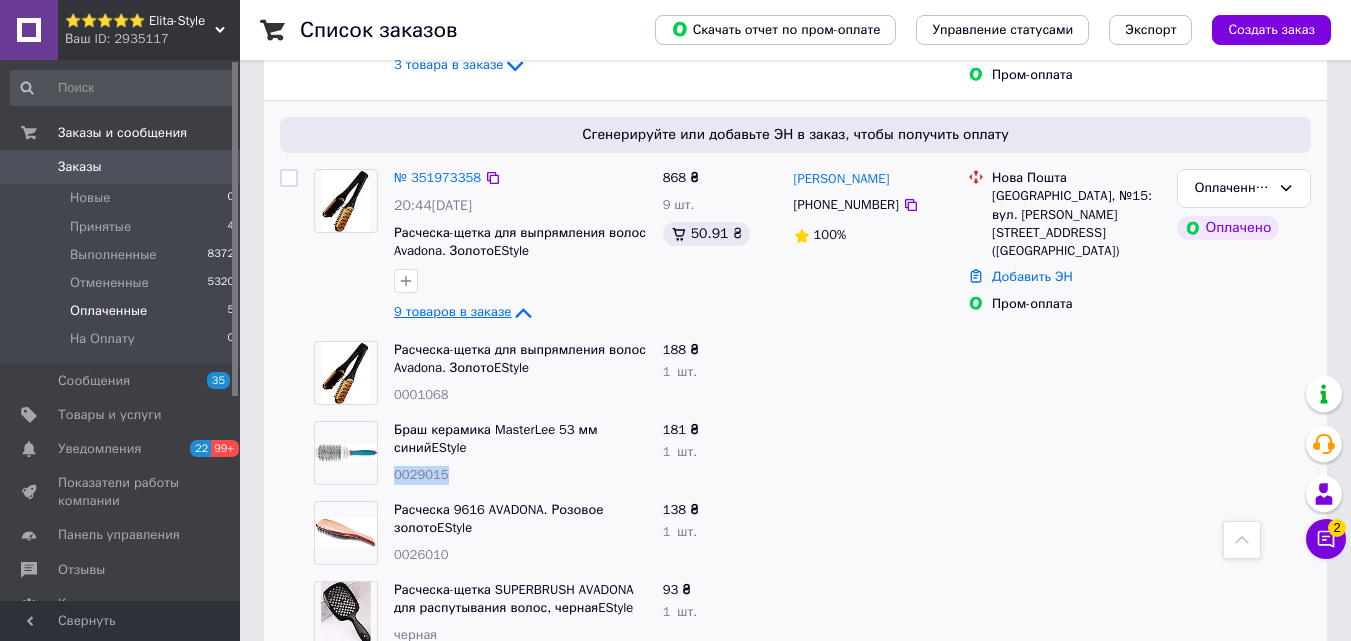 click on "0029015" at bounding box center [520, 475] 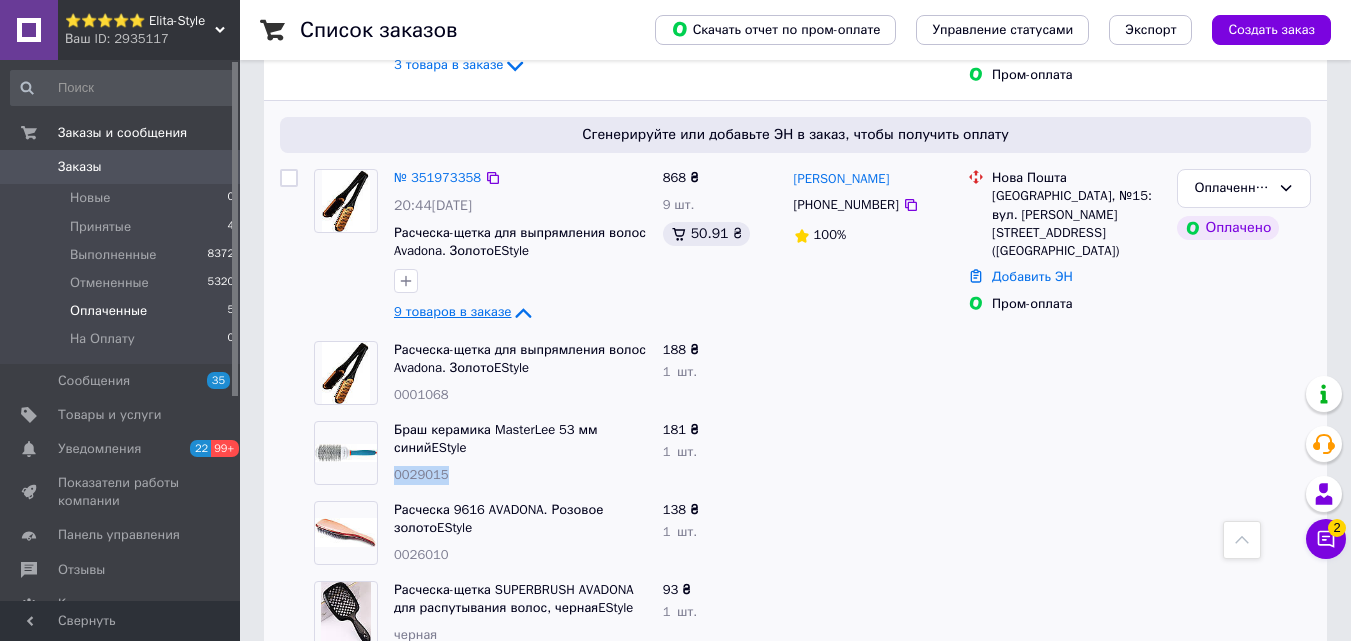 scroll, scrollTop: 1243, scrollLeft: 0, axis: vertical 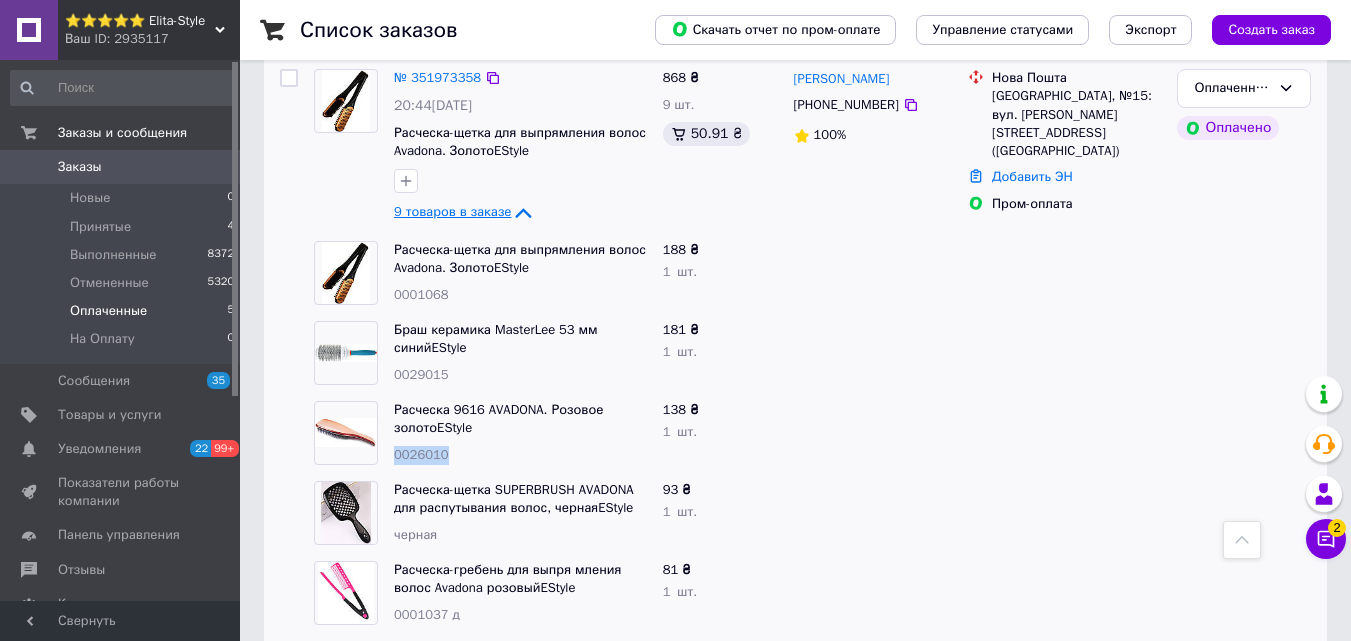 drag, startPoint x: 447, startPoint y: 433, endPoint x: 391, endPoint y: 422, distance: 57.070133 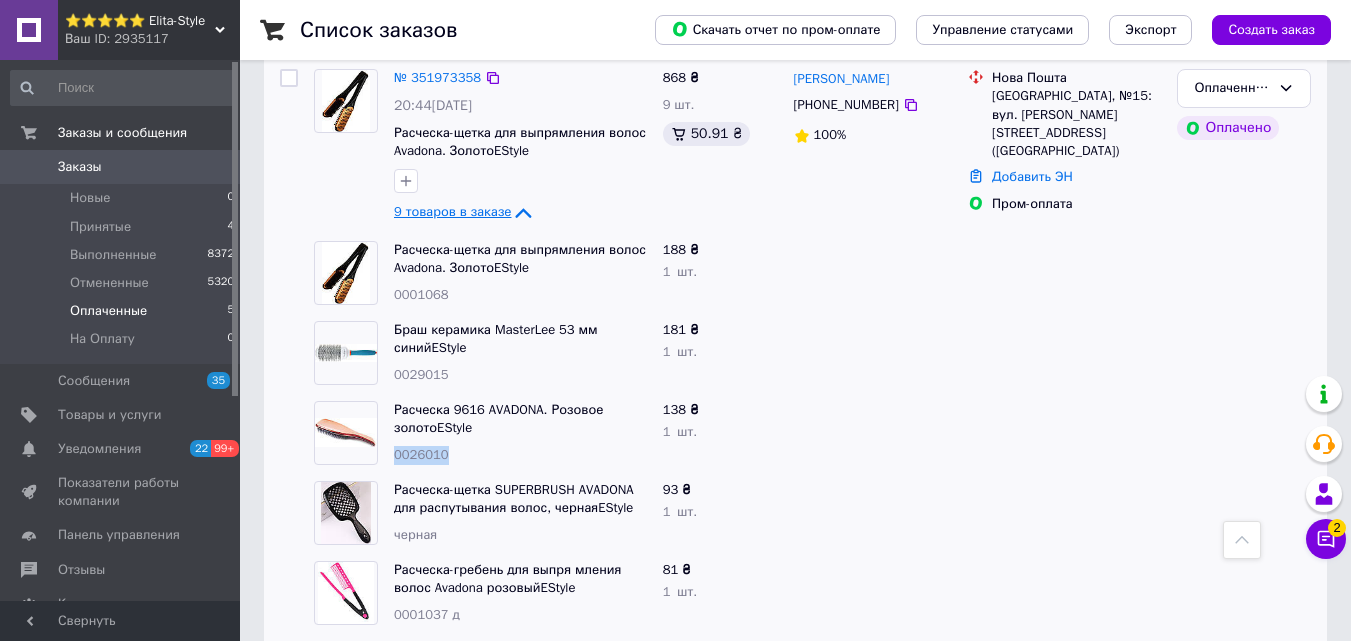 scroll, scrollTop: 1443, scrollLeft: 0, axis: vertical 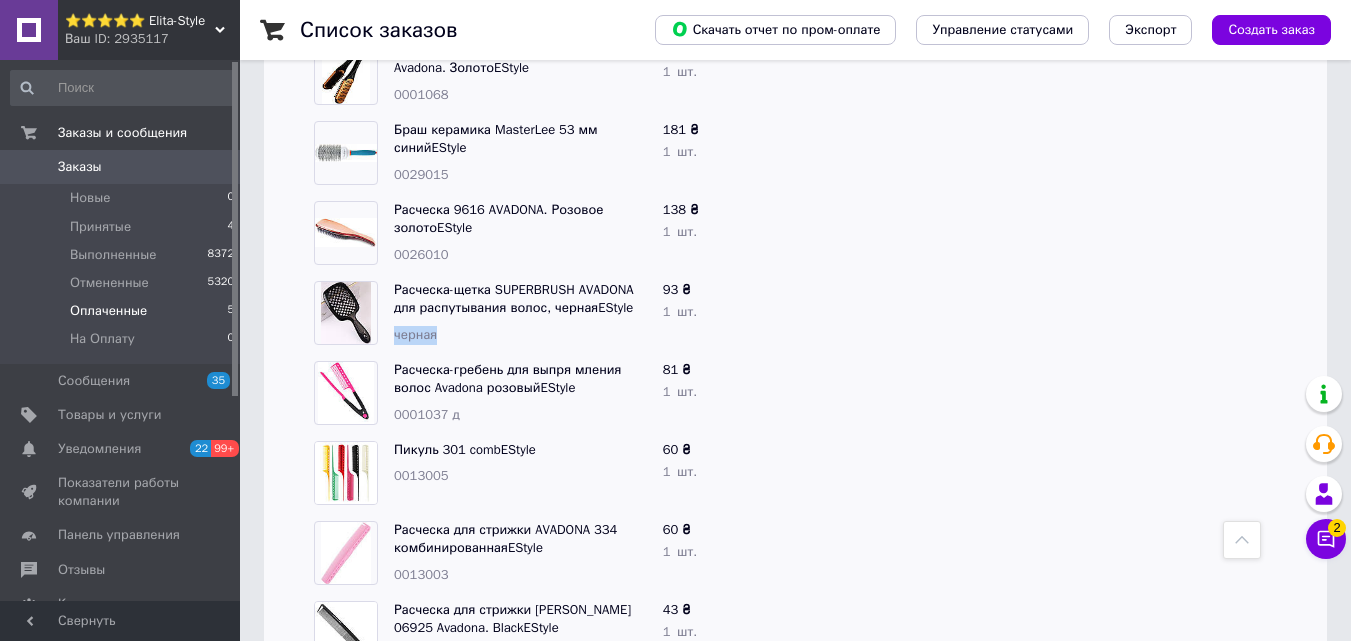 drag, startPoint x: 448, startPoint y: 314, endPoint x: 393, endPoint y: 307, distance: 55.443665 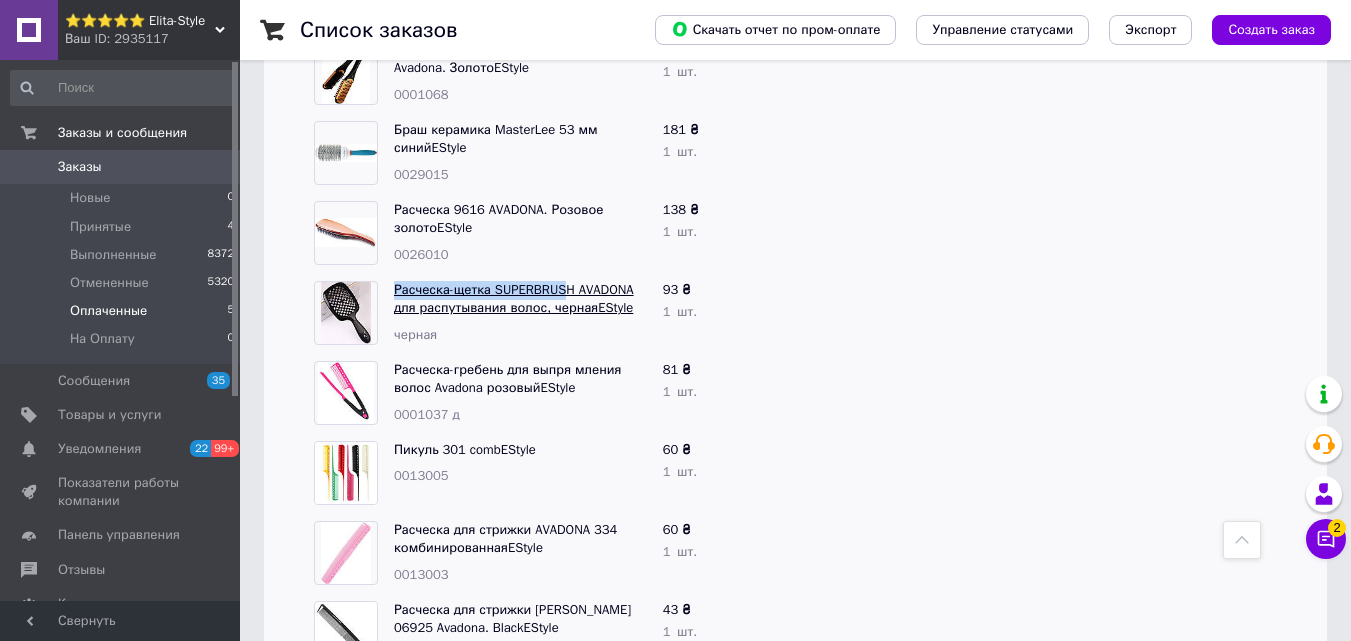 drag, startPoint x: 394, startPoint y: 253, endPoint x: 564, endPoint y: 257, distance: 170.04706 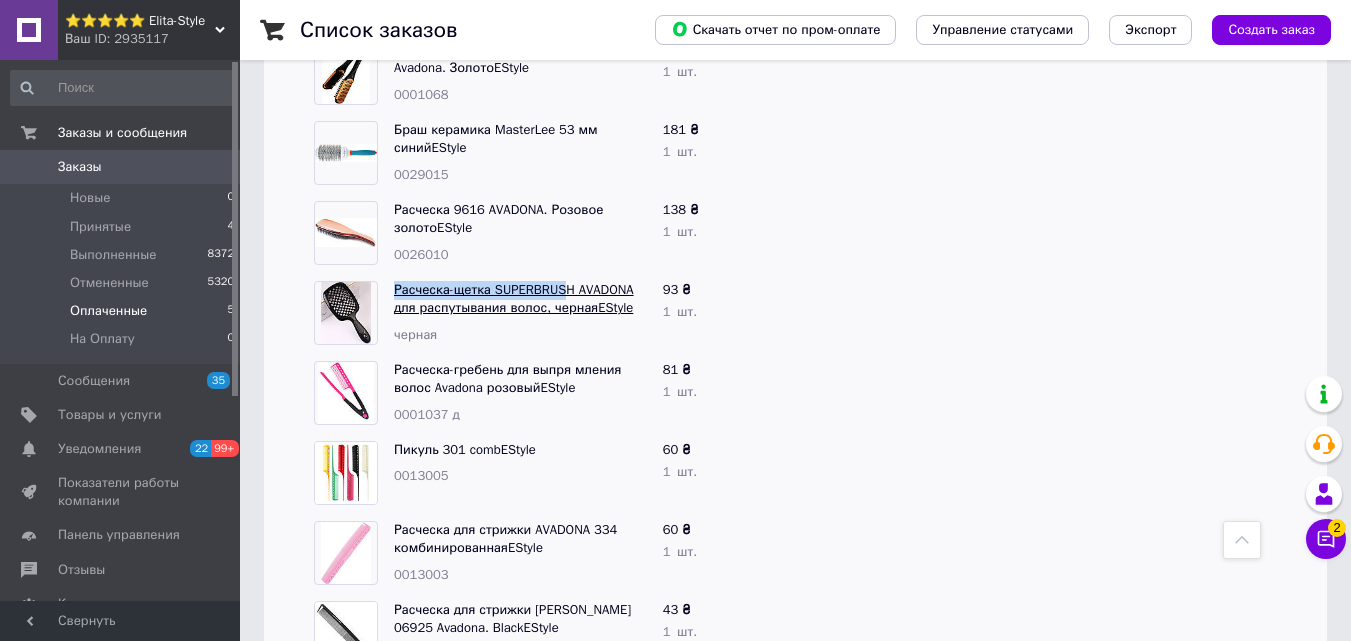 click on "Расческа-щетка SUPERBRUSH AVADONA для распутывания волос, чернаяEStyle черная" at bounding box center [520, 313] 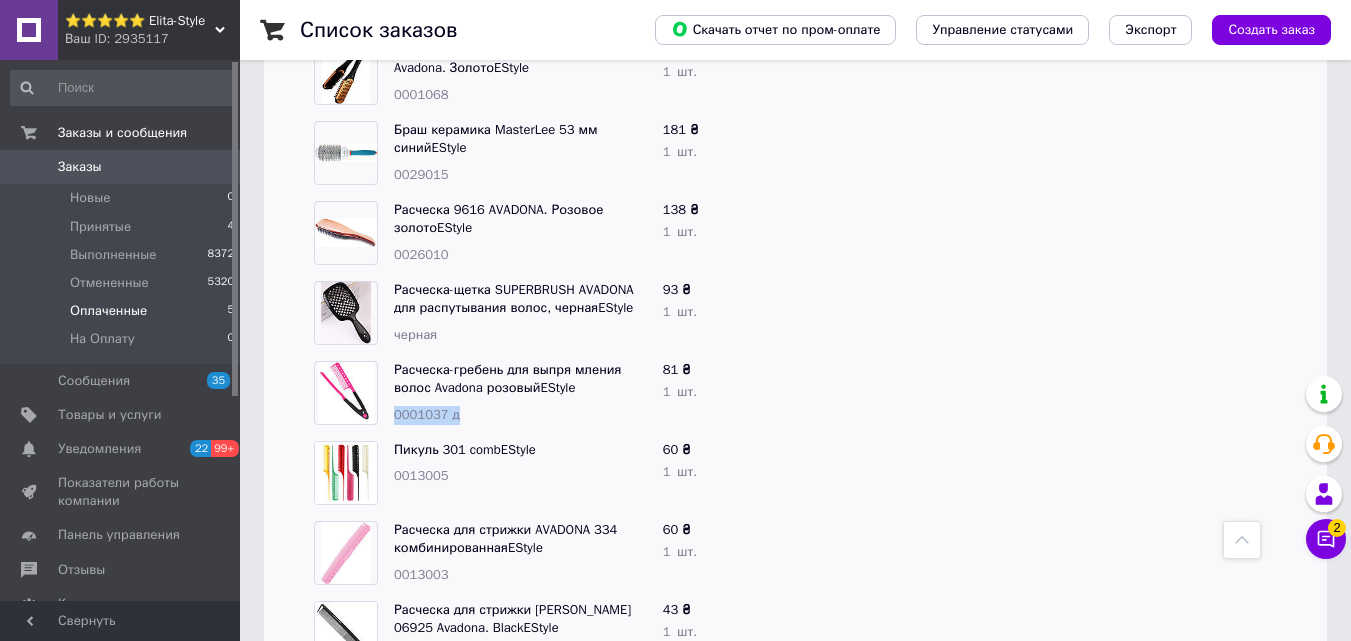 drag, startPoint x: 478, startPoint y: 393, endPoint x: 397, endPoint y: 392, distance: 81.00617 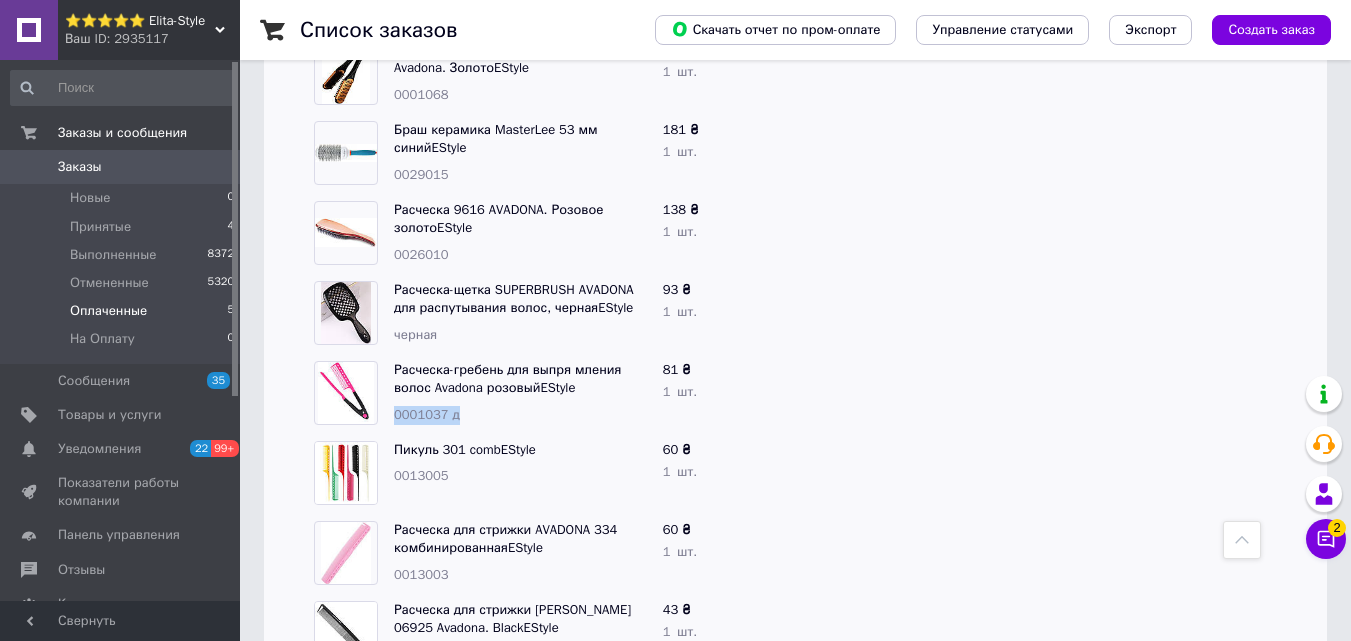 scroll, scrollTop: 1543, scrollLeft: 0, axis: vertical 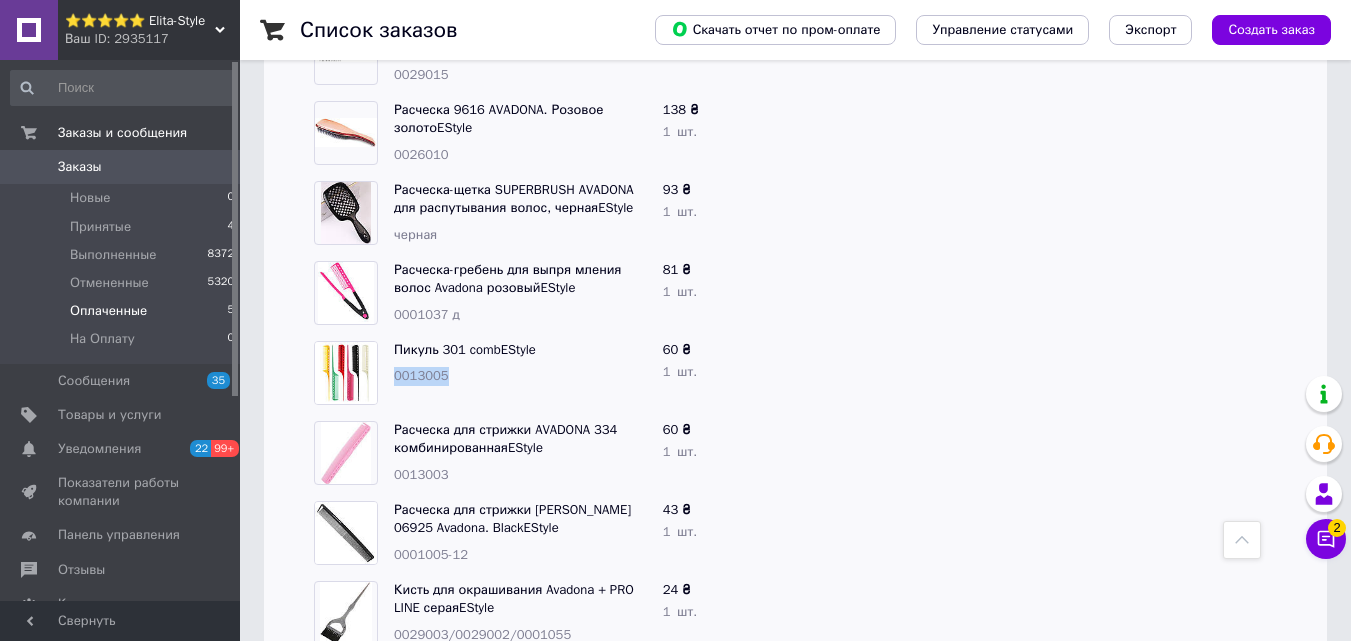 drag, startPoint x: 411, startPoint y: 356, endPoint x: 393, endPoint y: 356, distance: 18 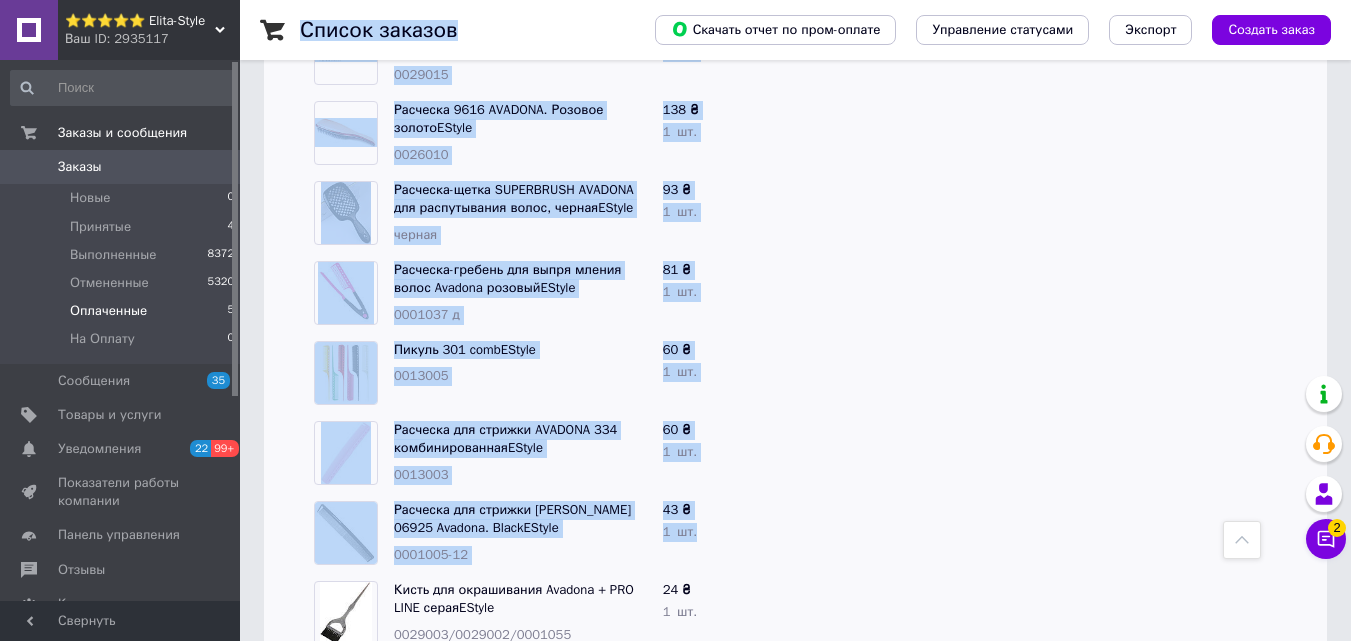 scroll, scrollTop: 1564, scrollLeft: 0, axis: vertical 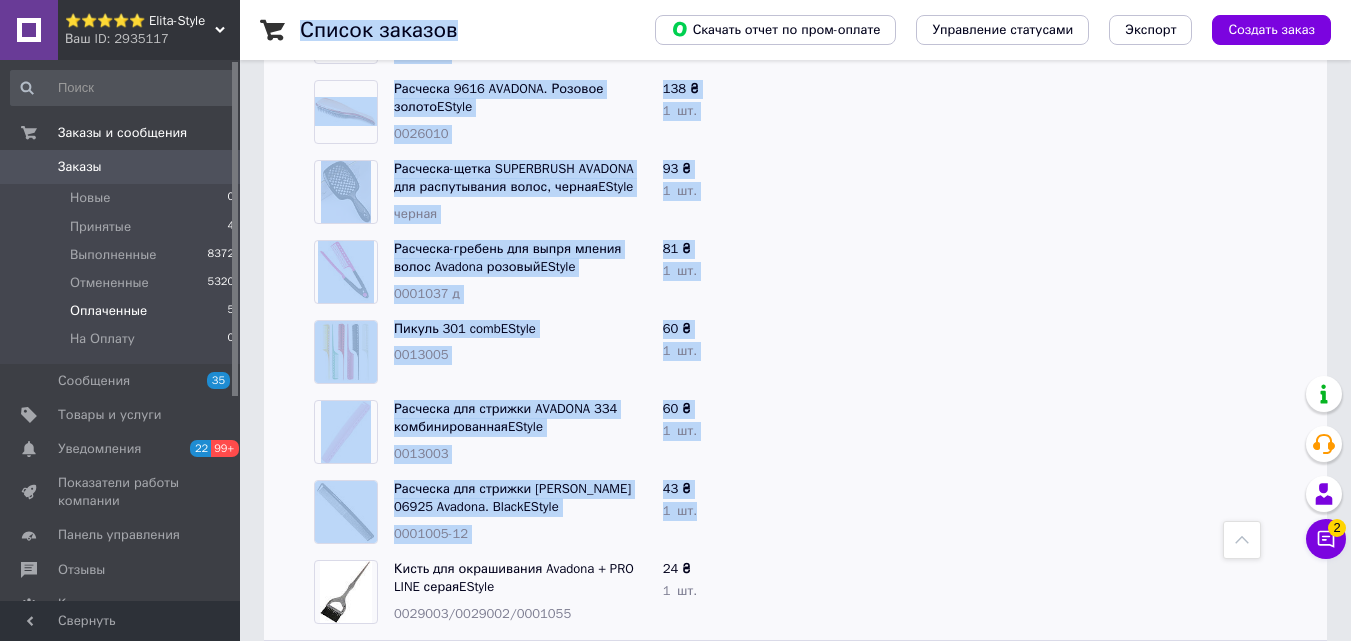click on "⭐⭐⭐⭐⭐ Elita-Style Ваш ID: 2935117 Сайт ⭐⭐⭐⭐⭐ Elita-Style Кабинет покупателя Проверить состояние системы Страница на портале ⭐⭐⭐⭐⭐ AVADONA | ВСЕ ДЛЯ КРАСОТЫ Справка Выйти Заказы и сообщения Заказы 0 Новые 0 Принятые 4 Выполненные 8372 Отмененные 5320 Оплаченные 5 На Оплату 0 Сообщения 35 Товары и услуги Уведомления 22 99+ Показатели работы компании Панель управления Отзывы Клиенты Каталог ProSale Аналитика Инструменты вебмастера и SEO Управление сайтом Кошелек компании Маркет Настройки Тарифы и счета Prom топ Свернуть" at bounding box center (675, -450) 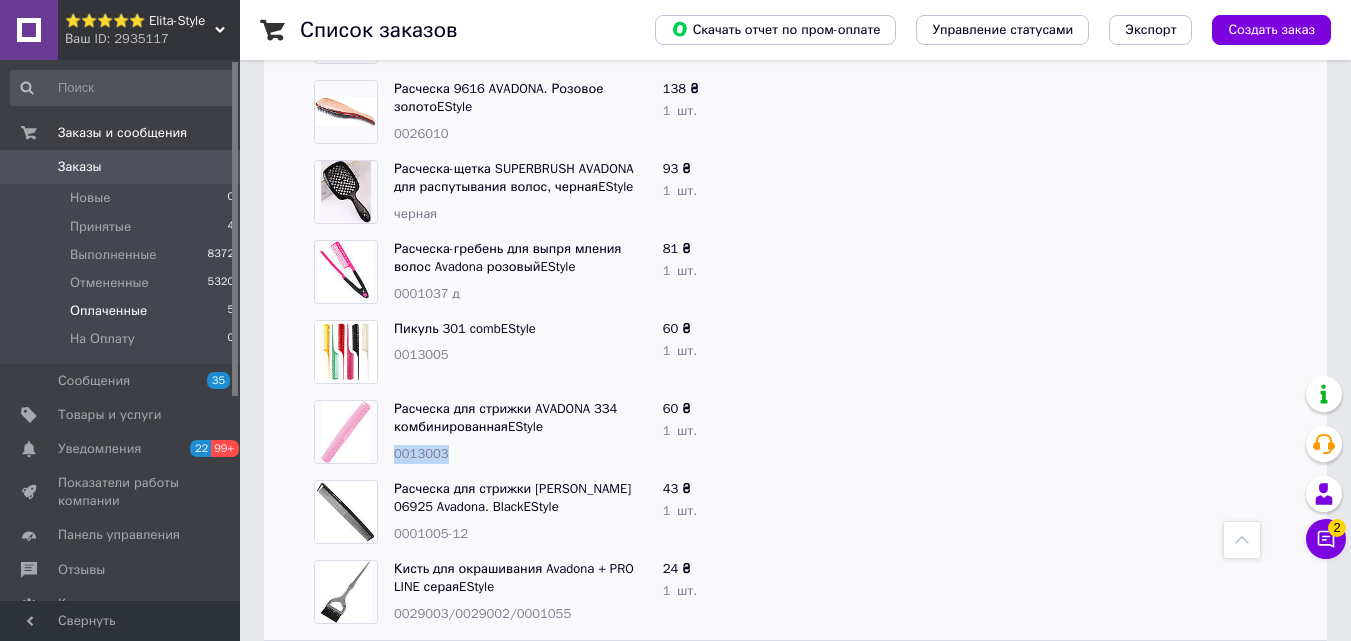 drag, startPoint x: 469, startPoint y: 435, endPoint x: 395, endPoint y: 440, distance: 74.168724 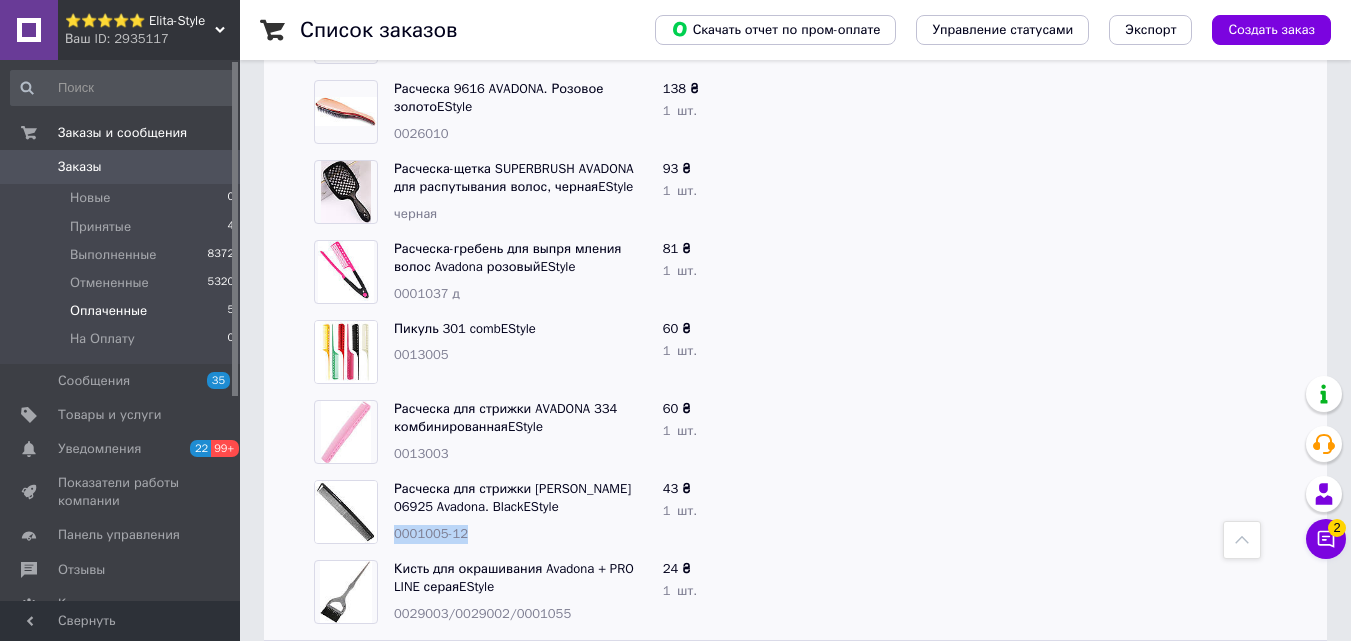 drag, startPoint x: 478, startPoint y: 513, endPoint x: 390, endPoint y: 517, distance: 88.09086 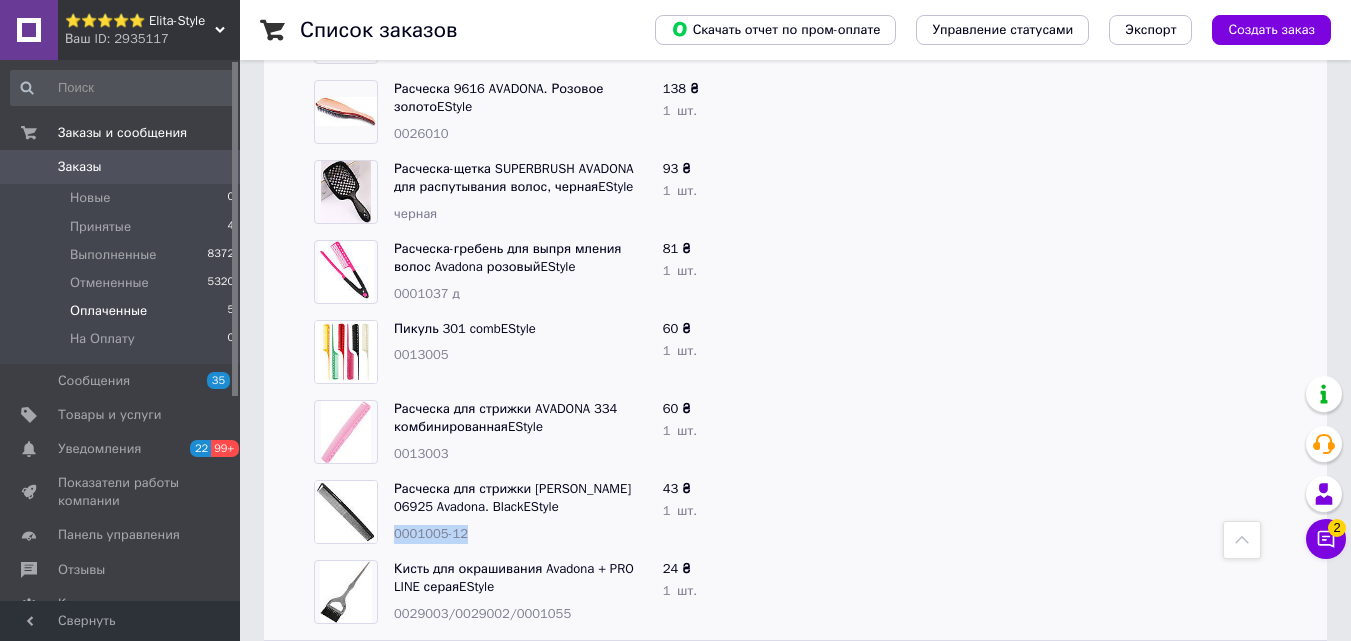 click on "Расческа для стрижки [PERSON_NAME] 06925 Avadona. BlackEStyle 0001005-12" at bounding box center (520, 512) 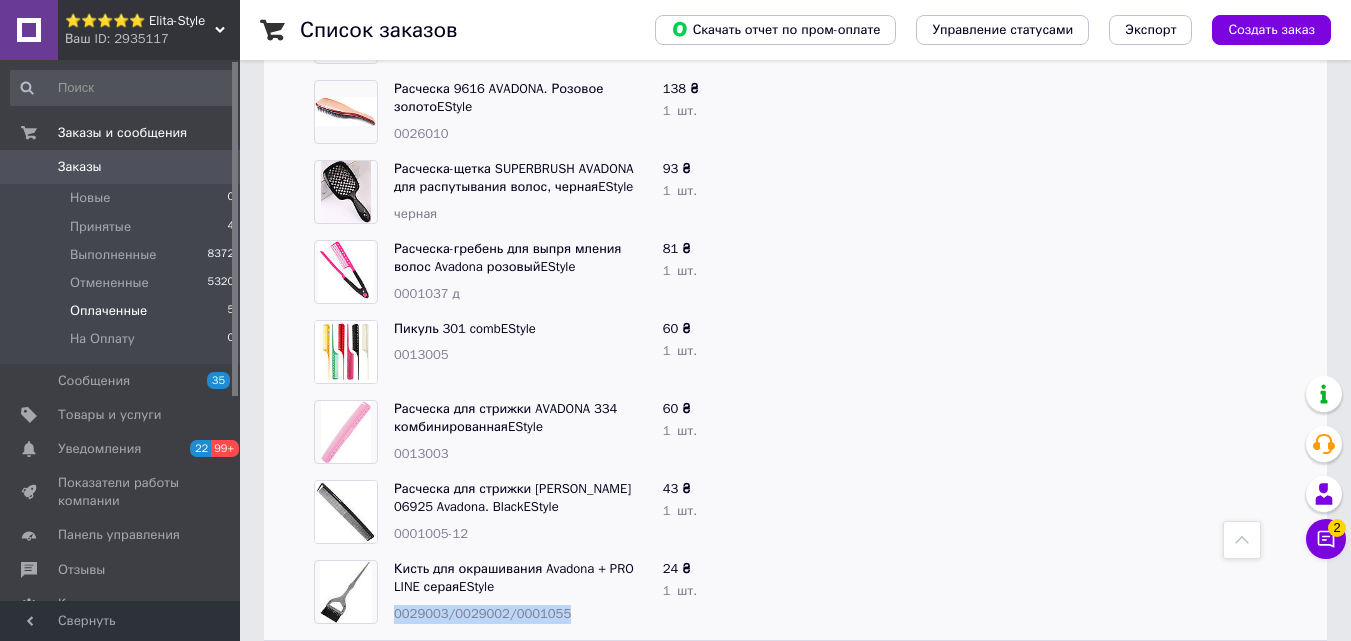 drag, startPoint x: 563, startPoint y: 593, endPoint x: 391, endPoint y: 587, distance: 172.10461 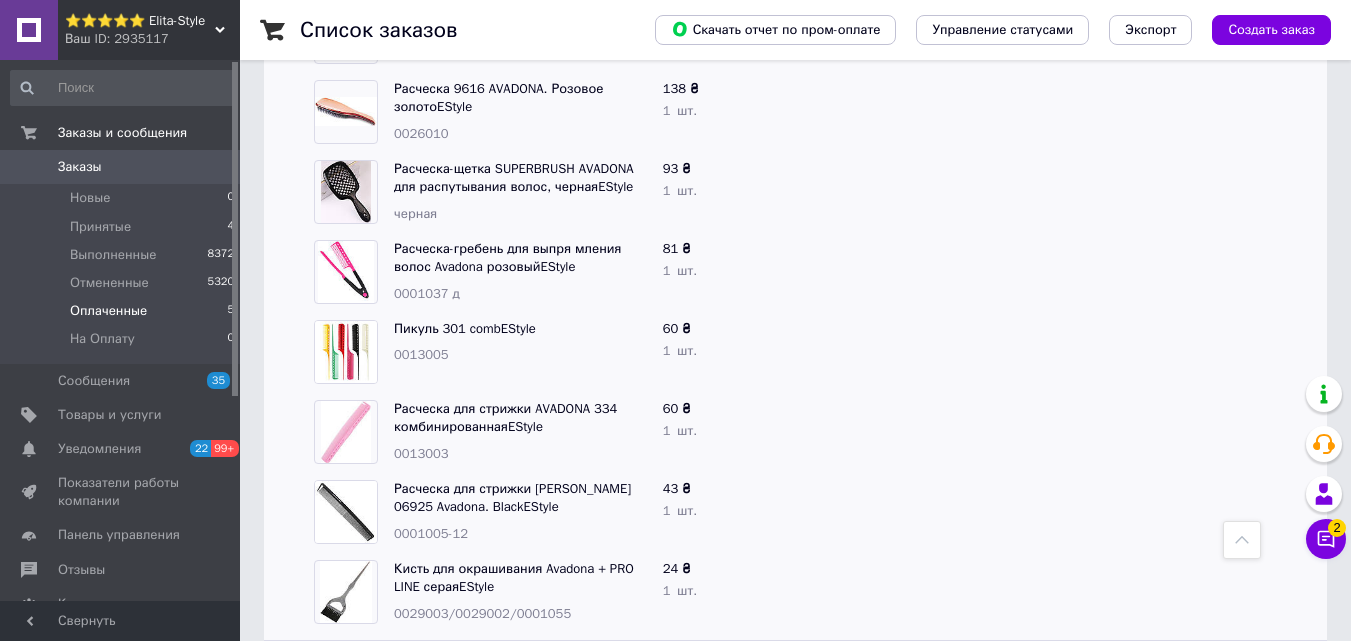 drag, startPoint x: 341, startPoint y: 621, endPoint x: 291, endPoint y: 635, distance: 51.92302 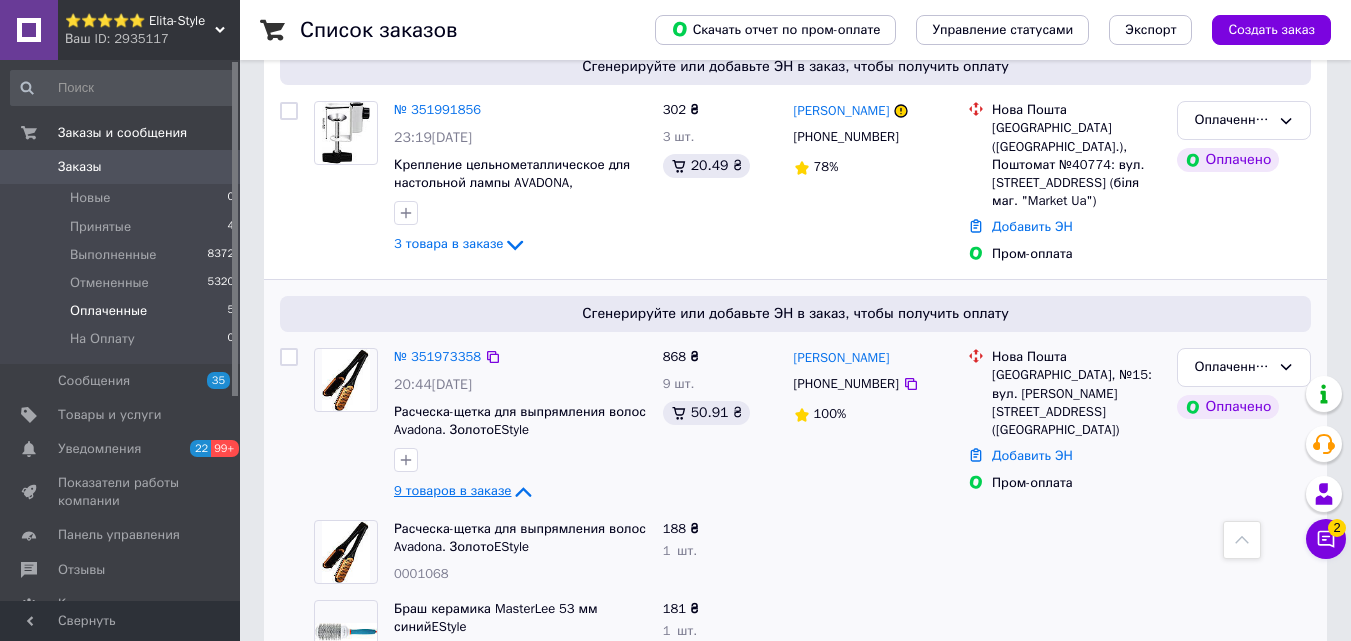 scroll, scrollTop: 864, scrollLeft: 0, axis: vertical 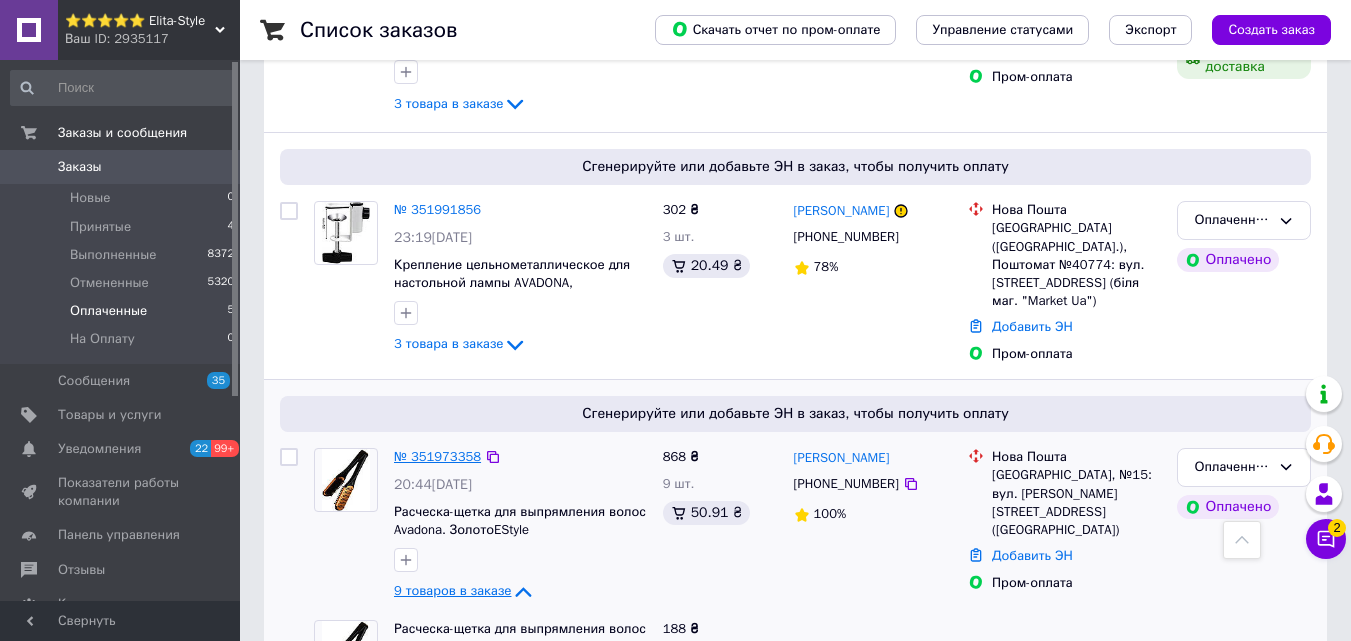 click on "№ 351973358" at bounding box center [437, 456] 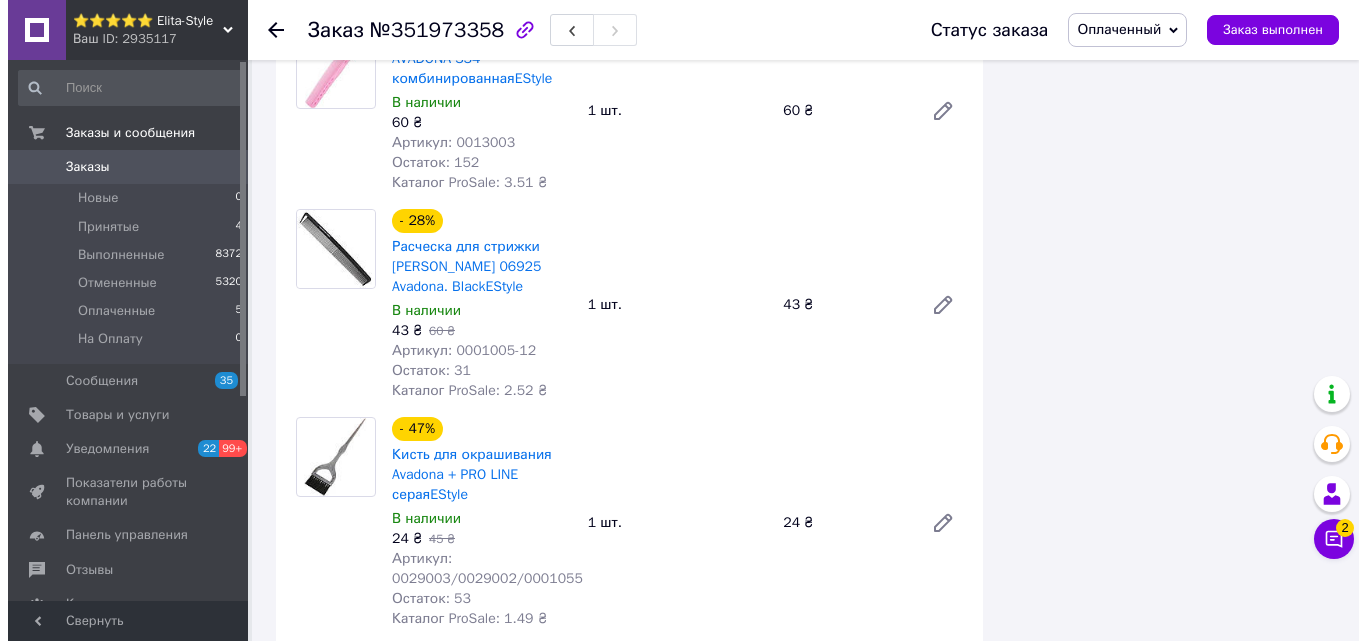 scroll, scrollTop: 2519, scrollLeft: 0, axis: vertical 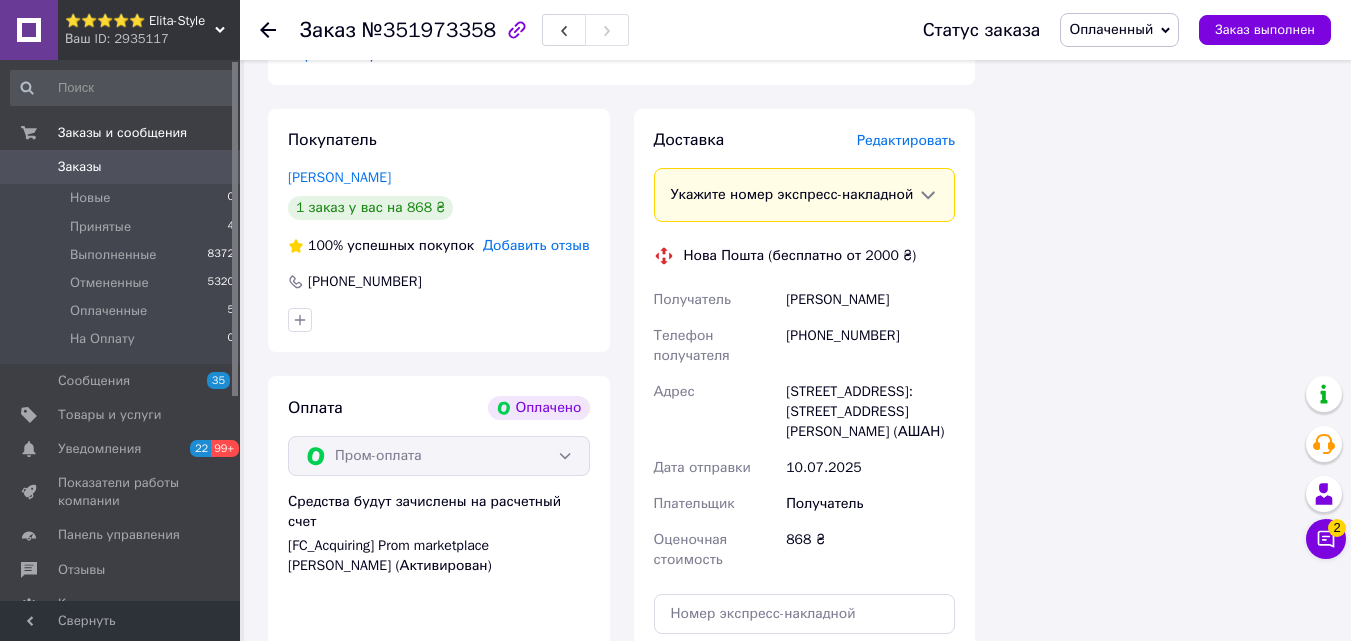 click on "Редактировать" at bounding box center [906, 140] 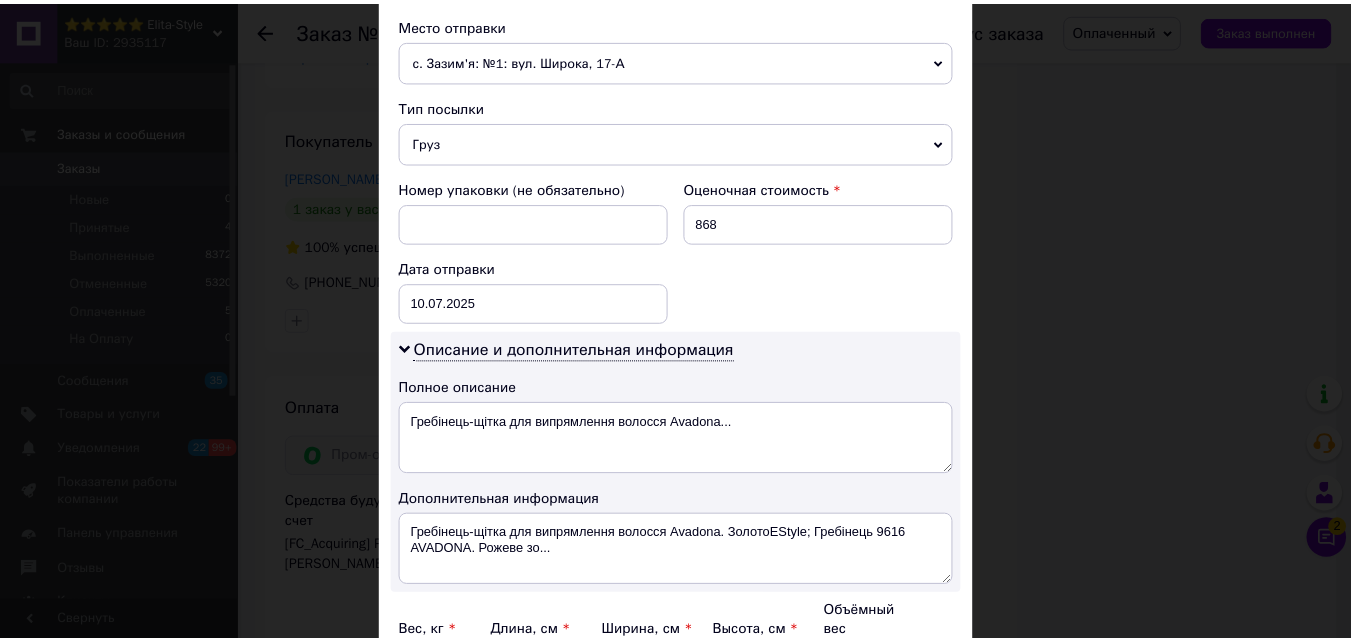 scroll, scrollTop: 911, scrollLeft: 0, axis: vertical 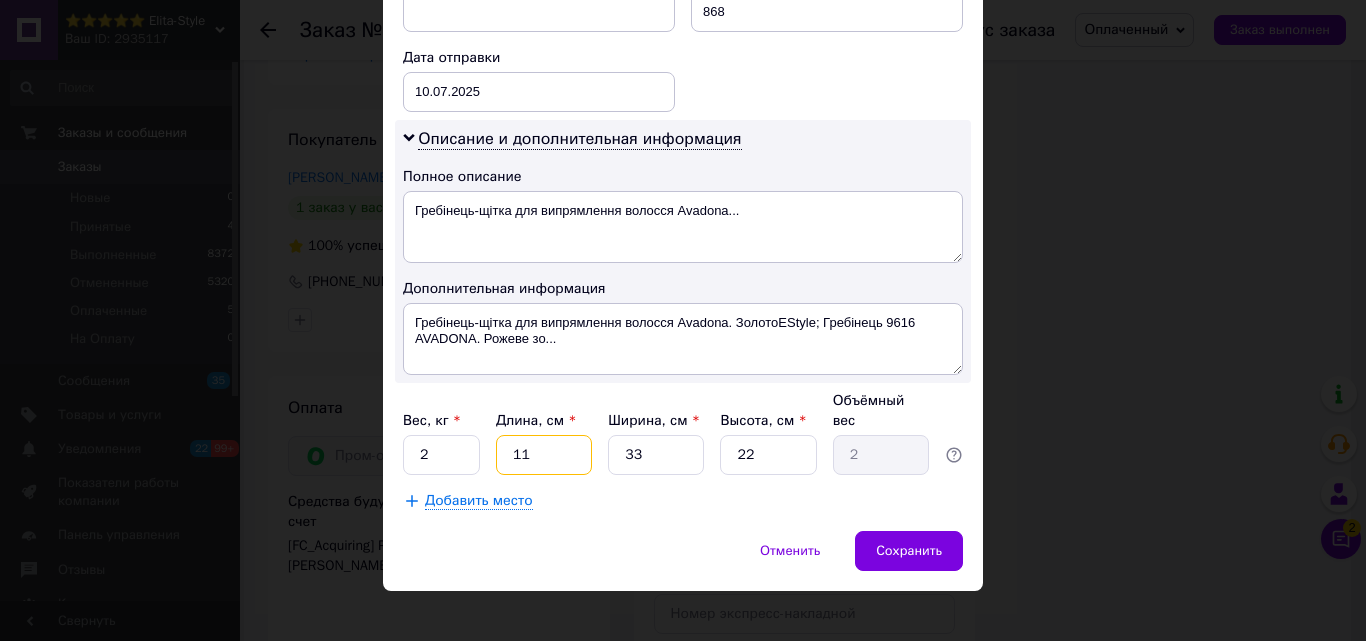 click on "11" at bounding box center [544, 455] 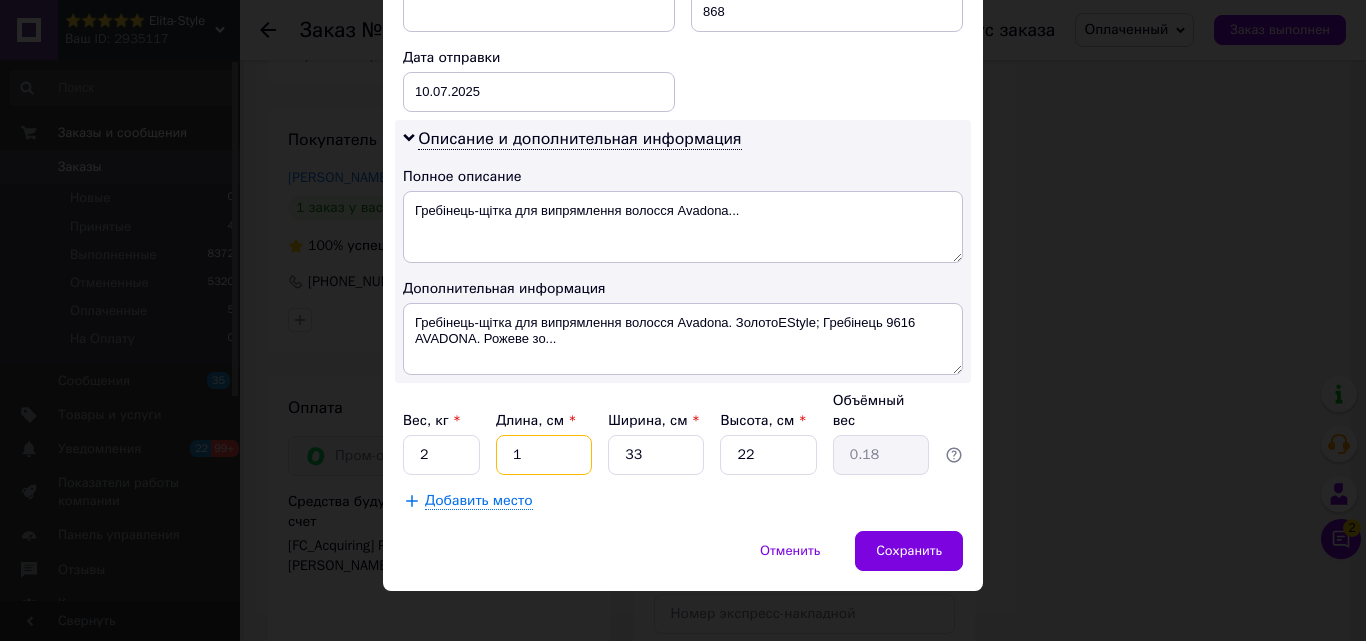 type on "1" 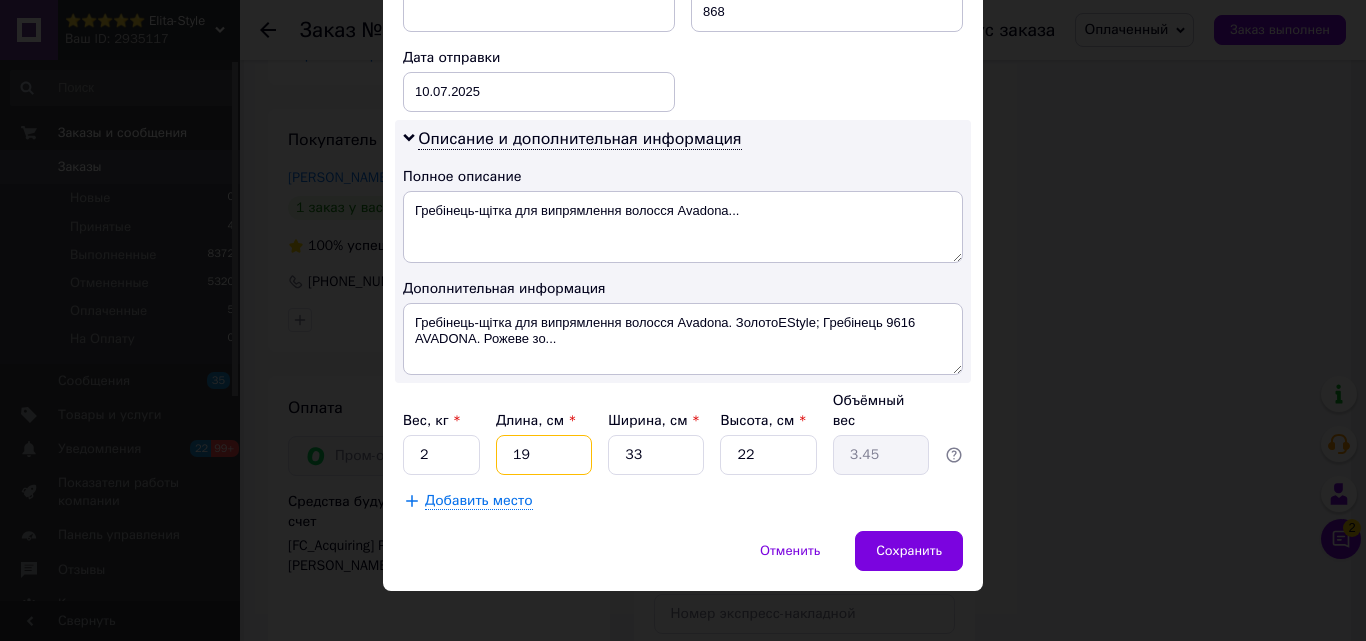 type on "19" 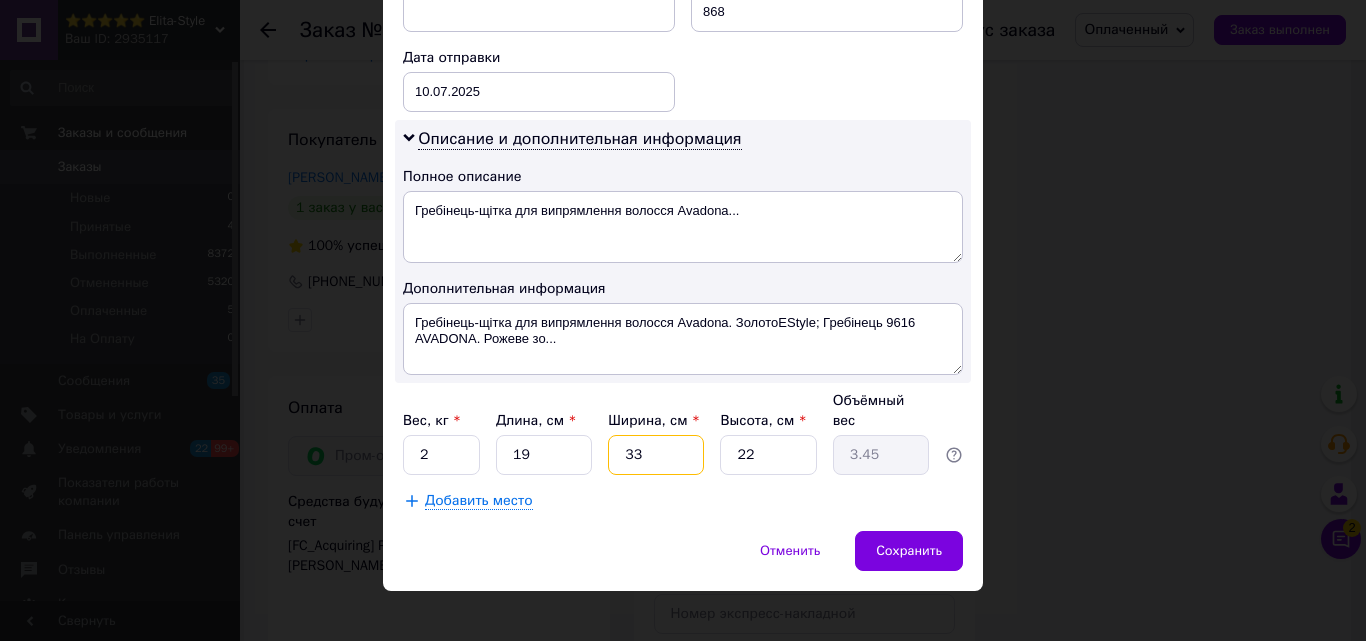click on "33" at bounding box center [656, 455] 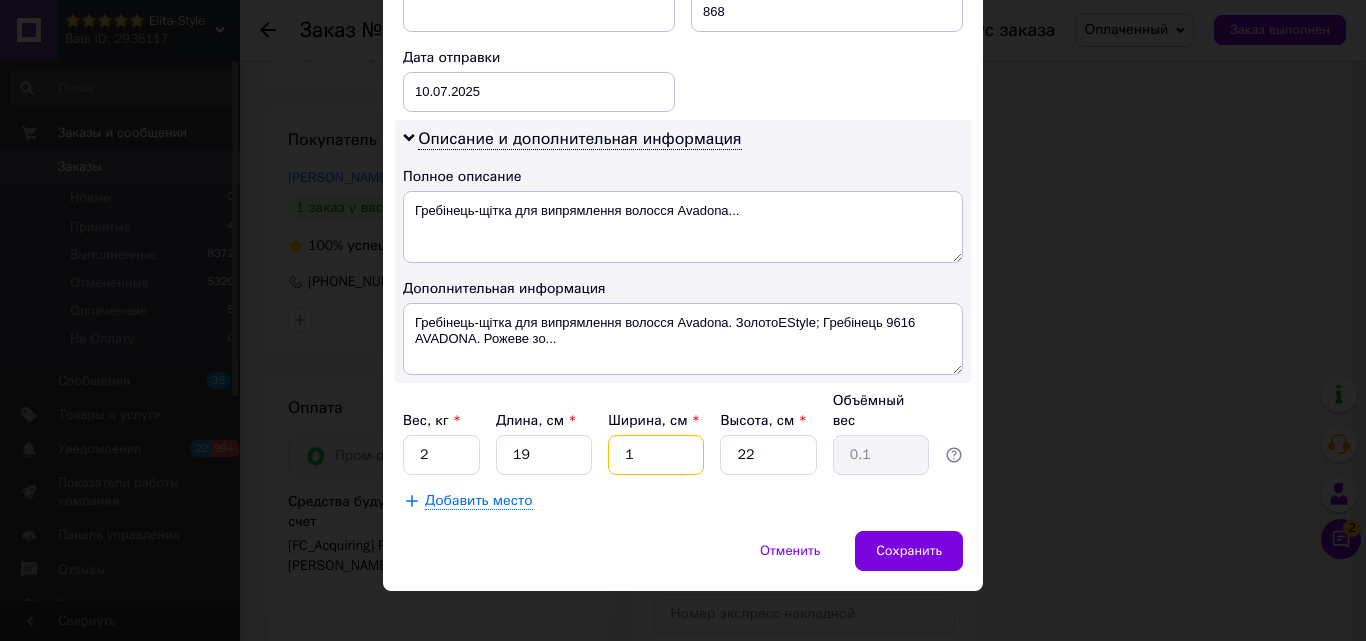 type on "18" 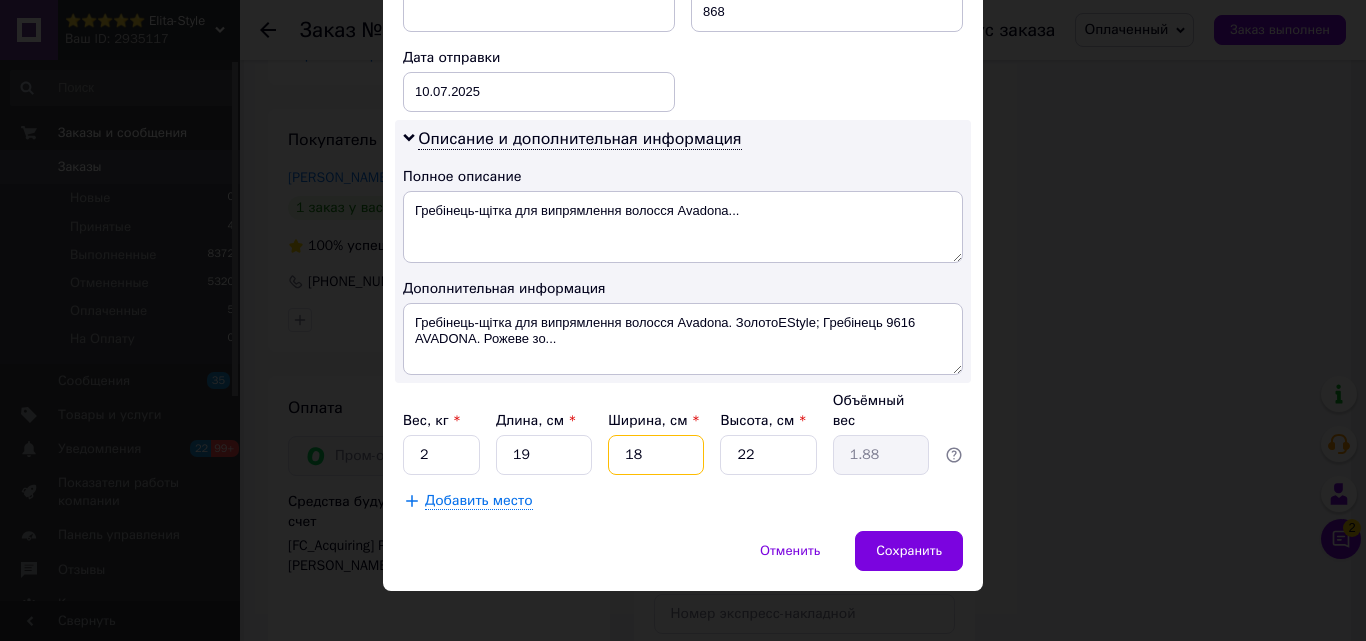 type on "18" 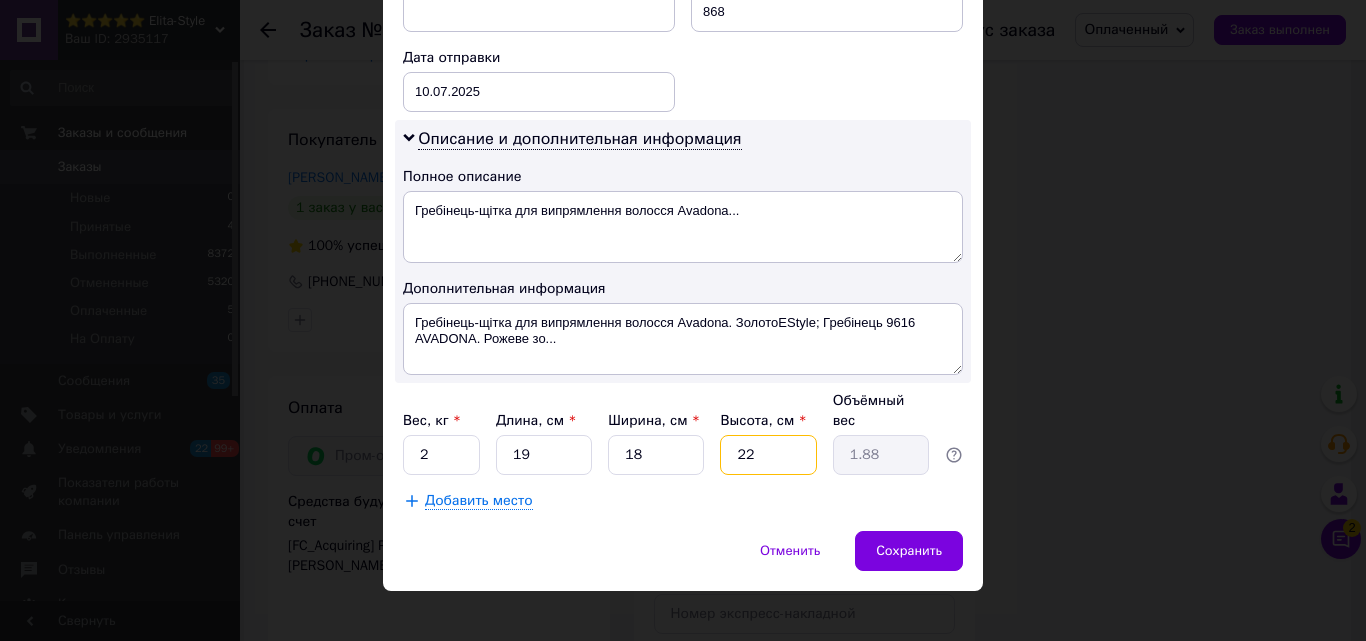 click on "22" at bounding box center (768, 455) 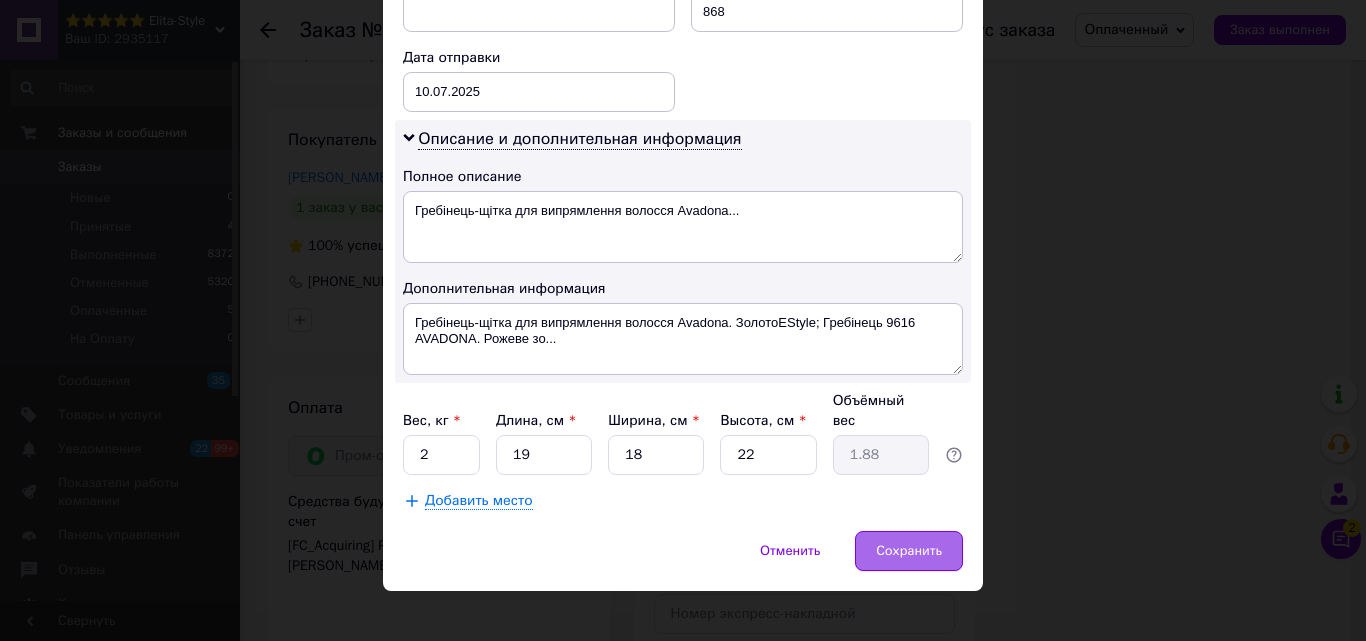 click on "Сохранить" at bounding box center [909, 551] 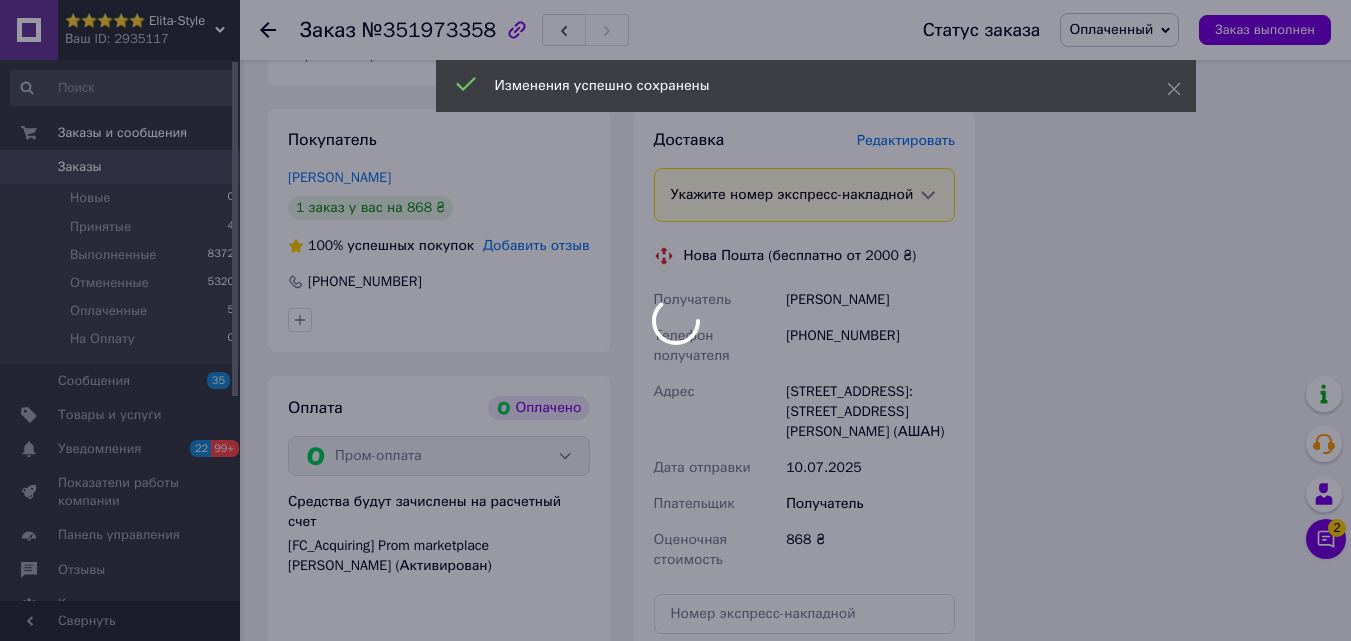 scroll, scrollTop: 2952, scrollLeft: 0, axis: vertical 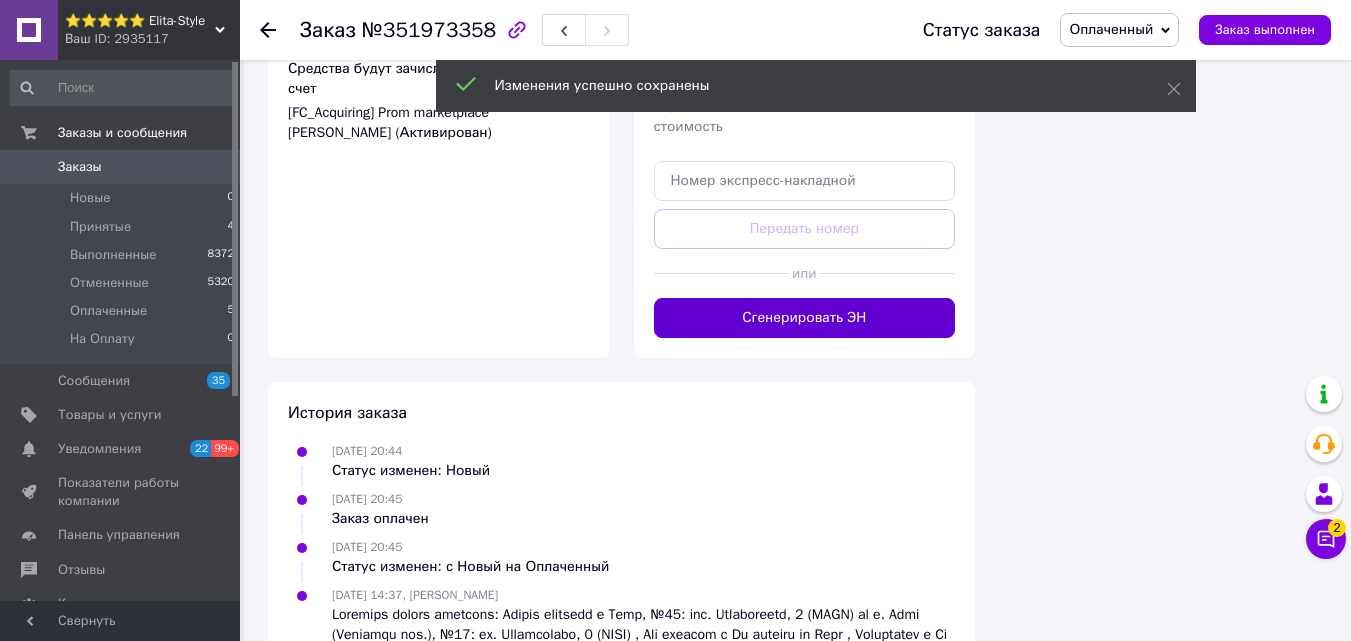click on "Сгенерировать ЭН" at bounding box center [805, 318] 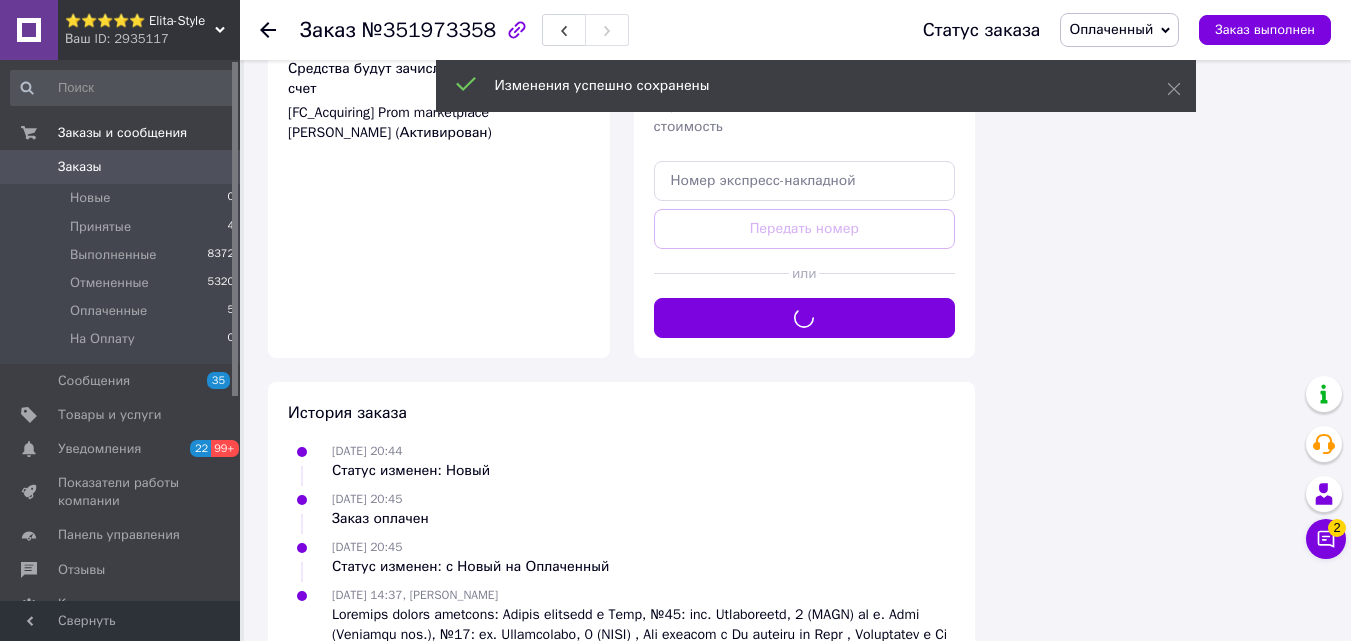 scroll, scrollTop: 2552, scrollLeft: 0, axis: vertical 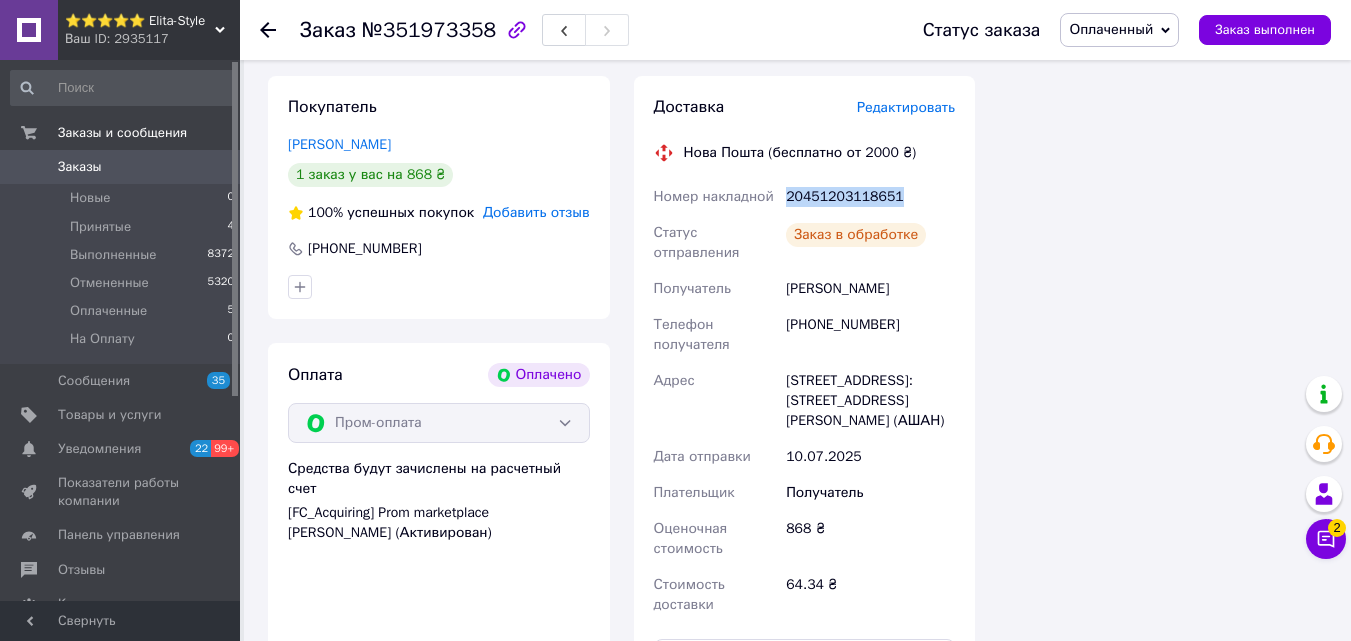 drag, startPoint x: 785, startPoint y: 199, endPoint x: 905, endPoint y: 199, distance: 120 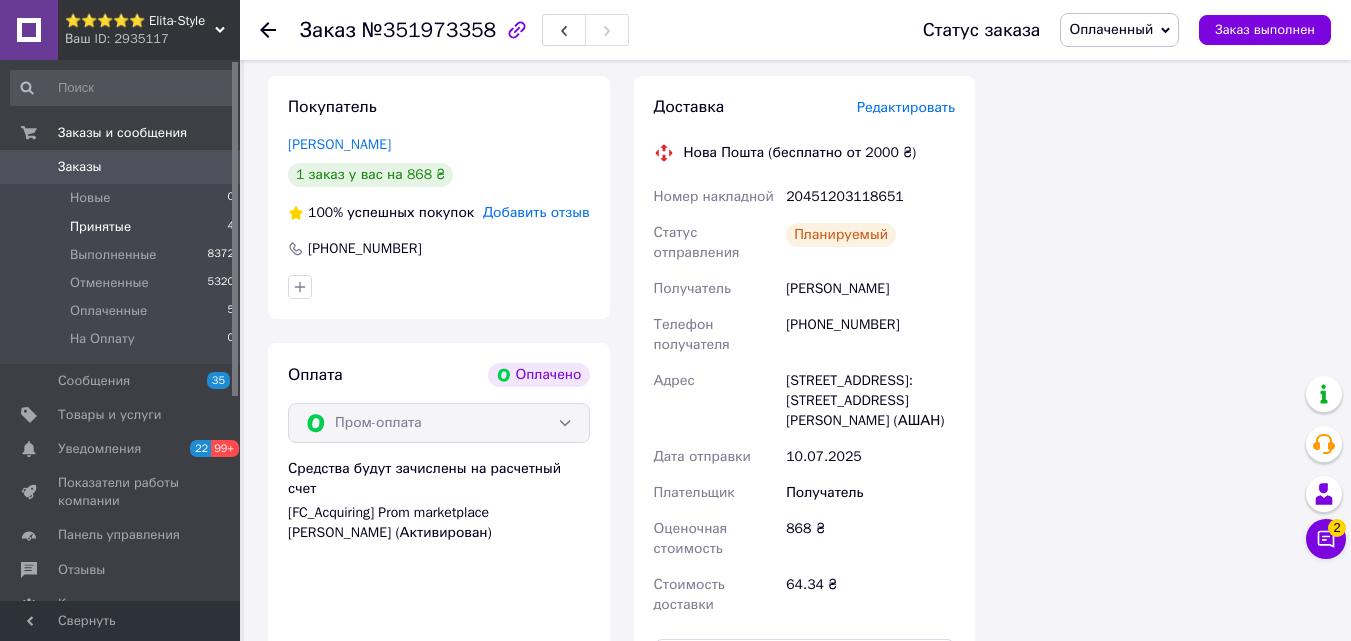 click on "Принятые 4" at bounding box center [123, 227] 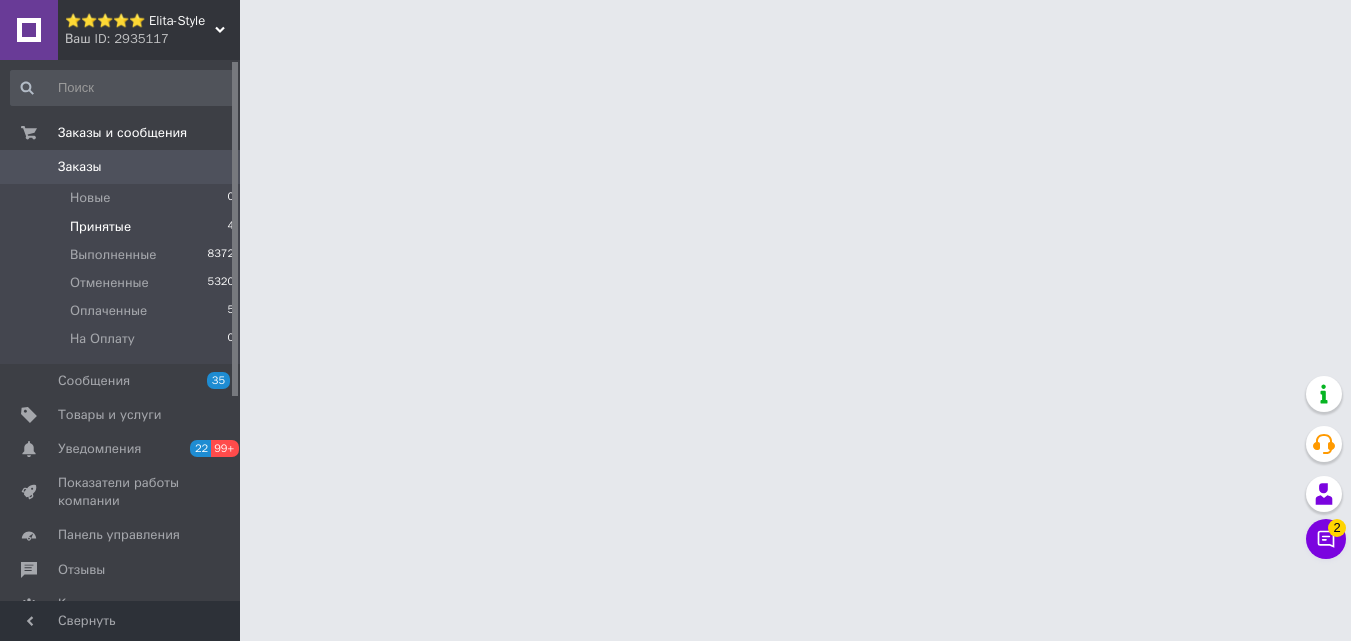 scroll, scrollTop: 0, scrollLeft: 0, axis: both 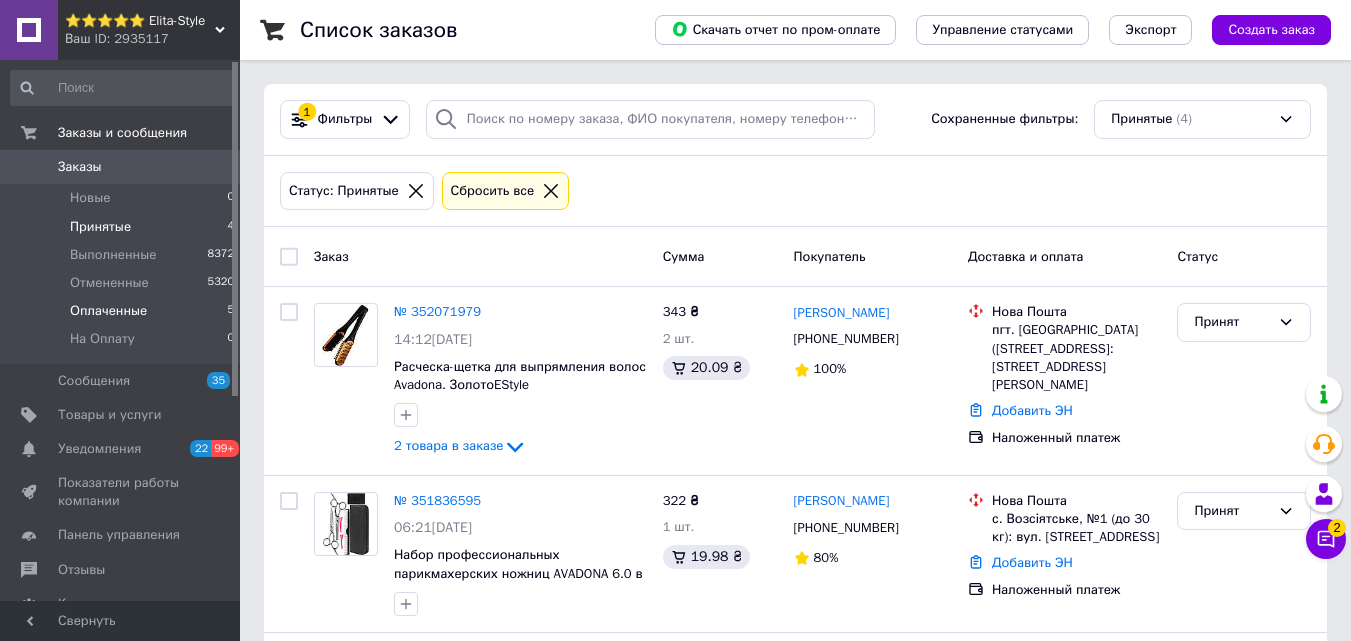click on "Оплаченные 5" at bounding box center [123, 311] 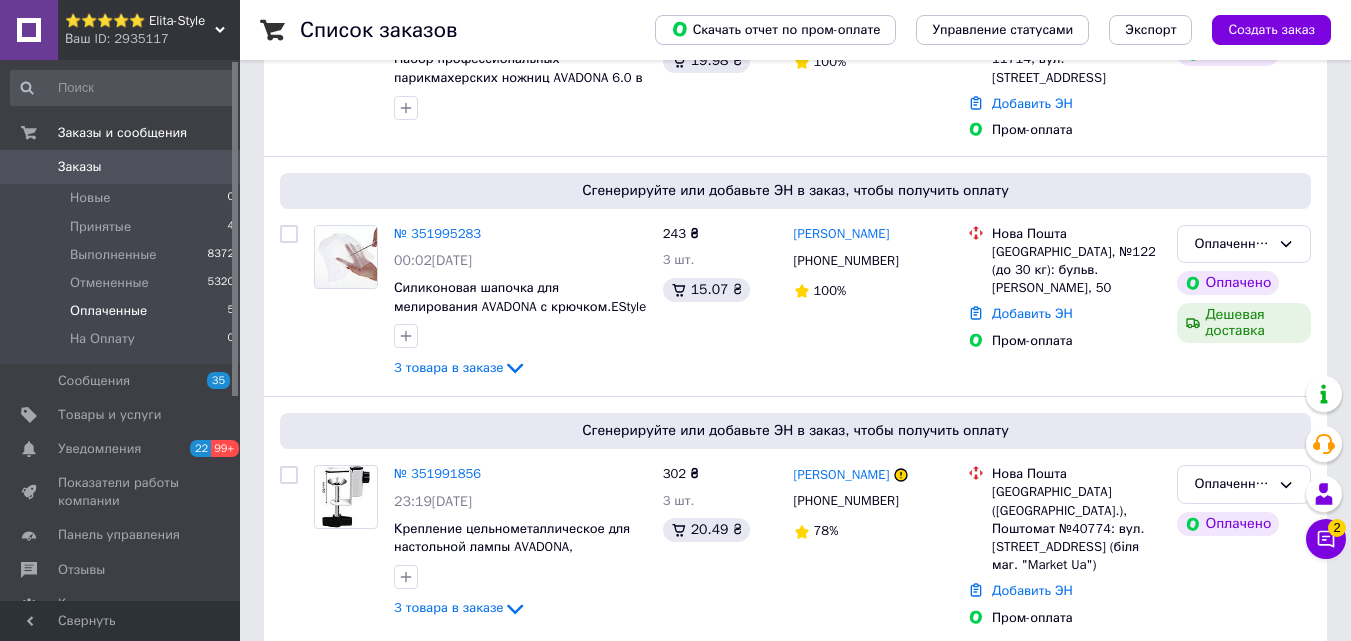 scroll, scrollTop: 602, scrollLeft: 0, axis: vertical 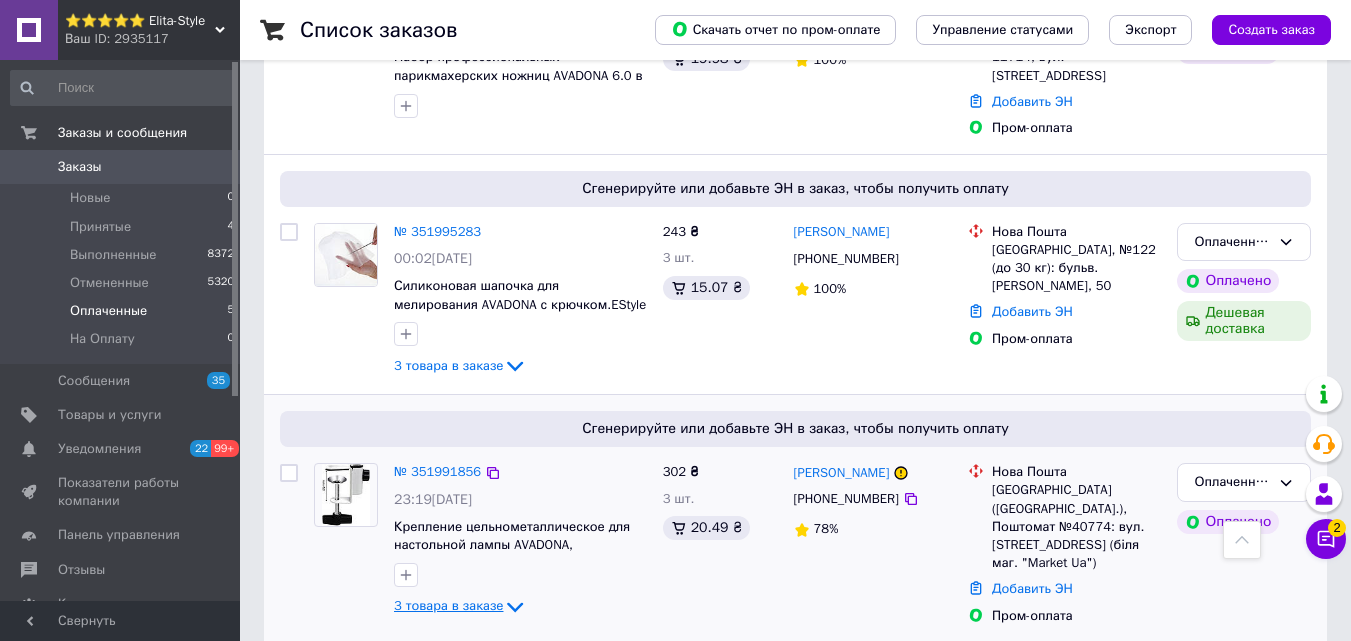 click 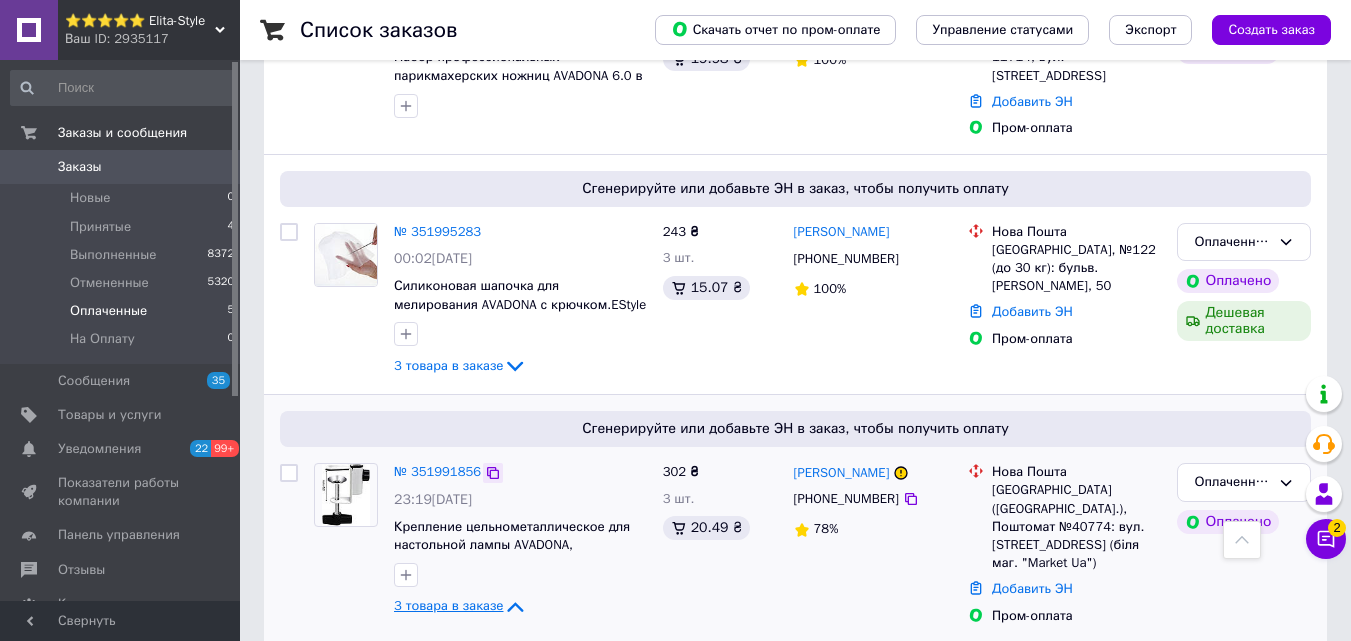 click 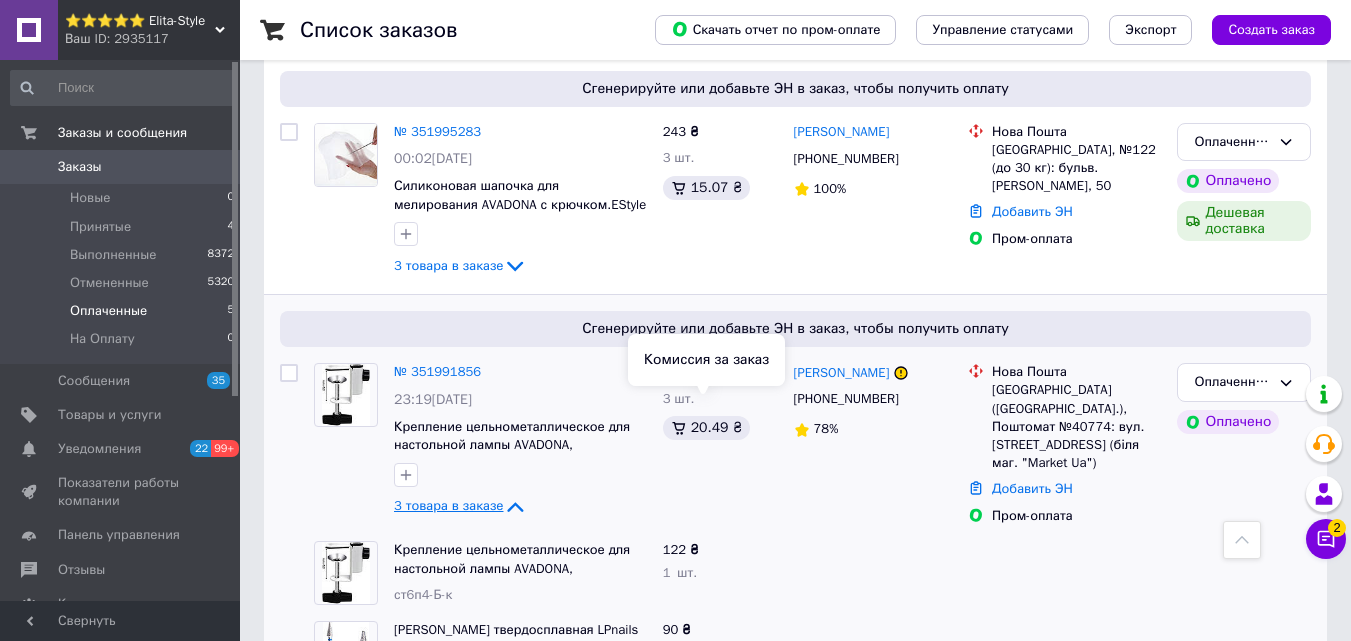 scroll, scrollTop: 843, scrollLeft: 0, axis: vertical 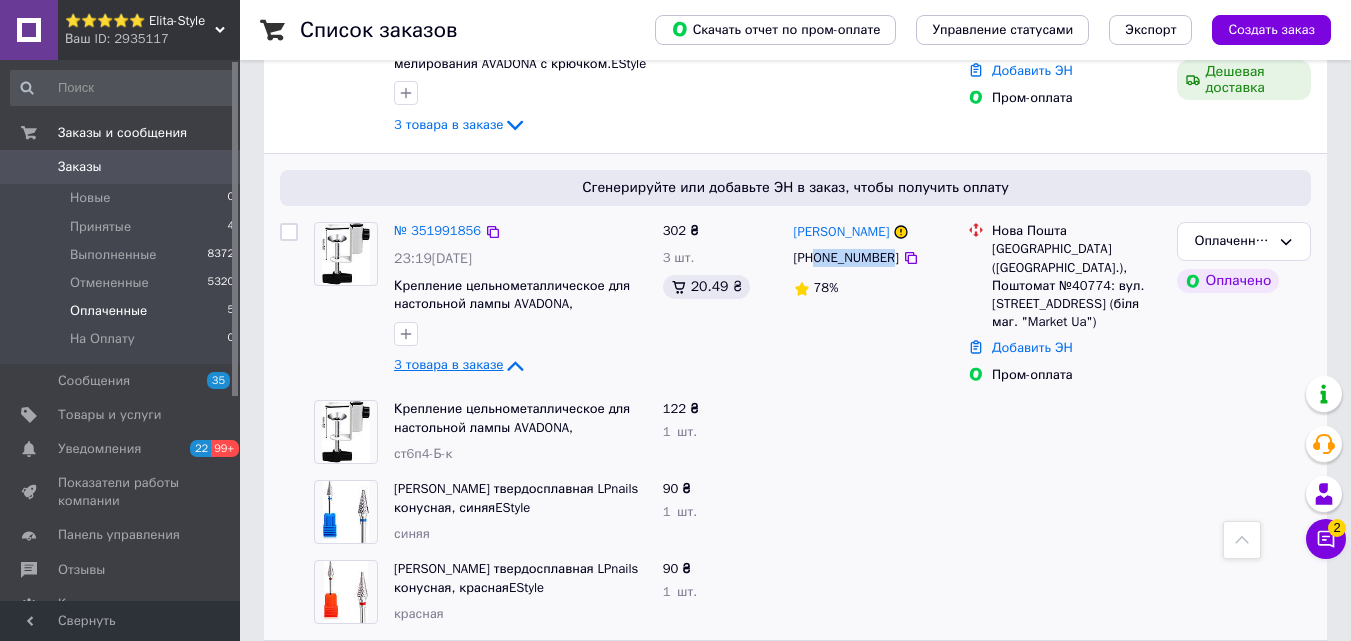 drag, startPoint x: 885, startPoint y: 236, endPoint x: 814, endPoint y: 243, distance: 71.34424 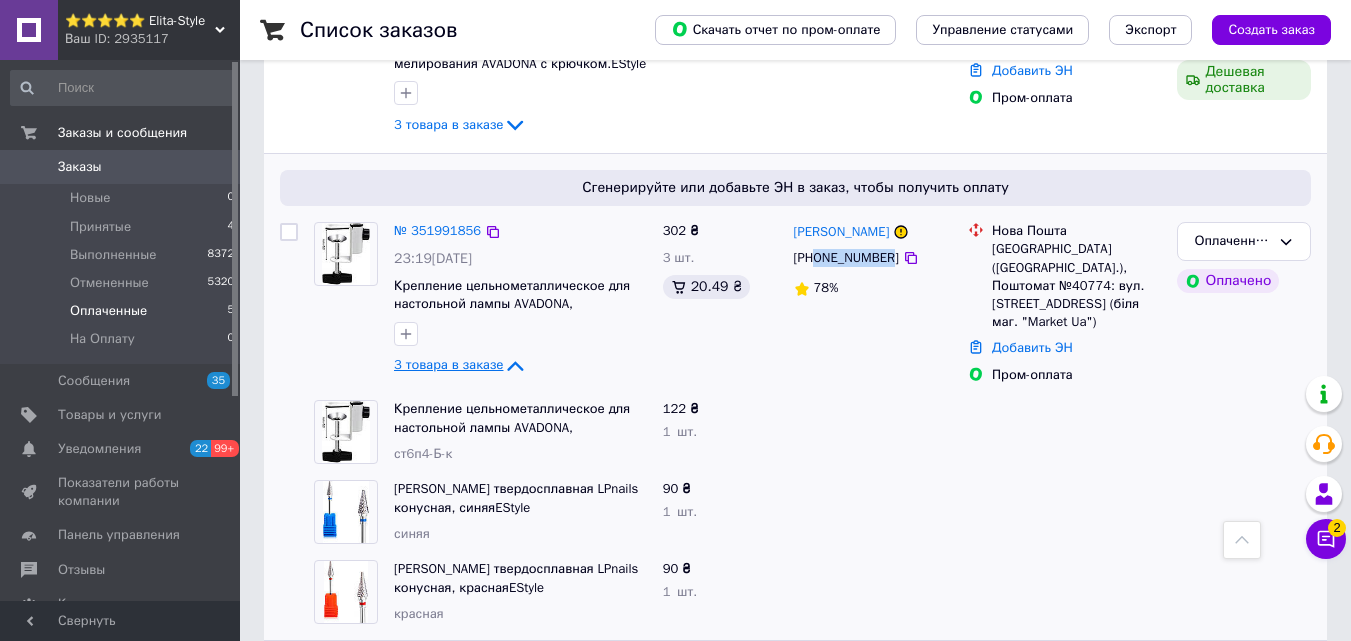click on "[PHONE_NUMBER]" at bounding box center [846, 258] 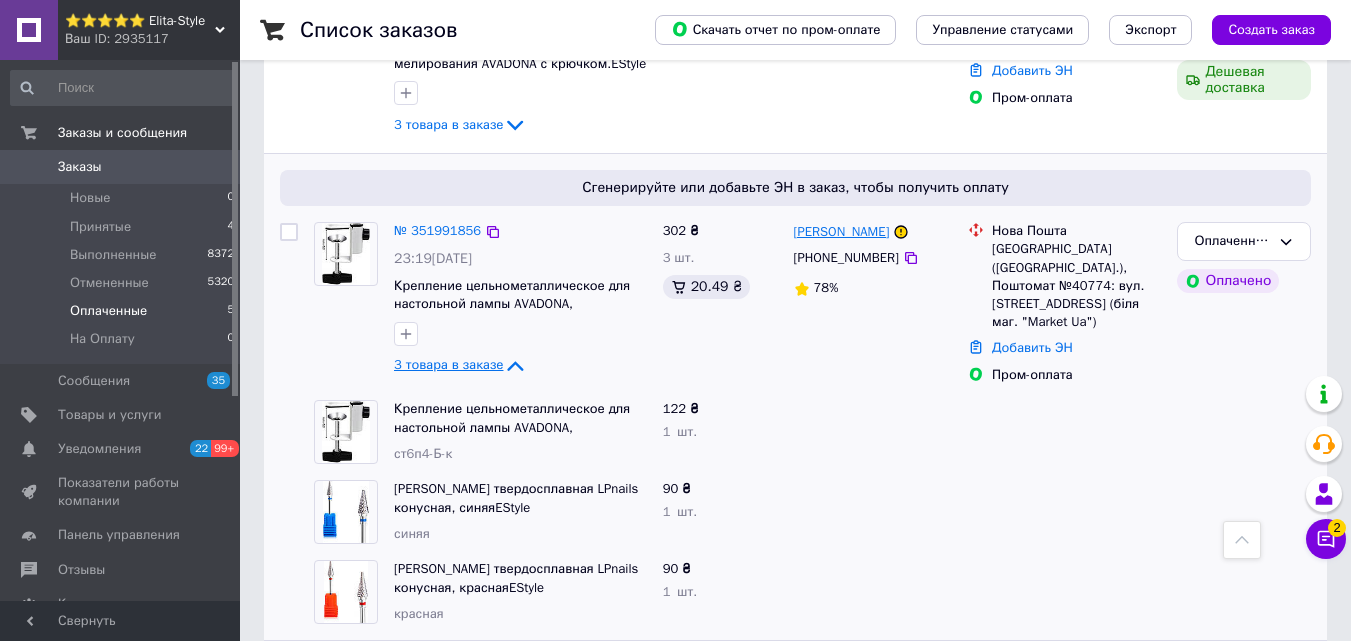 drag, startPoint x: 906, startPoint y: 211, endPoint x: 804, endPoint y: 207, distance: 102.0784 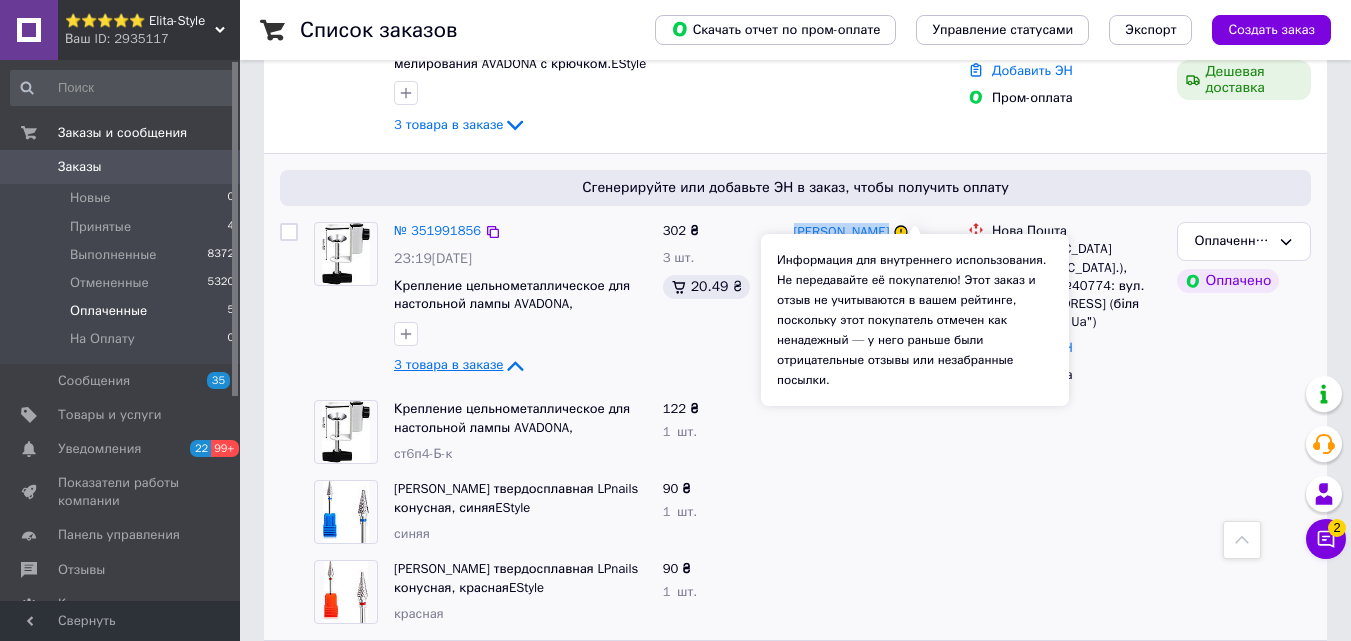 drag, startPoint x: 789, startPoint y: 203, endPoint x: 906, endPoint y: 210, distance: 117.20921 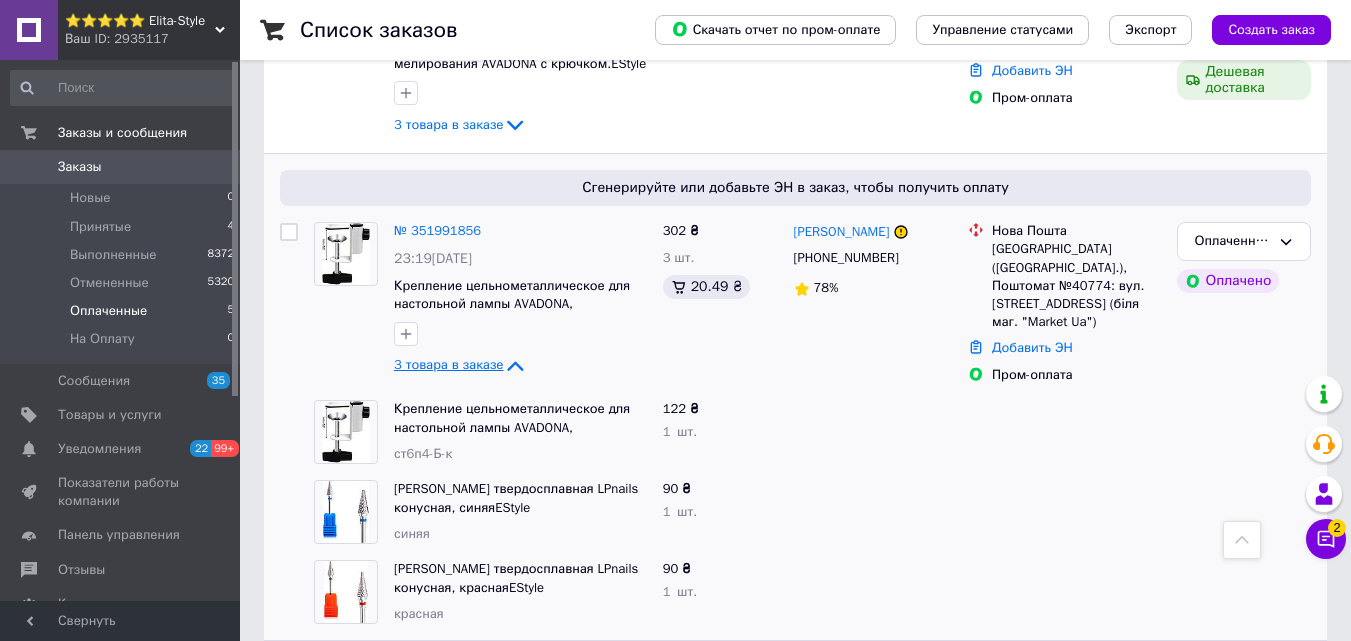 click 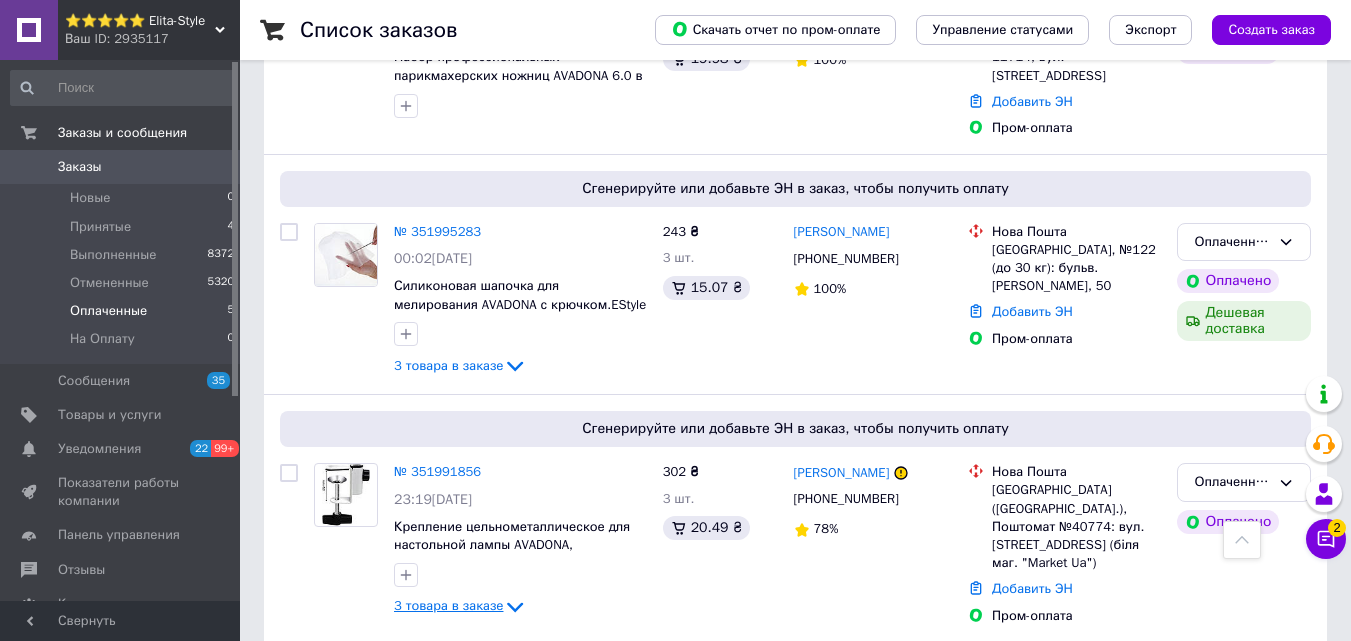click 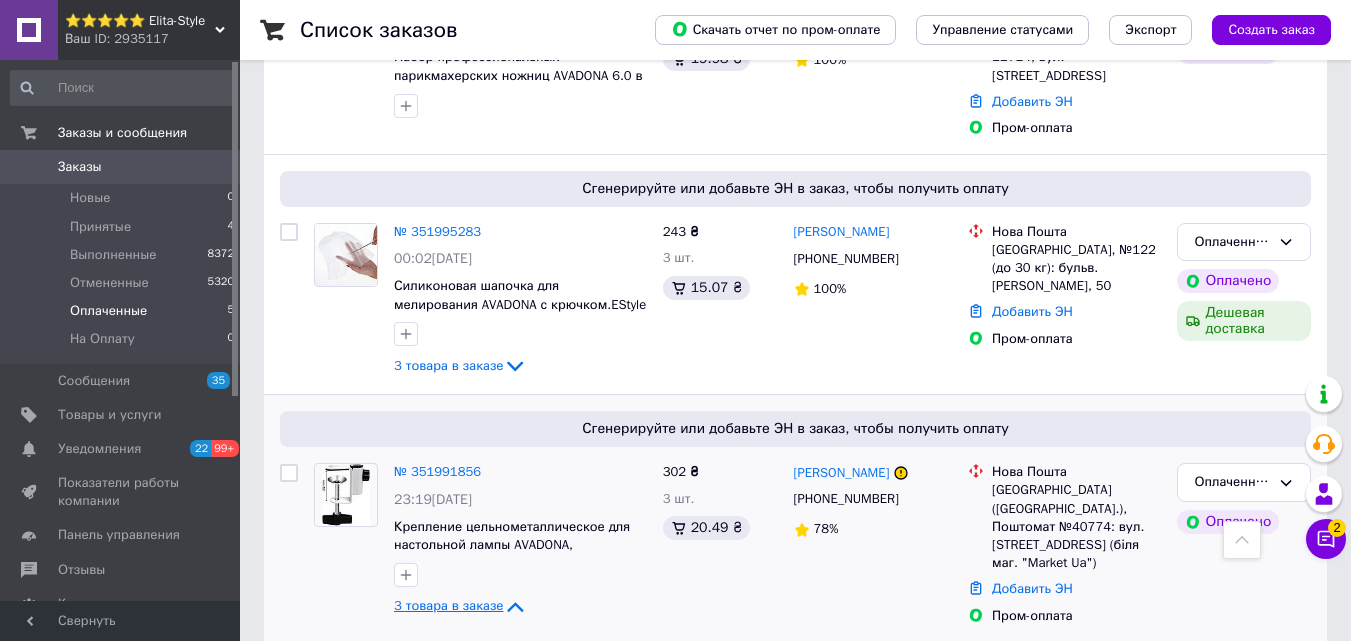 scroll, scrollTop: 843, scrollLeft: 0, axis: vertical 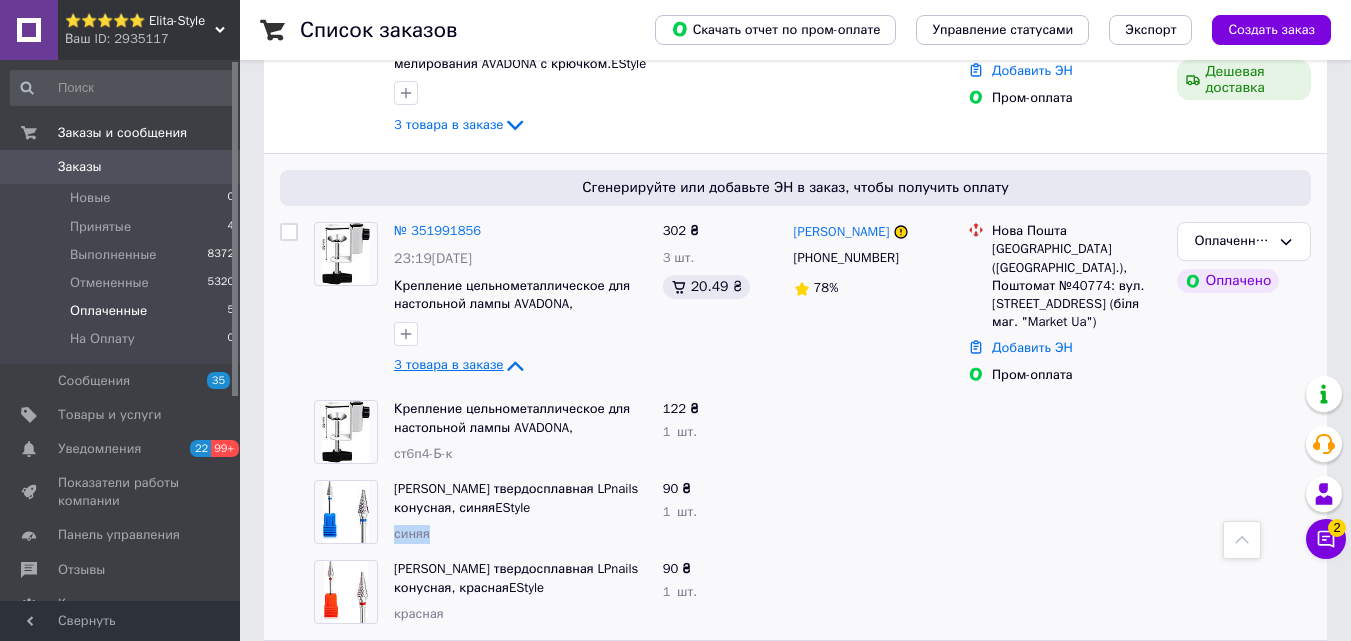 drag, startPoint x: 425, startPoint y: 509, endPoint x: 392, endPoint y: 507, distance: 33.06055 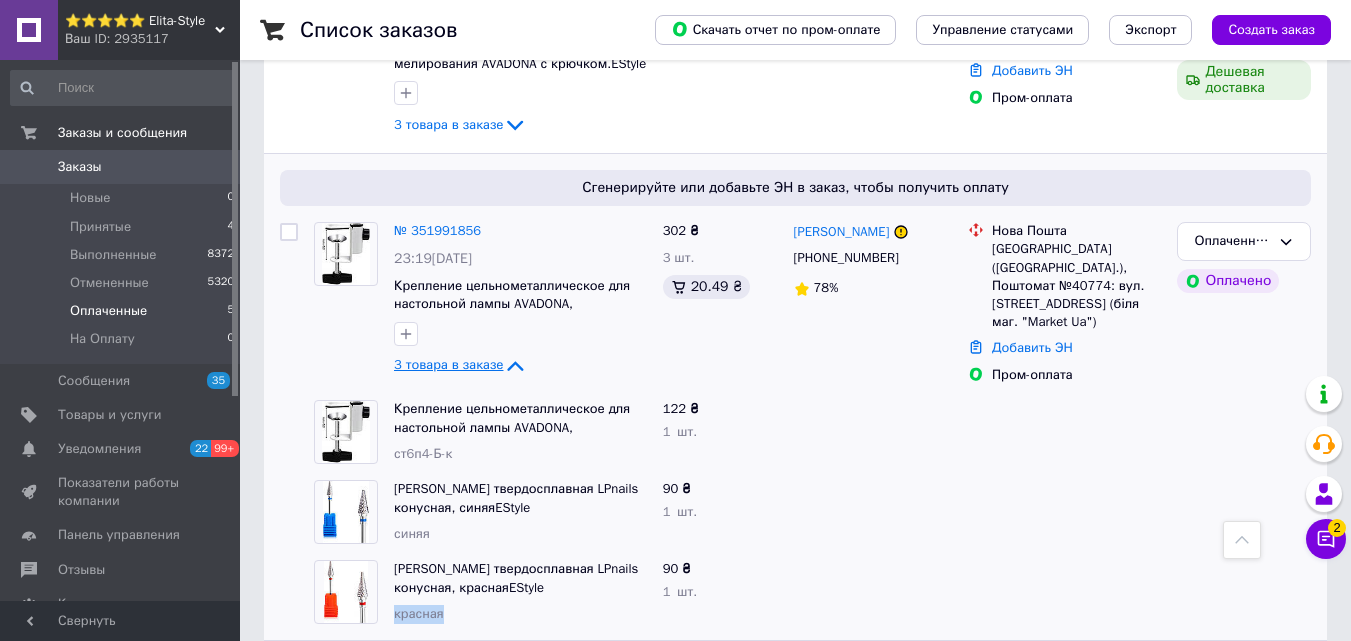 drag, startPoint x: 452, startPoint y: 586, endPoint x: 397, endPoint y: 590, distance: 55.145264 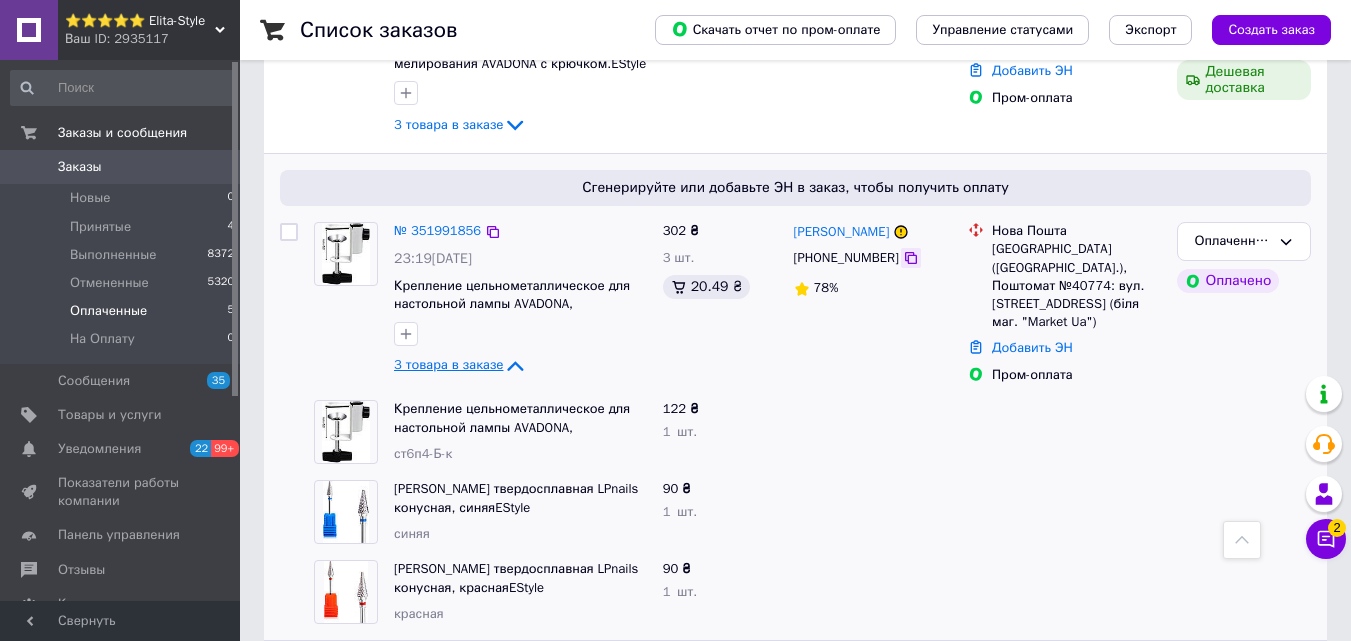 click 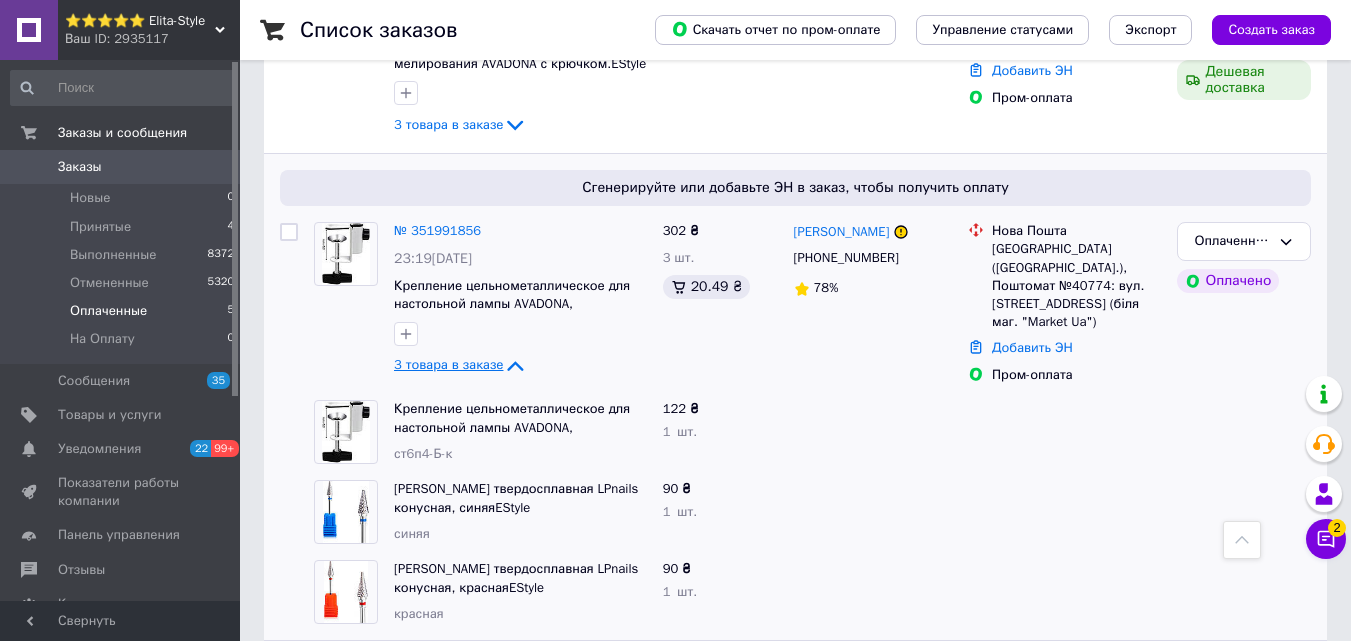 click 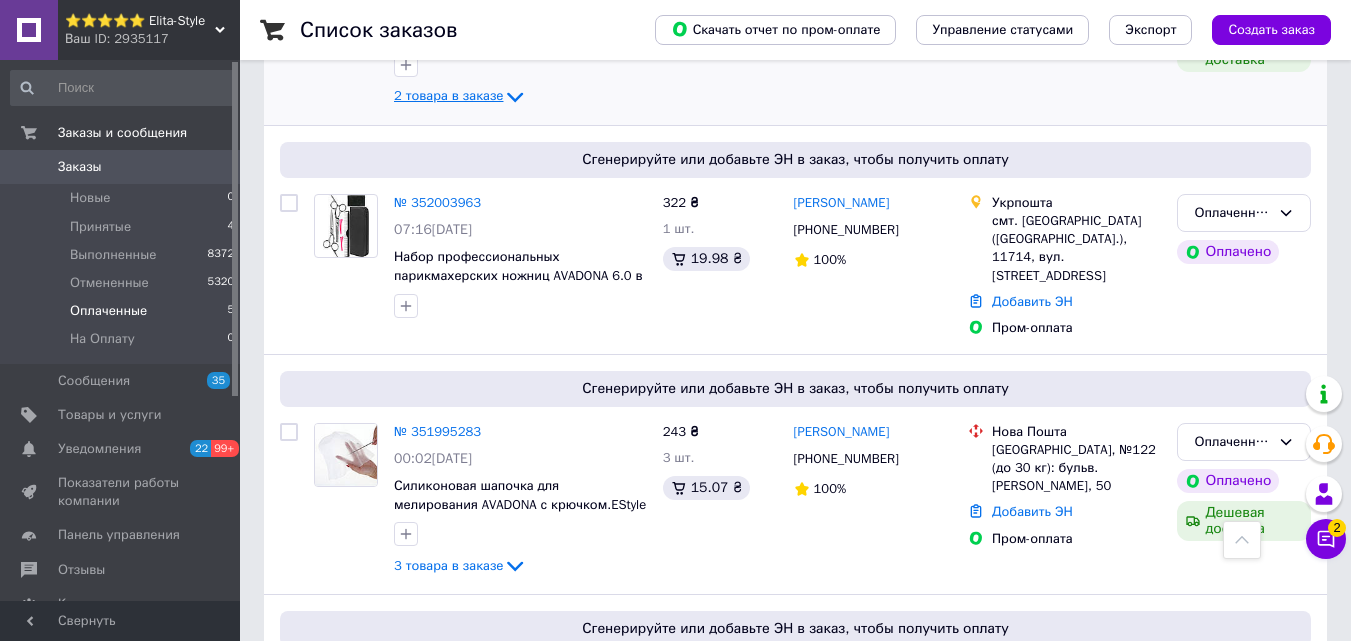 scroll, scrollTop: 202, scrollLeft: 0, axis: vertical 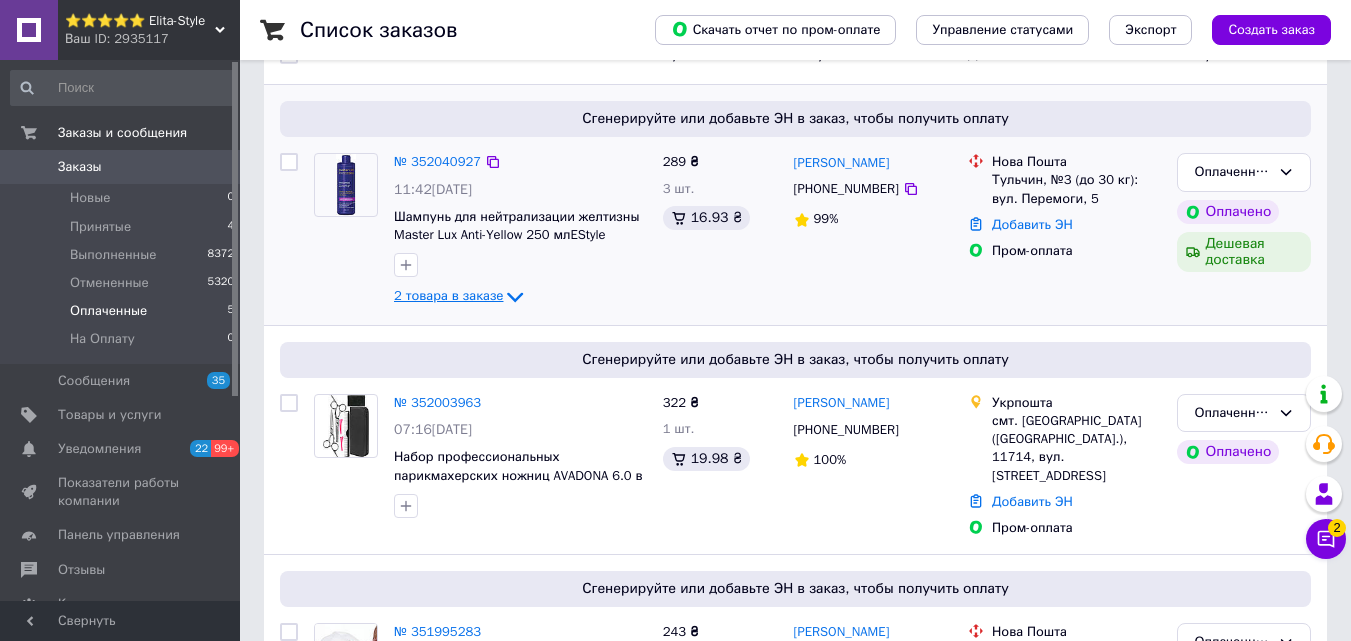click 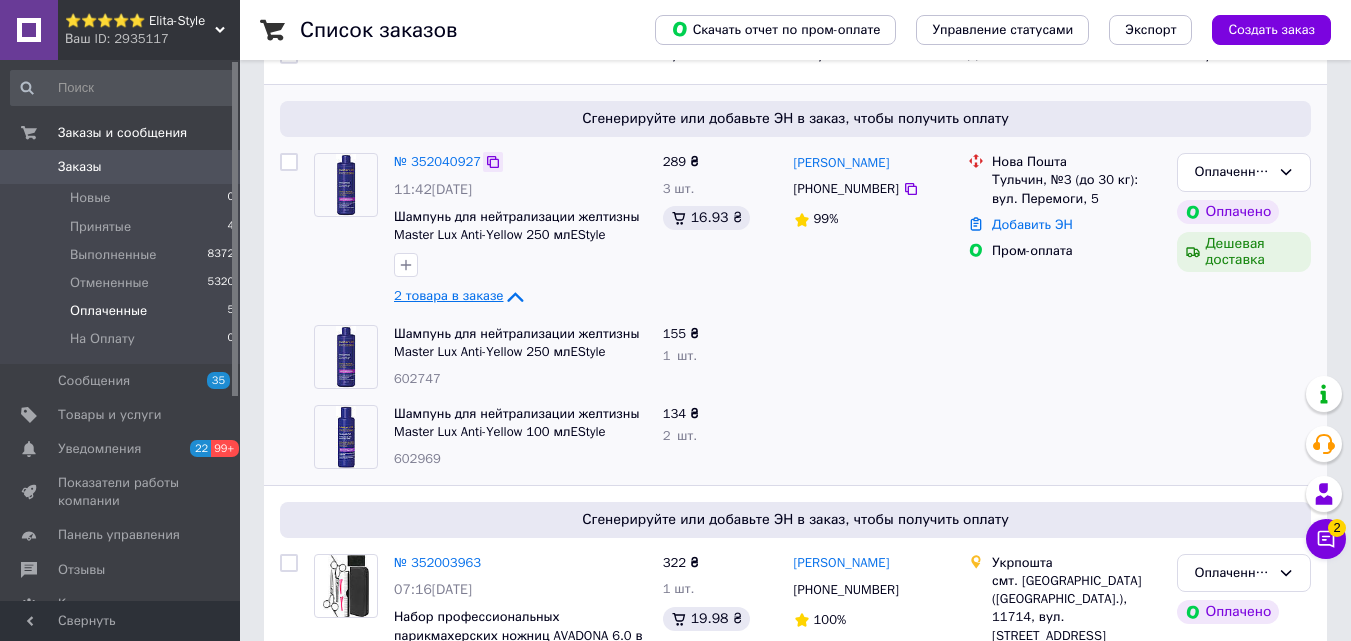 click 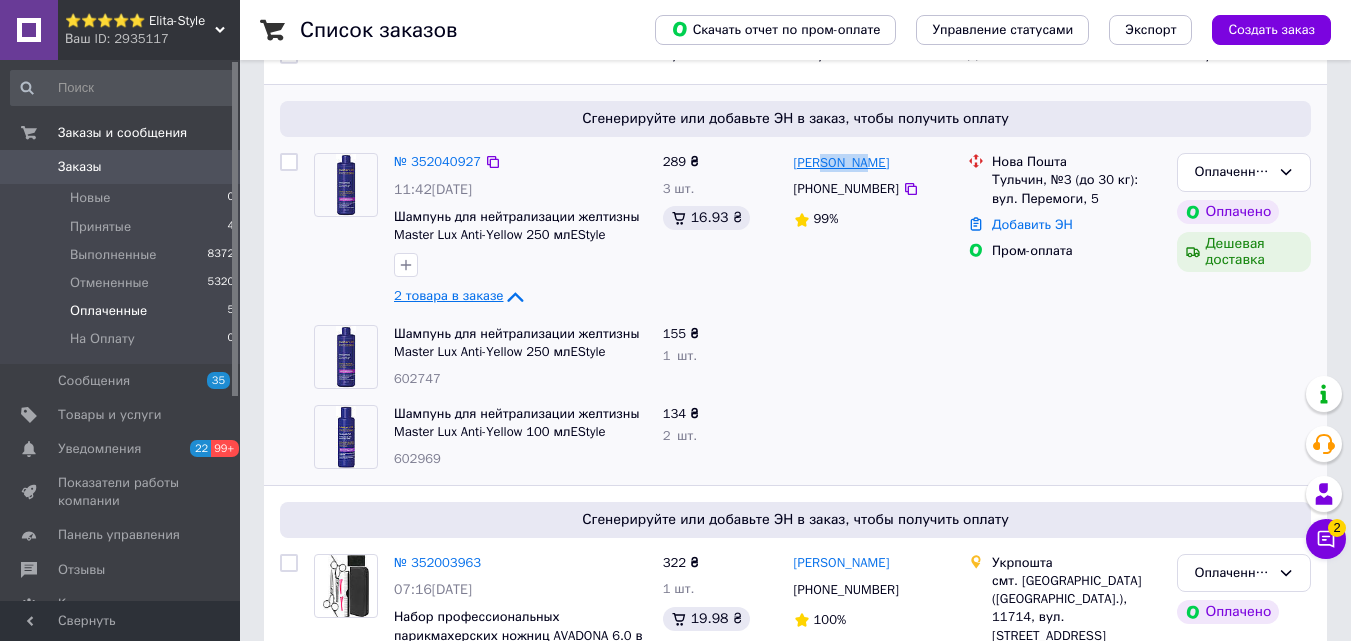 drag, startPoint x: 838, startPoint y: 154, endPoint x: 823, endPoint y: 155, distance: 15.033297 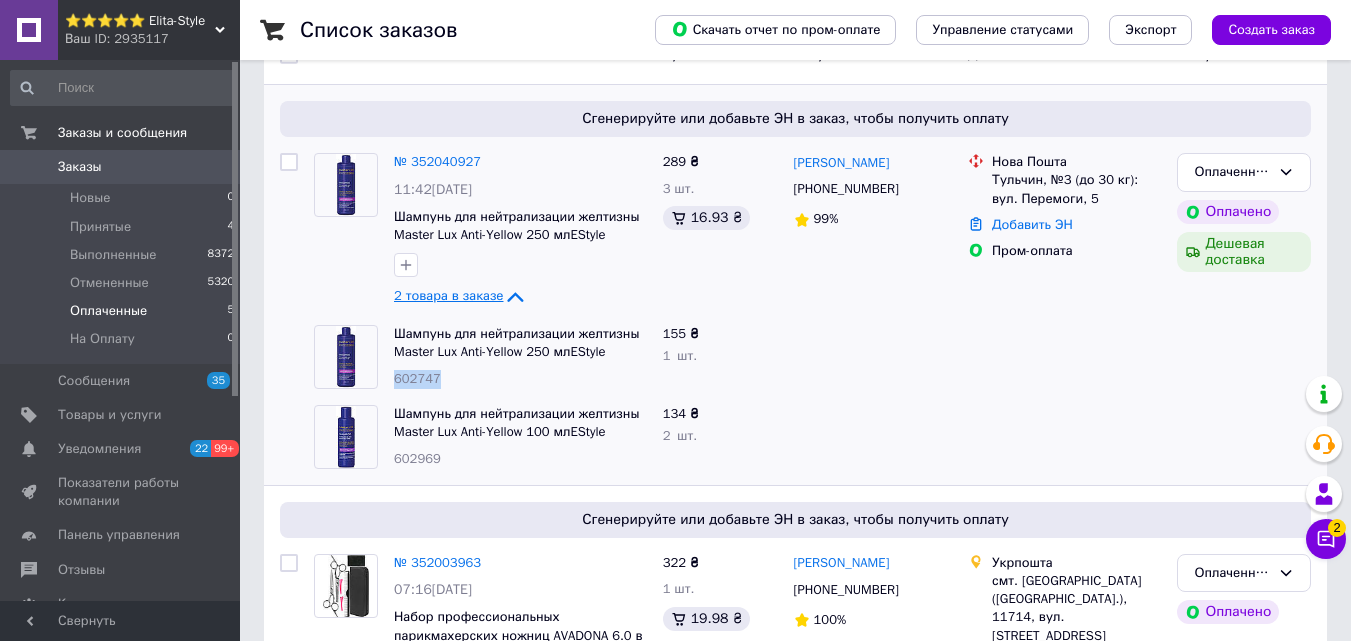 drag, startPoint x: 448, startPoint y: 382, endPoint x: 397, endPoint y: 385, distance: 51.088158 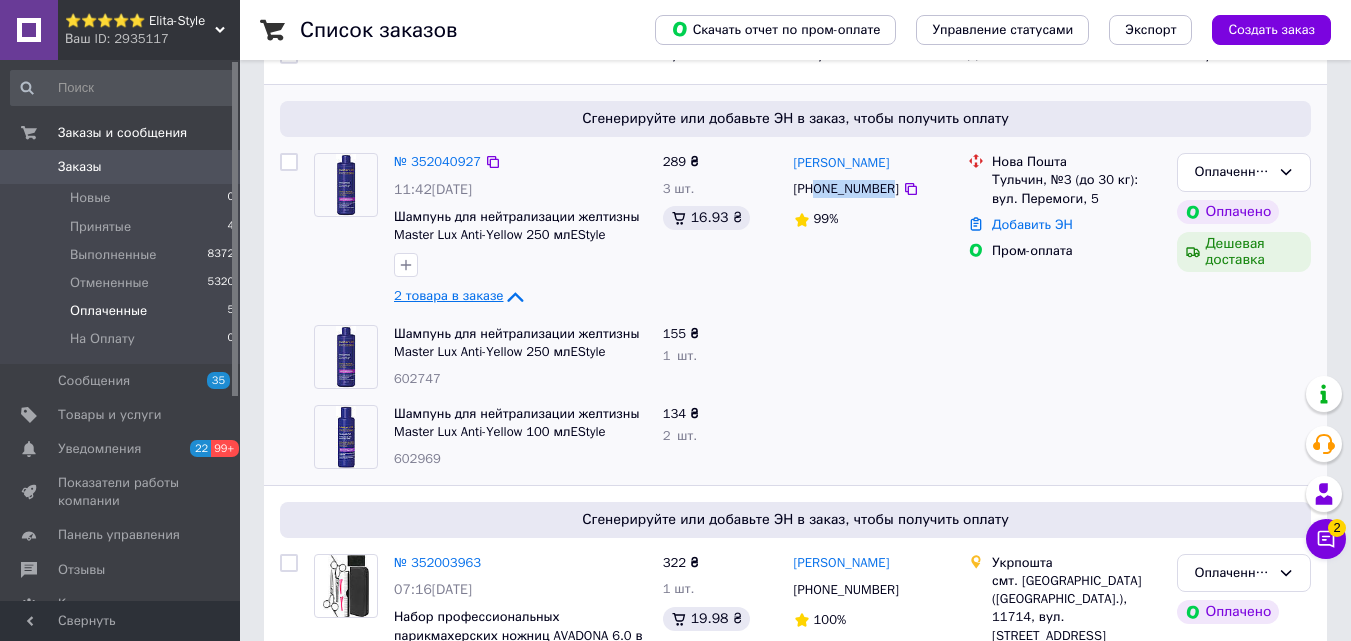 drag, startPoint x: 886, startPoint y: 186, endPoint x: 816, endPoint y: 190, distance: 70.11419 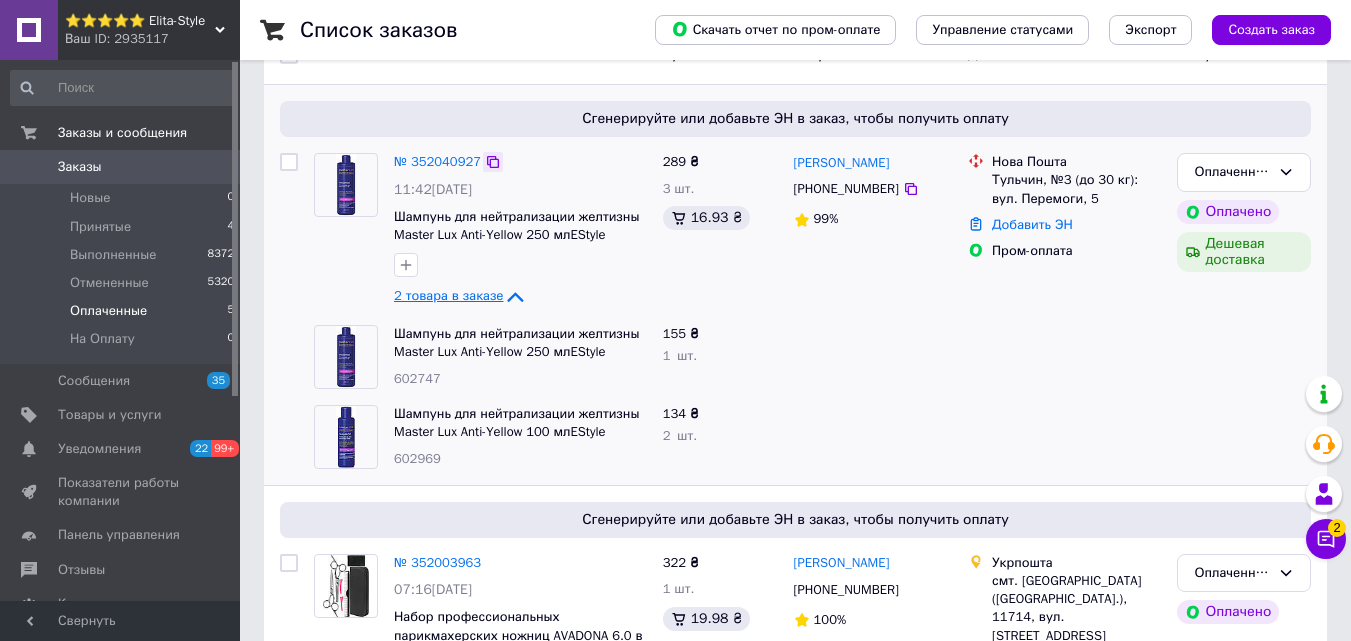 click 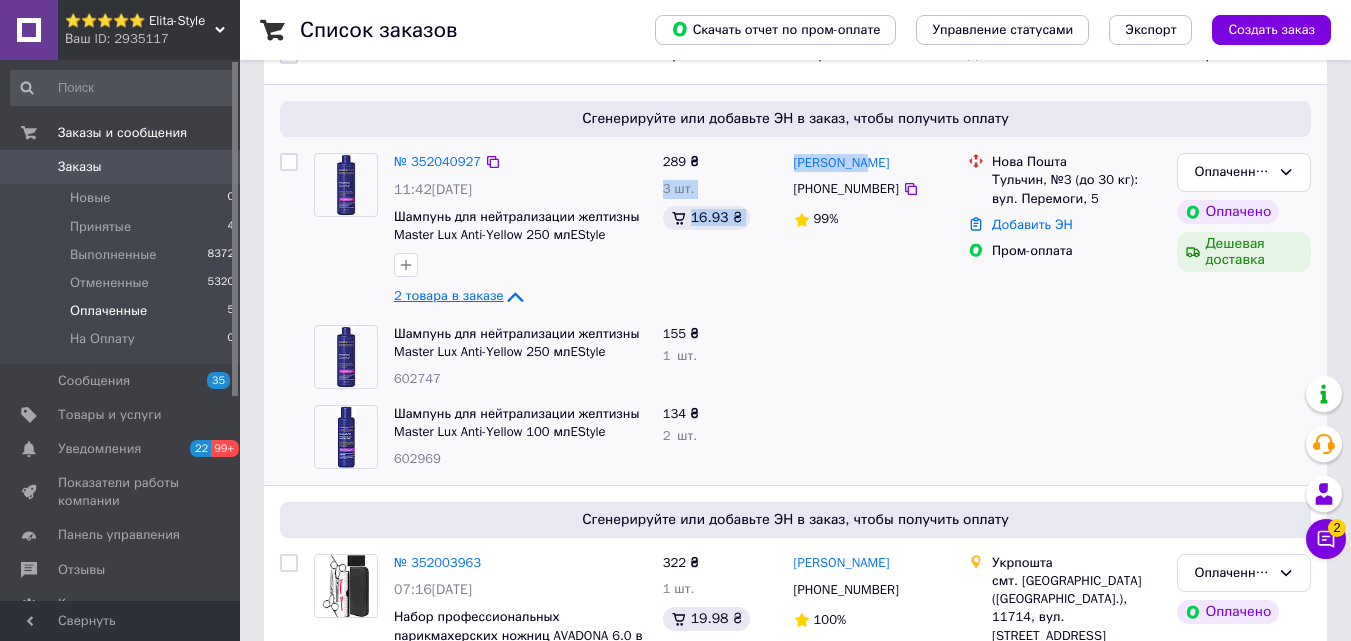 drag, startPoint x: 869, startPoint y: 156, endPoint x: 781, endPoint y: 162, distance: 88.20431 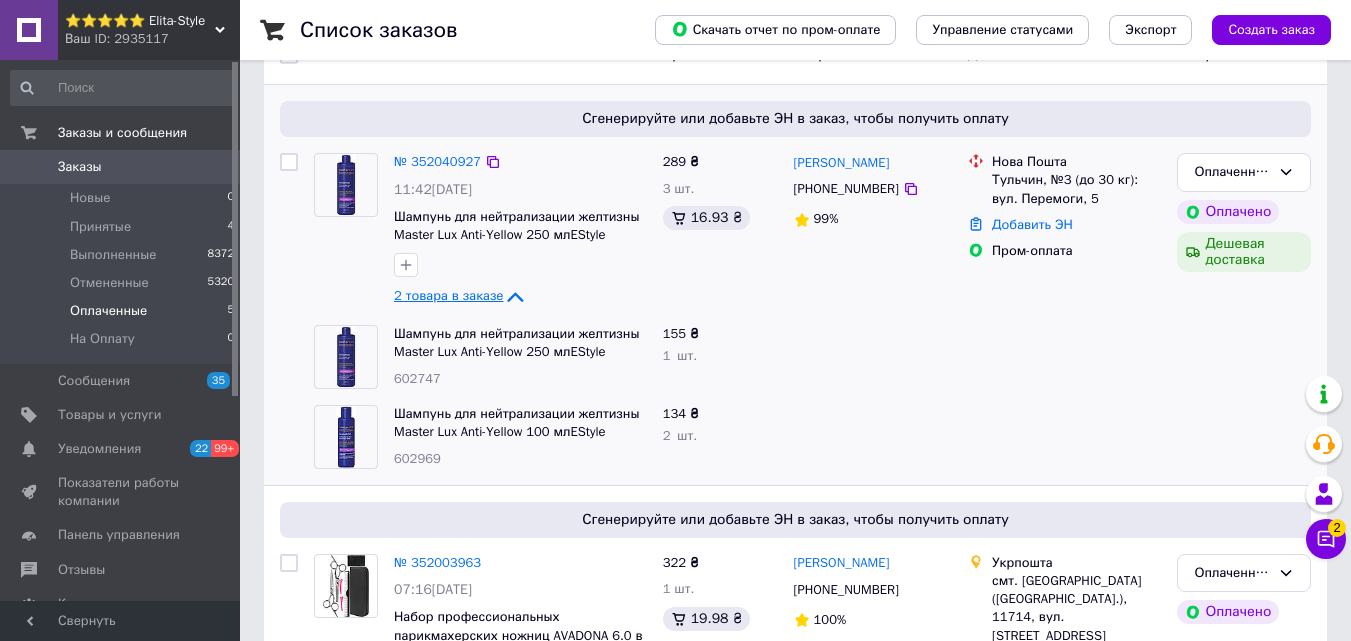 drag, startPoint x: 884, startPoint y: 191, endPoint x: 858, endPoint y: 186, distance: 26.476404 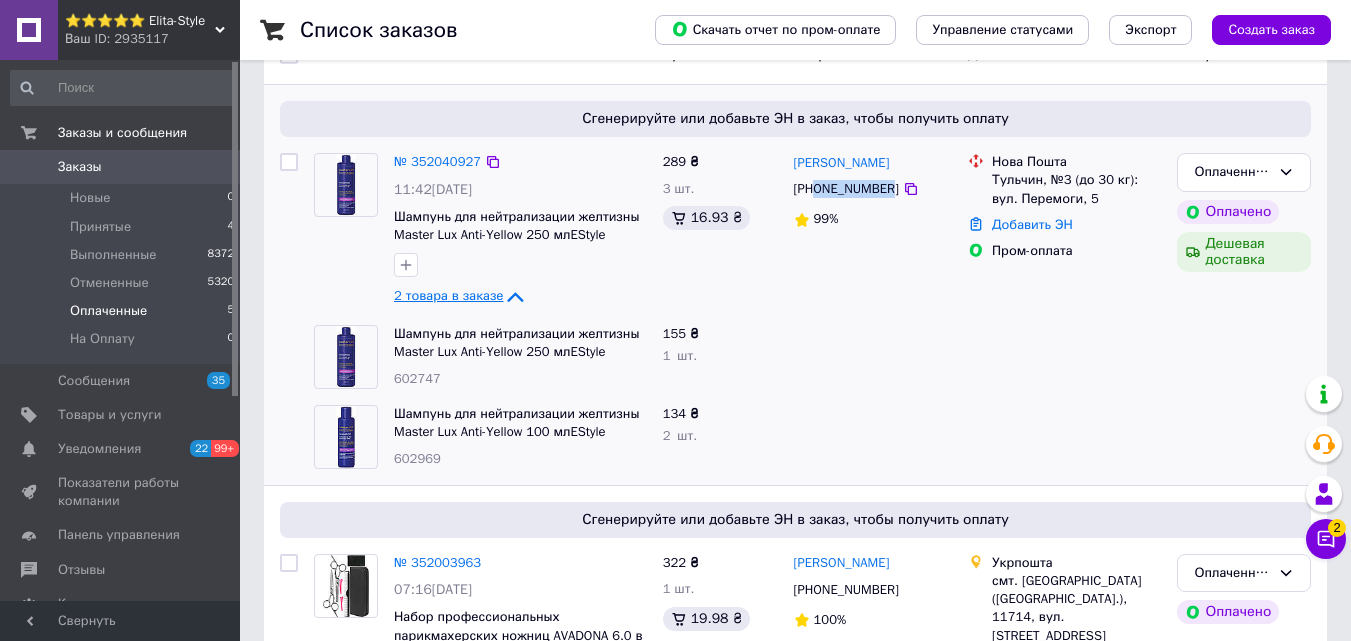 drag, startPoint x: 816, startPoint y: 186, endPoint x: 885, endPoint y: 194, distance: 69.46222 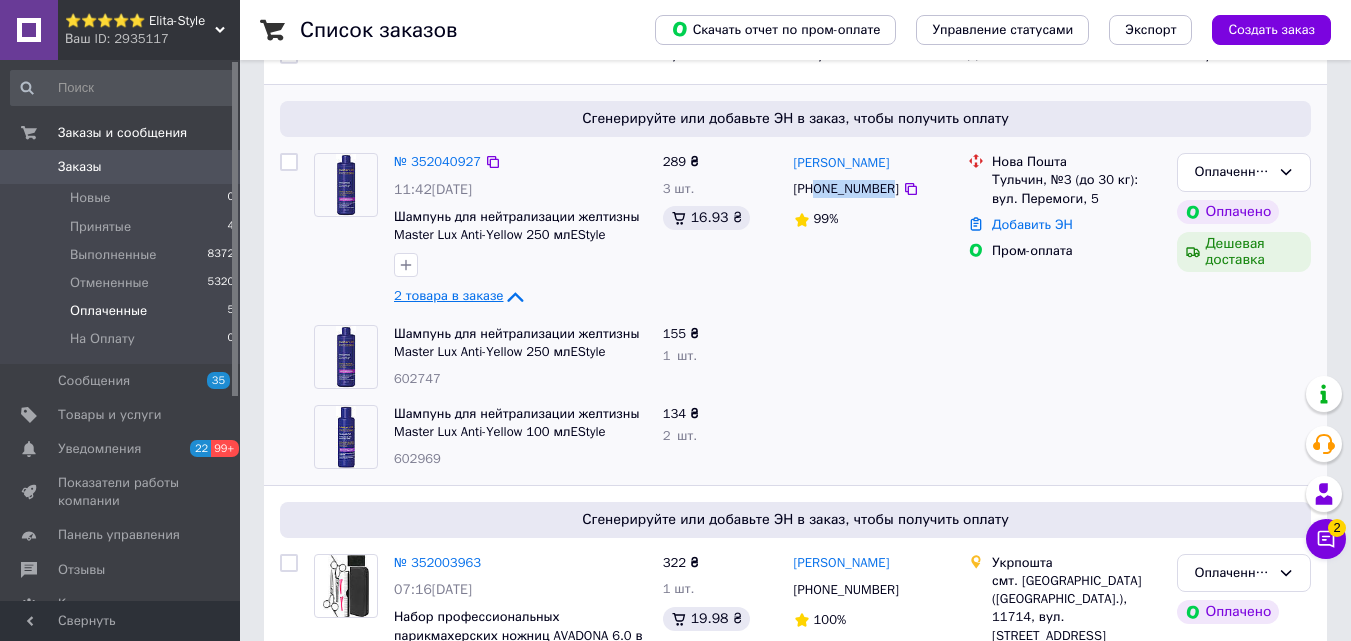 click on "[PHONE_NUMBER]" at bounding box center [846, 189] 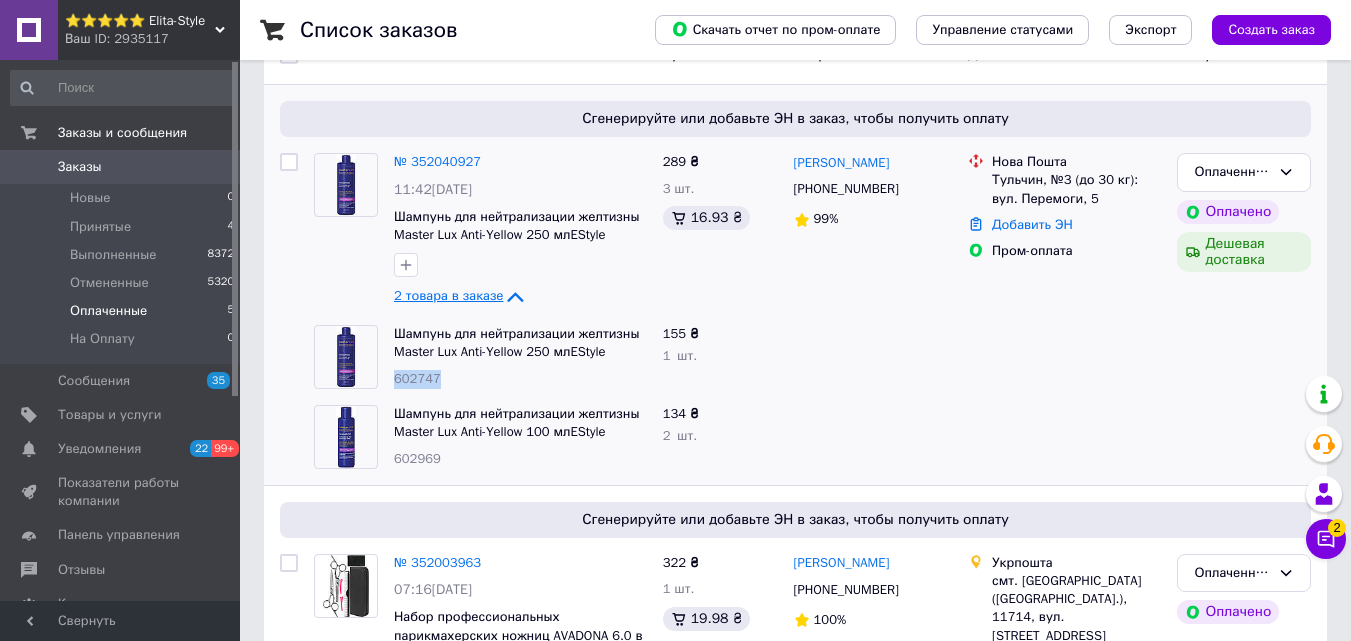 drag, startPoint x: 453, startPoint y: 384, endPoint x: 393, endPoint y: 381, distance: 60.074955 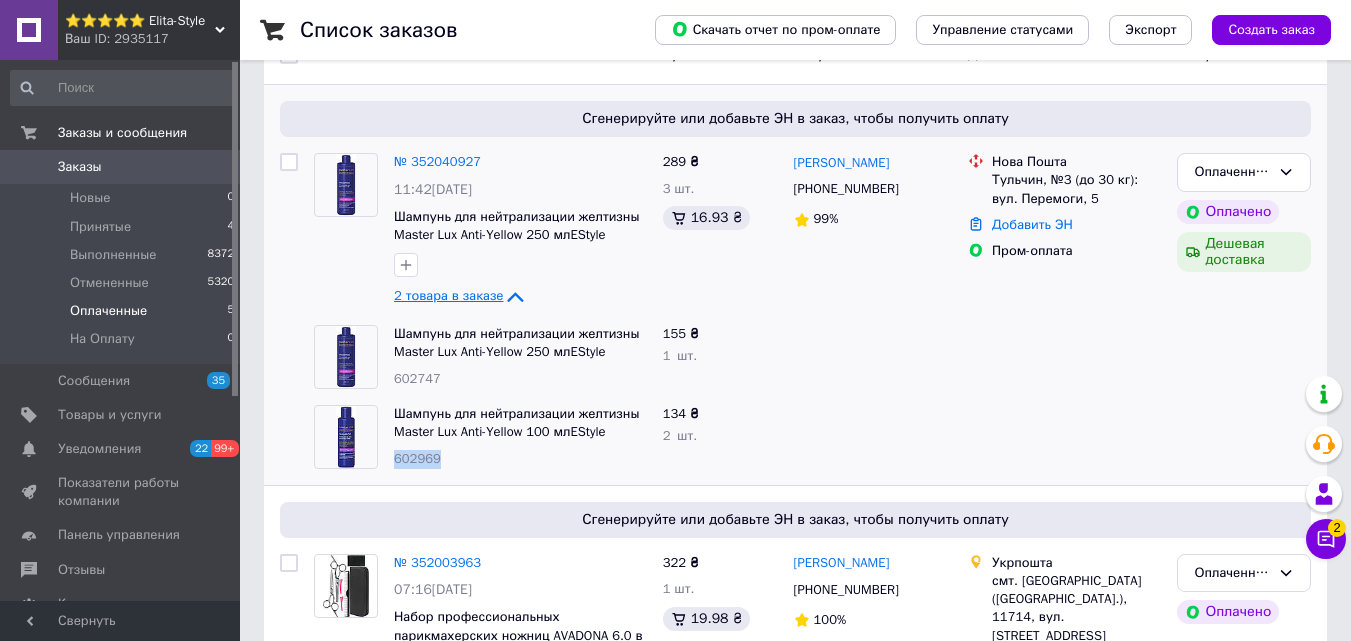 drag, startPoint x: 451, startPoint y: 456, endPoint x: 394, endPoint y: 453, distance: 57.07889 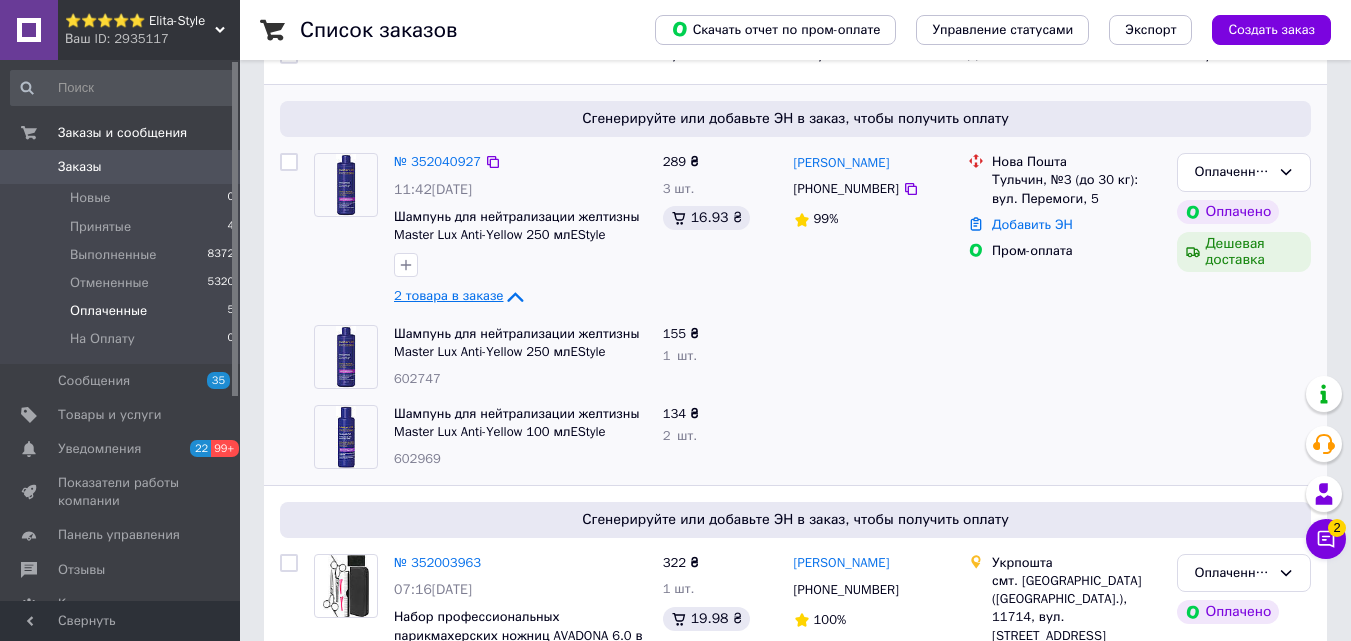 click on "№ 352040927 11:42[DATE] Шампунь для нейтрализации желтизны Master Lux Anti-Yellow 250 млEStyle 2 товара в заказе" at bounding box center (520, 231) 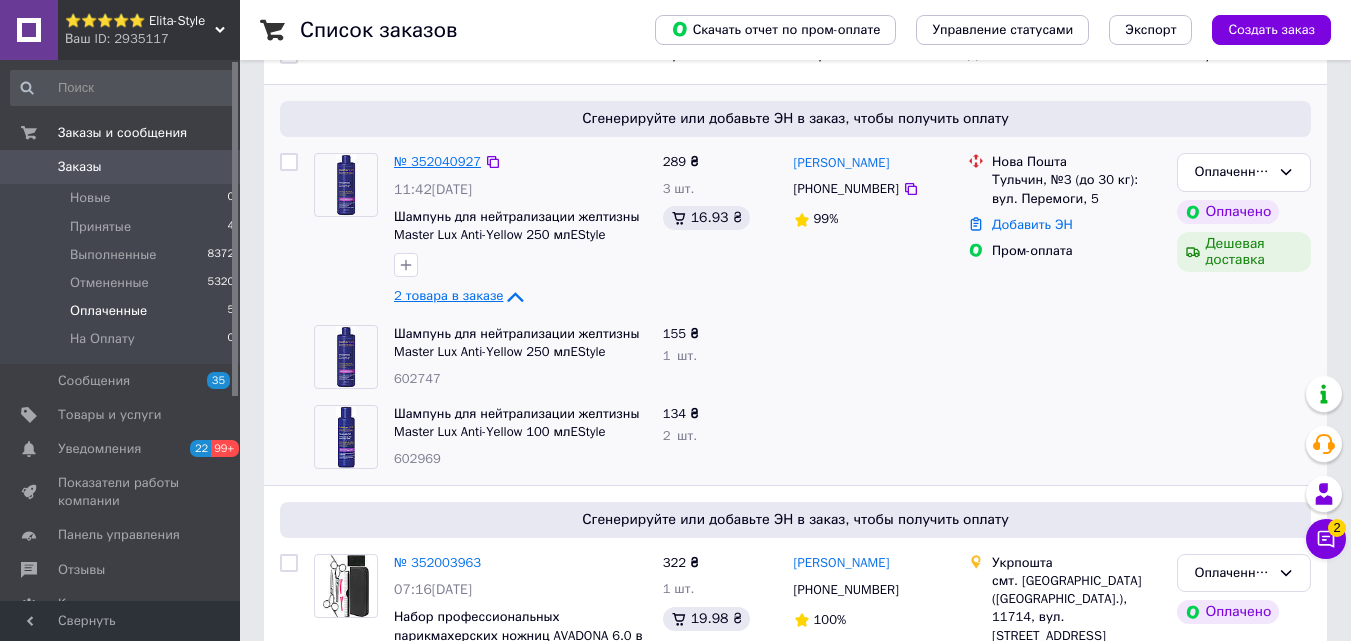 click on "№ 352040927" at bounding box center [437, 161] 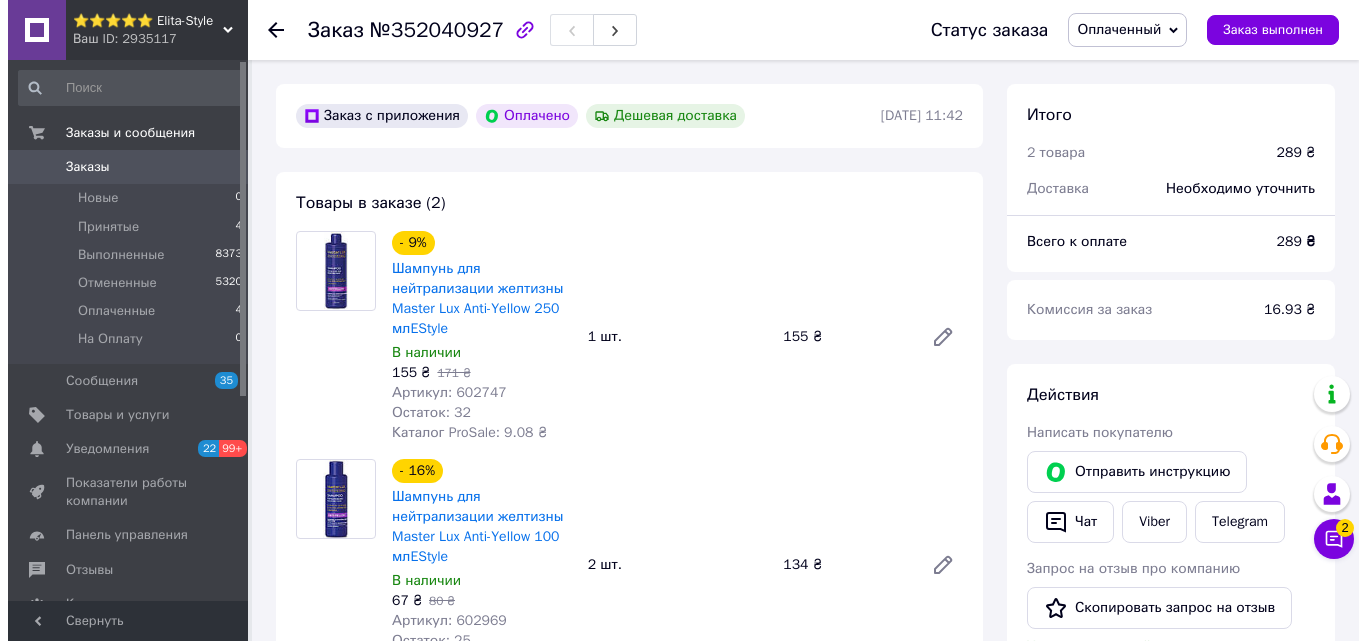 scroll, scrollTop: 957, scrollLeft: 0, axis: vertical 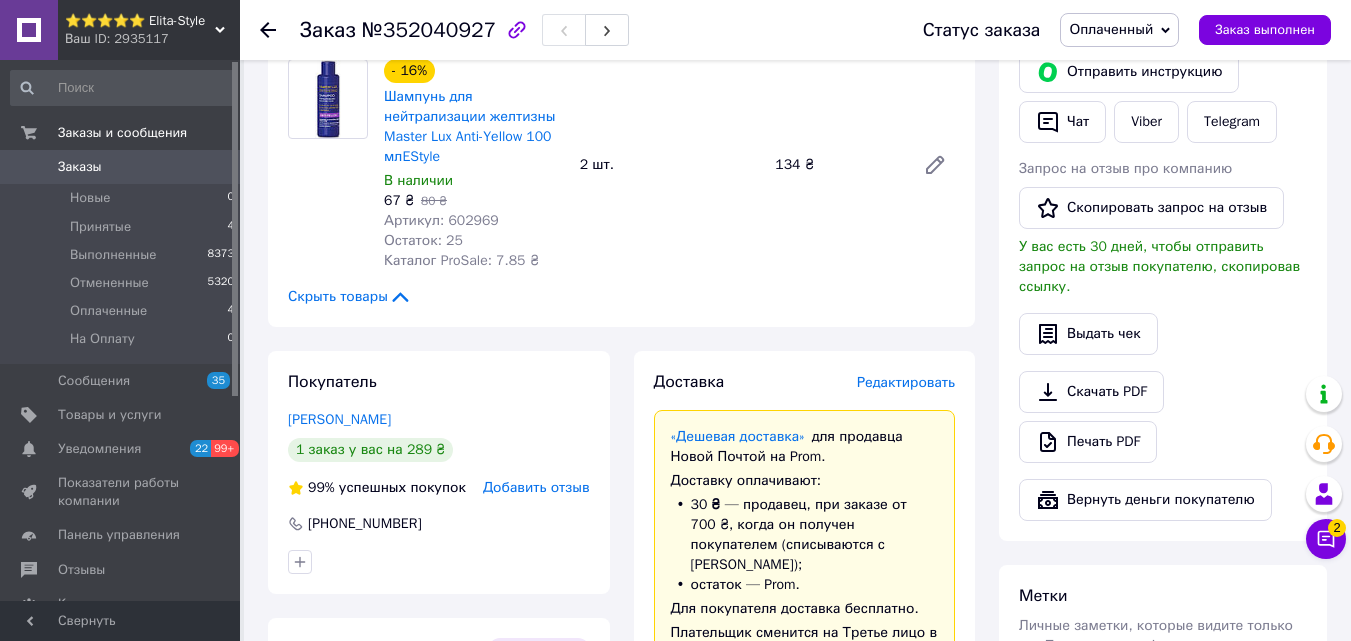 click on "Редактировать" at bounding box center [906, 382] 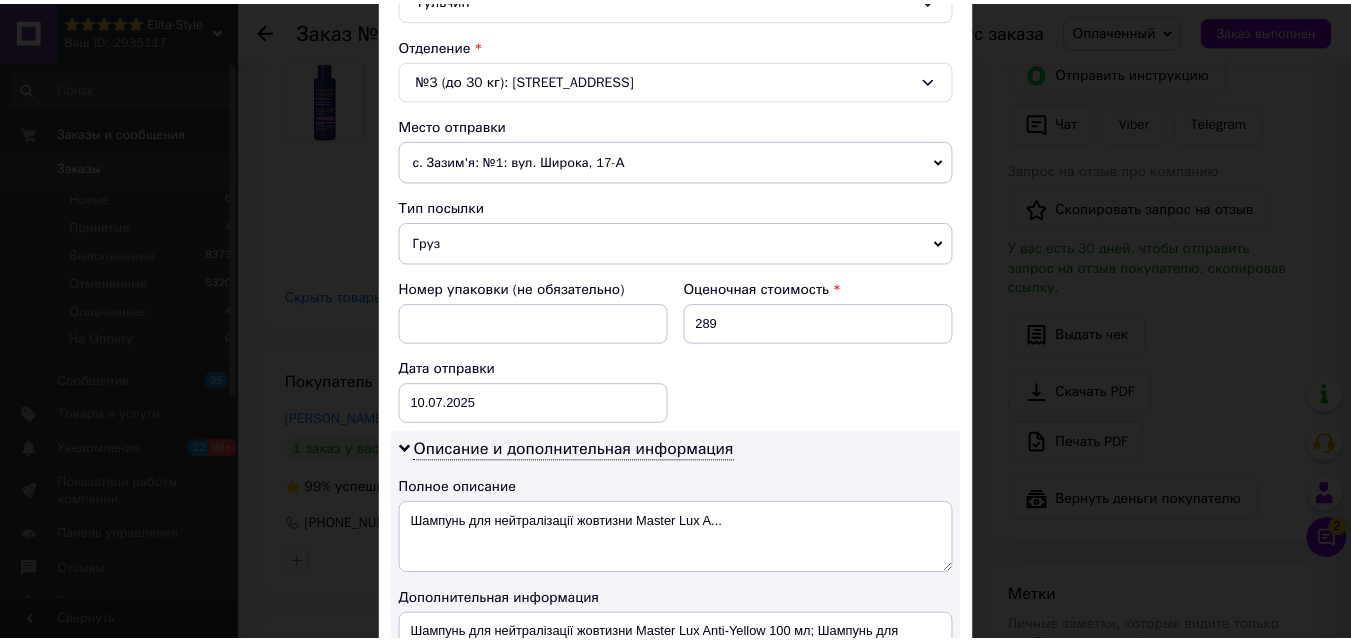 scroll, scrollTop: 911, scrollLeft: 0, axis: vertical 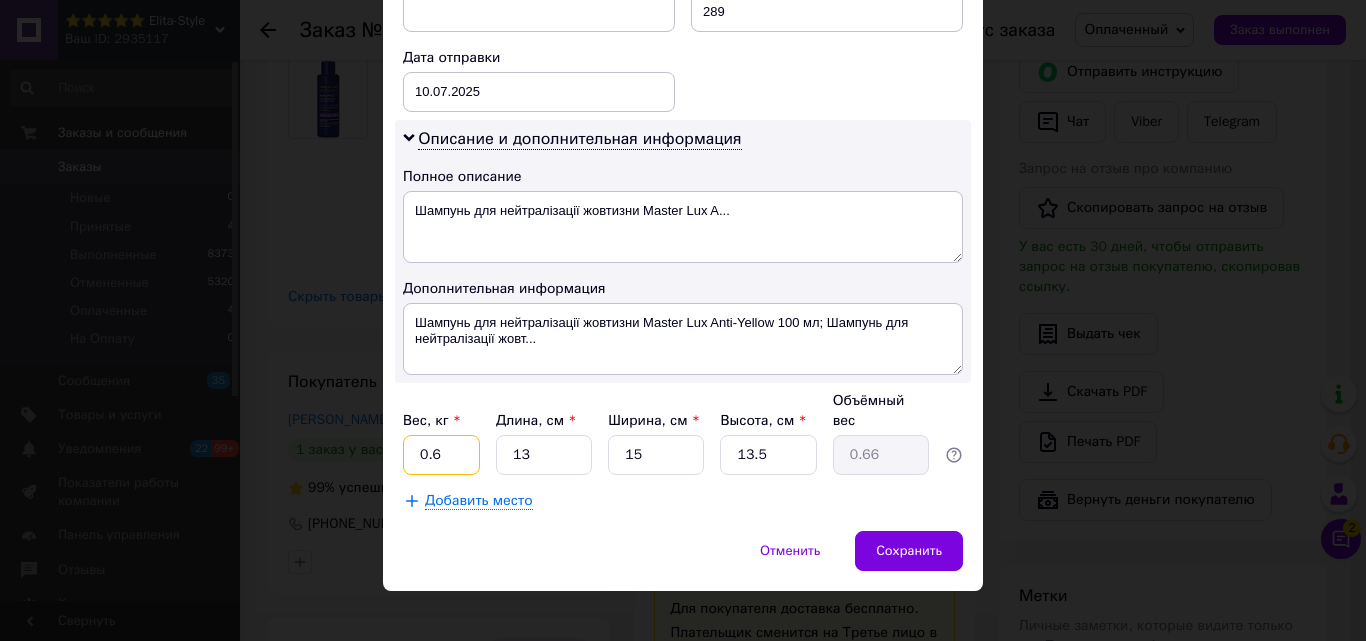 click on "0.6" at bounding box center (441, 455) 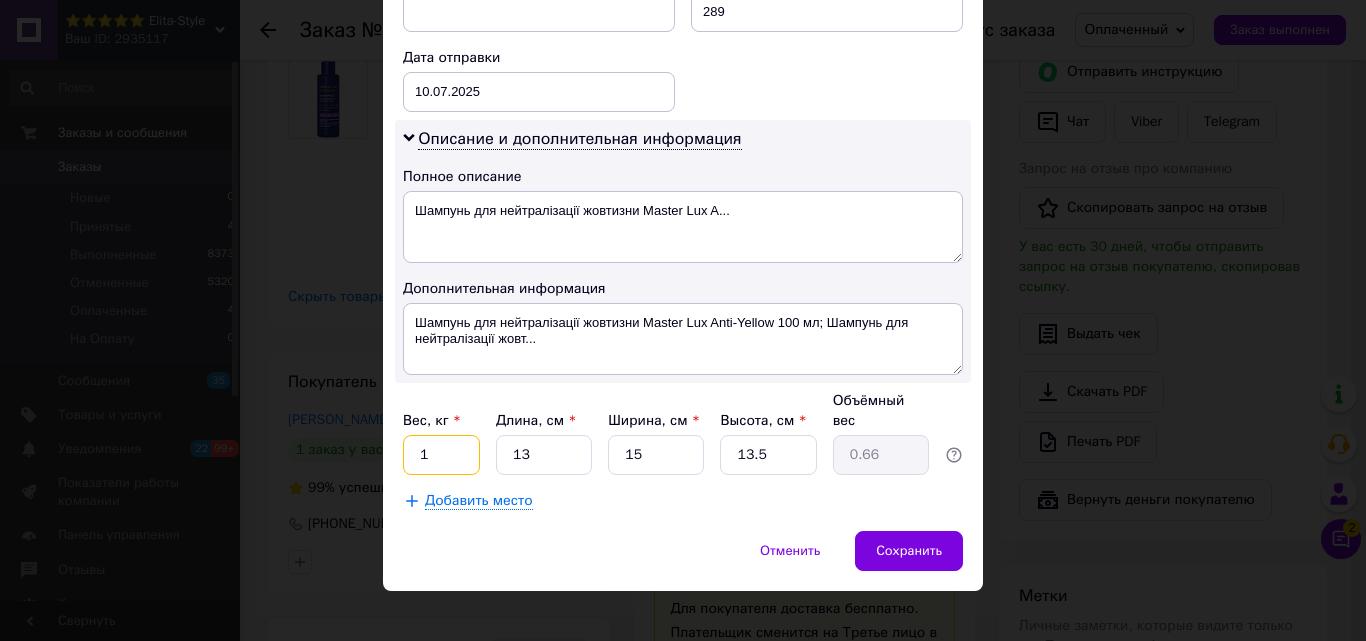 type on "1" 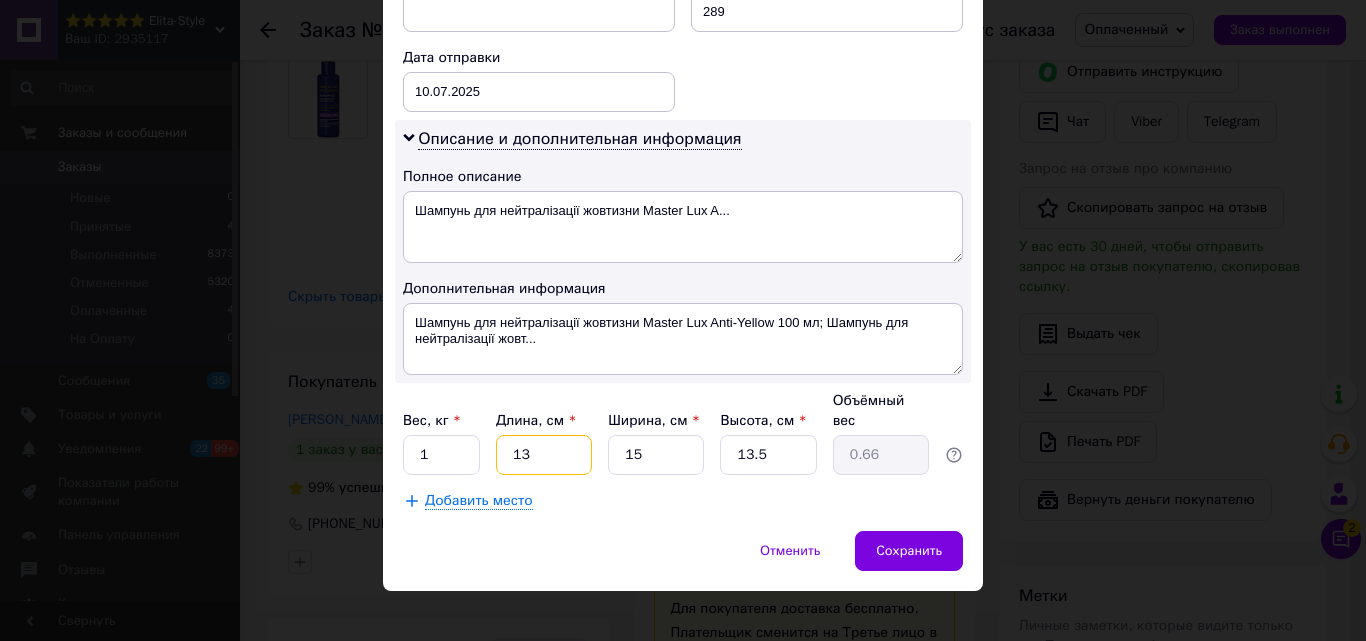 click on "13" at bounding box center [544, 455] 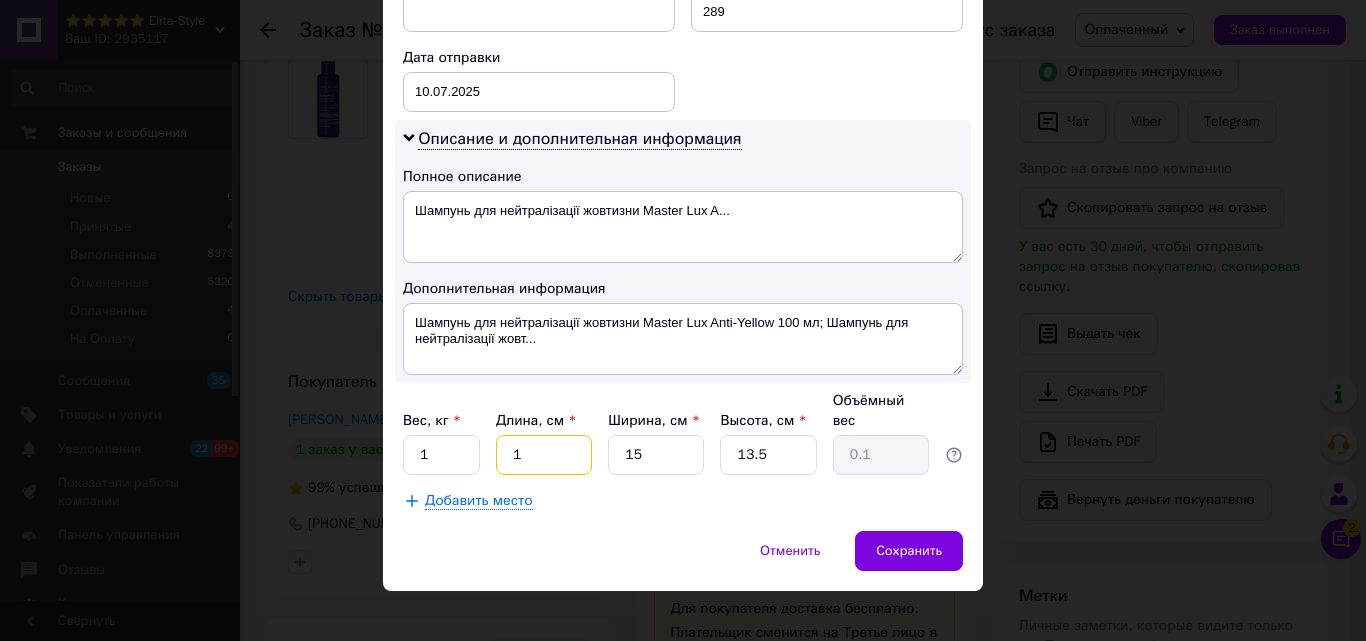 type on "1" 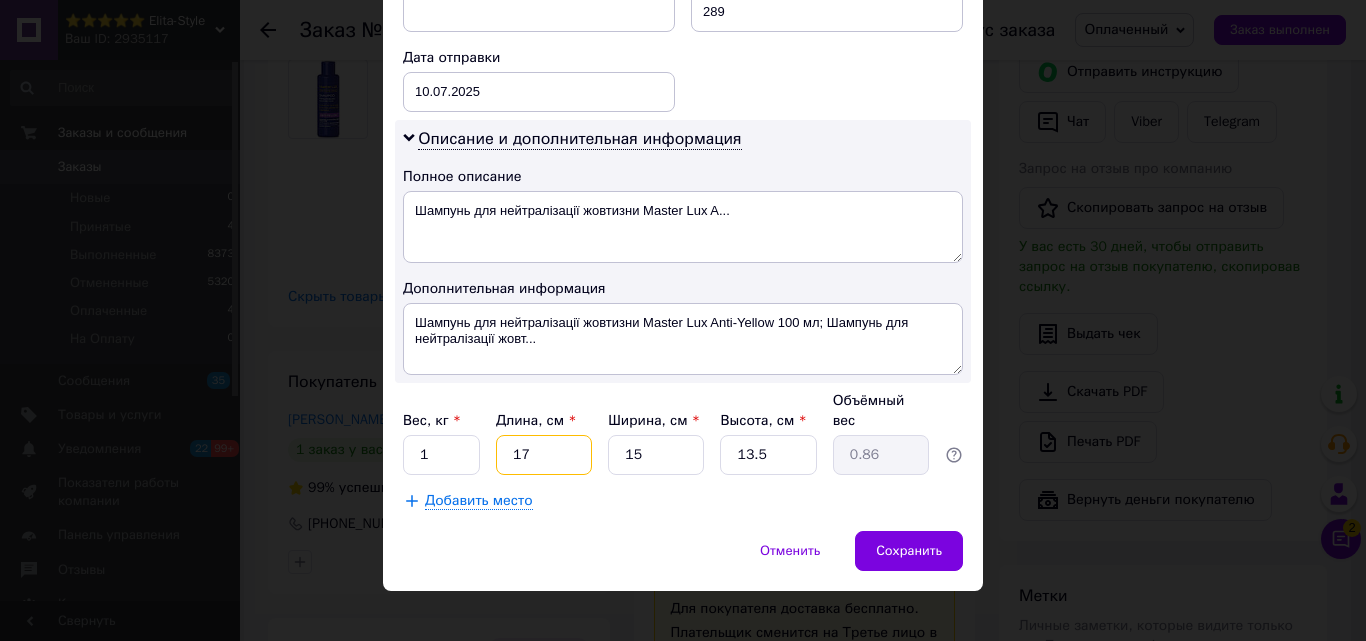 type on "17" 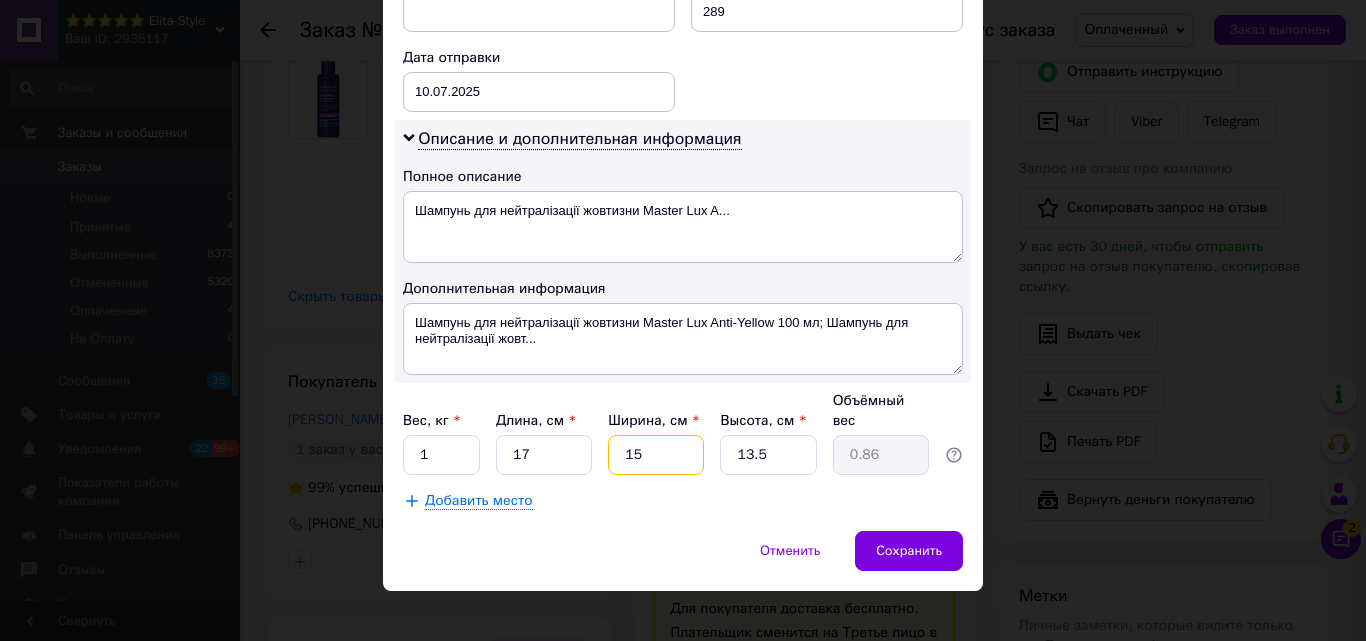 click on "15" at bounding box center [656, 455] 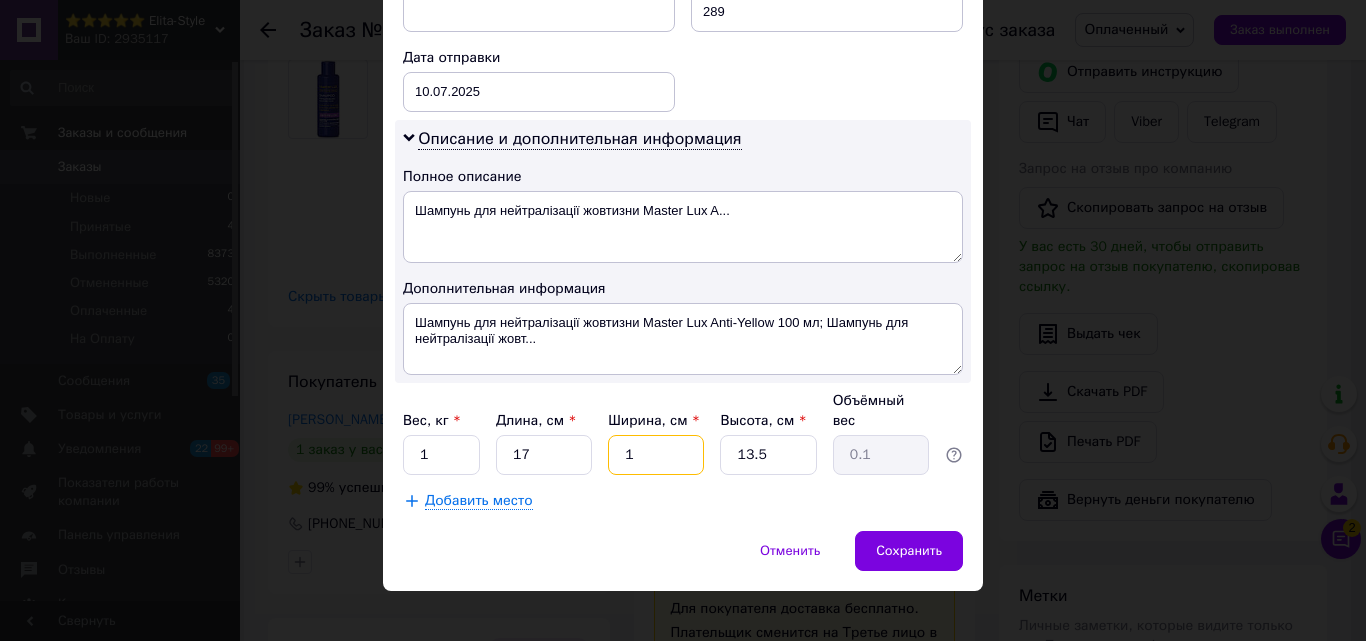 type on "17" 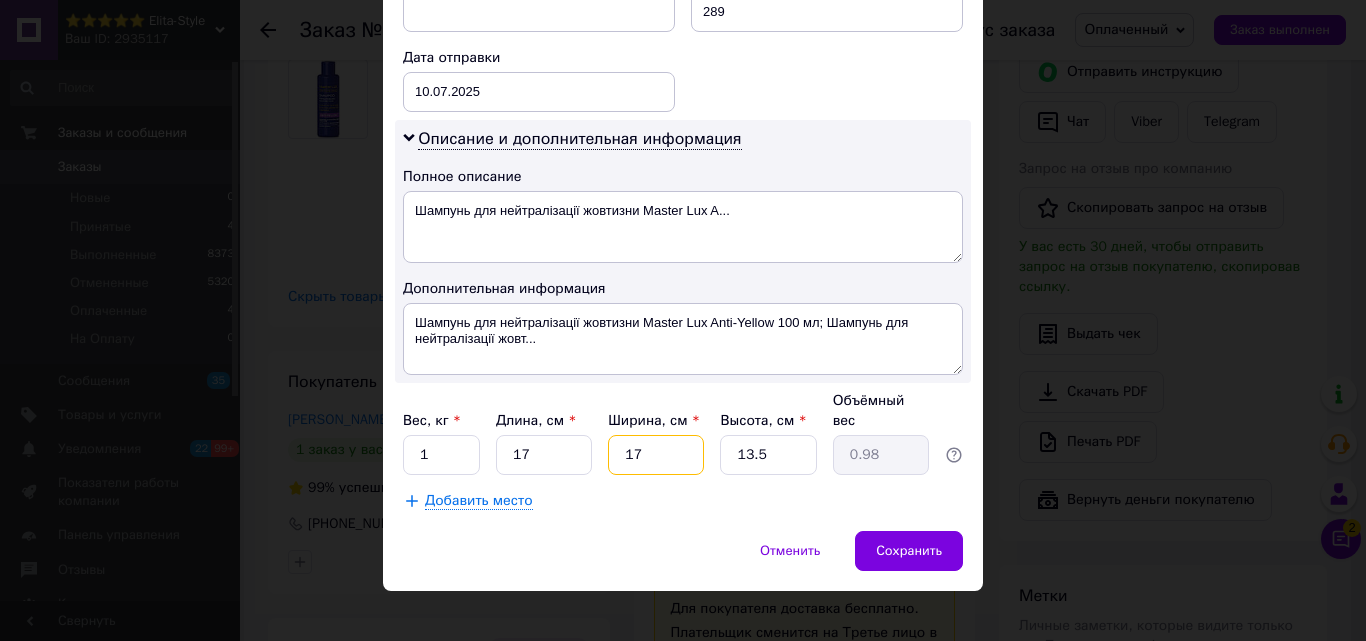 type on "17" 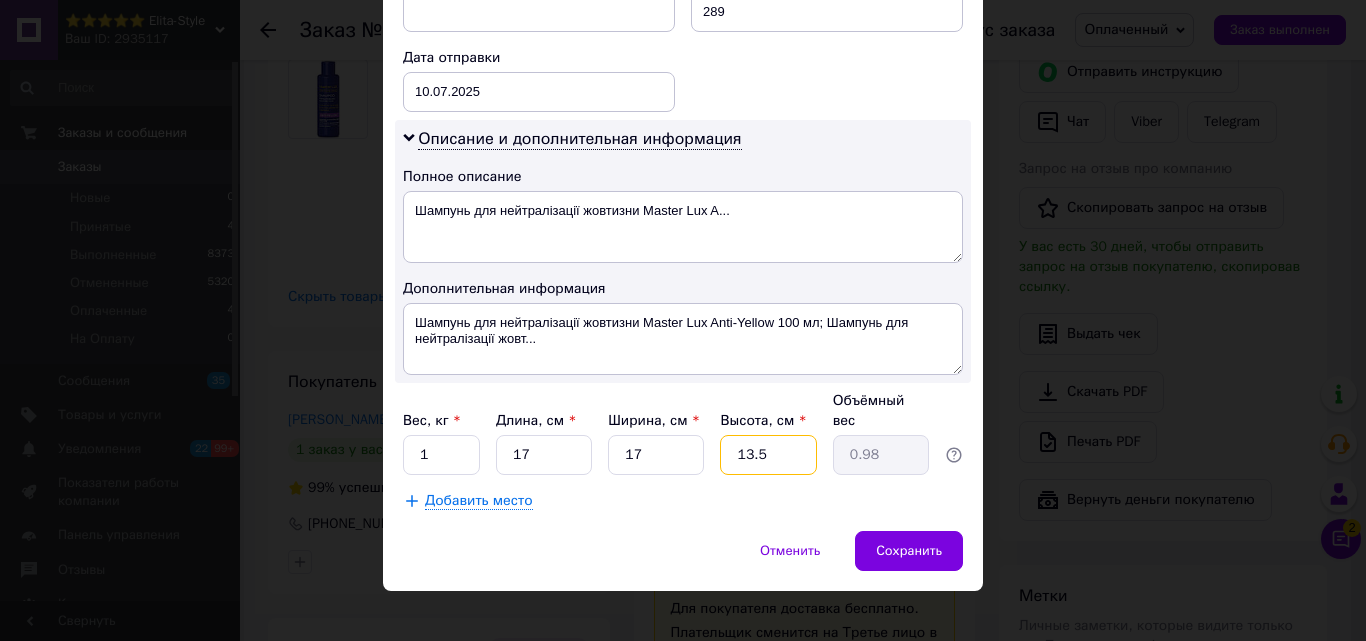 click on "13.5" at bounding box center [768, 455] 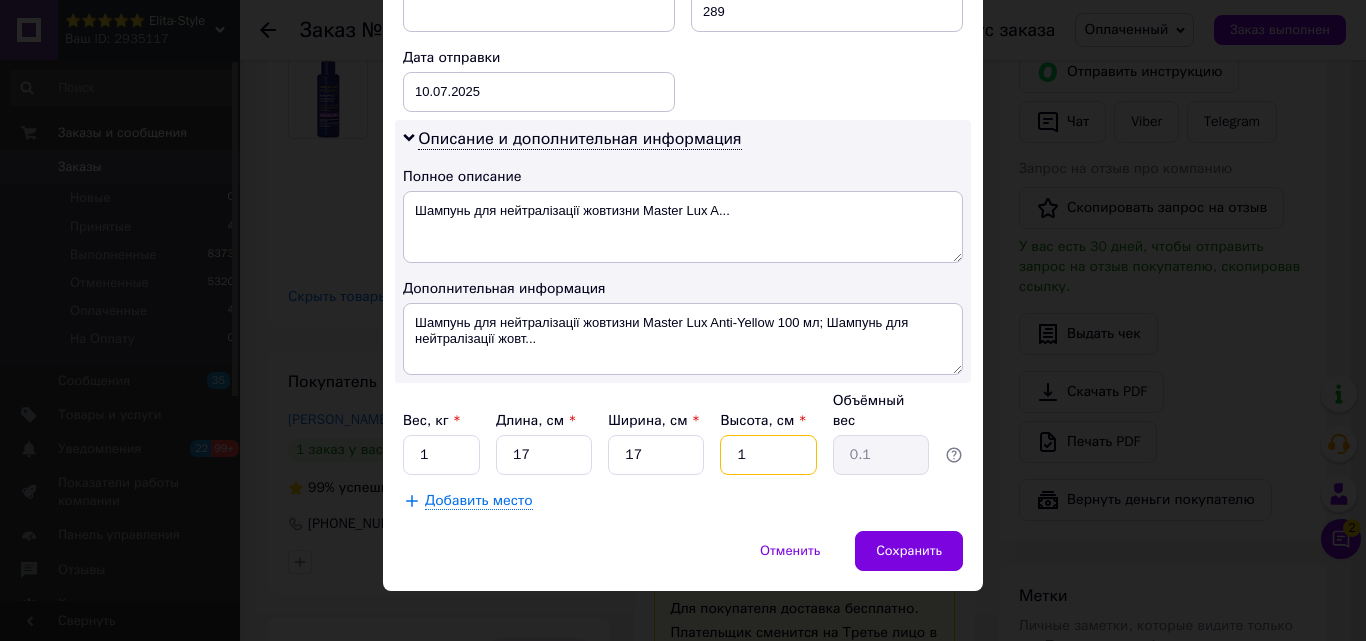 type on "18" 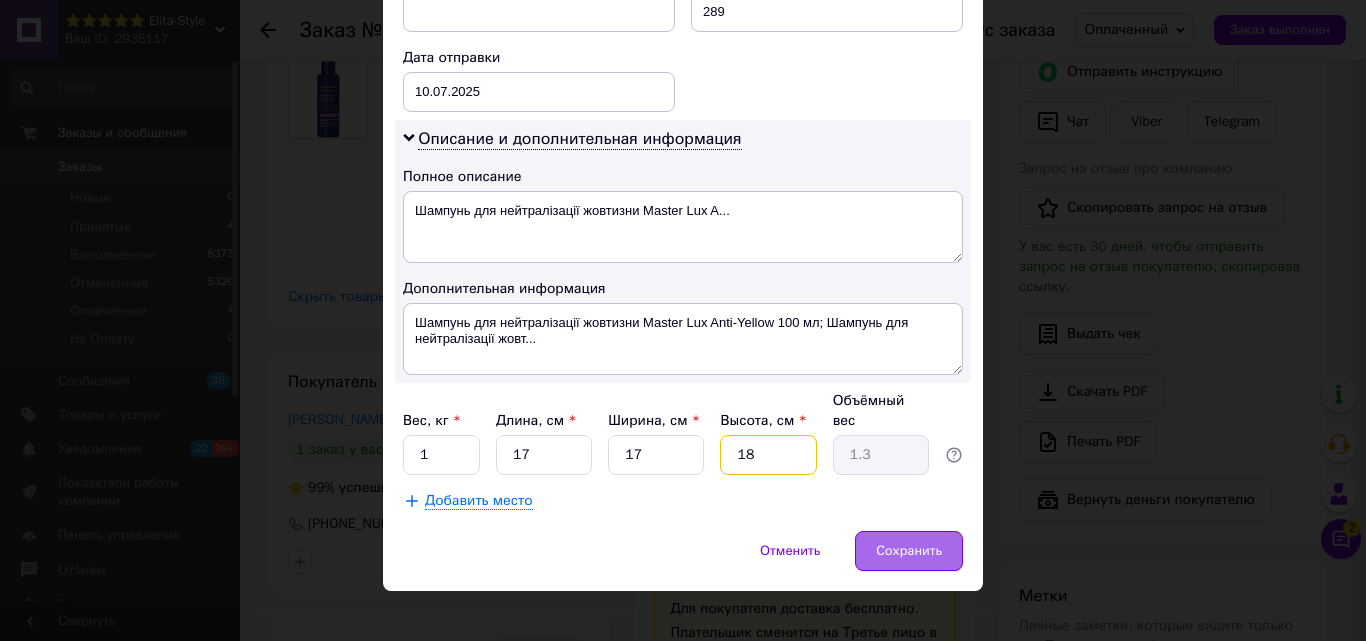 type on "18" 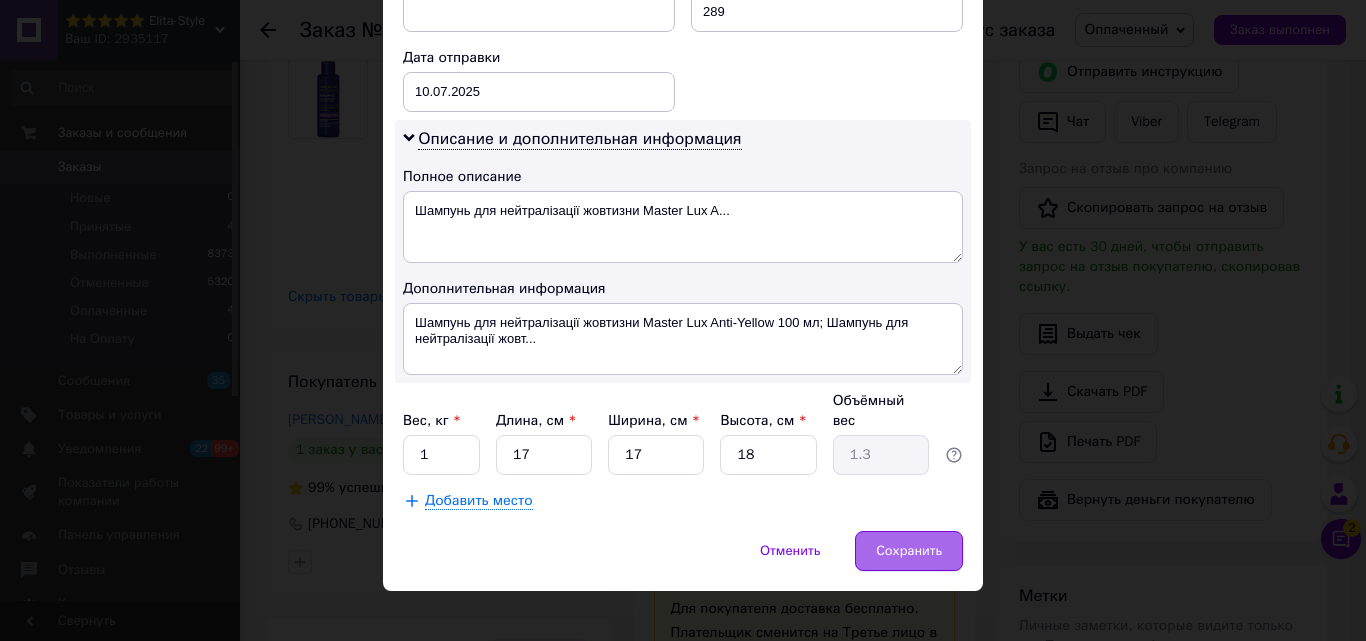 click on "Сохранить" at bounding box center [909, 551] 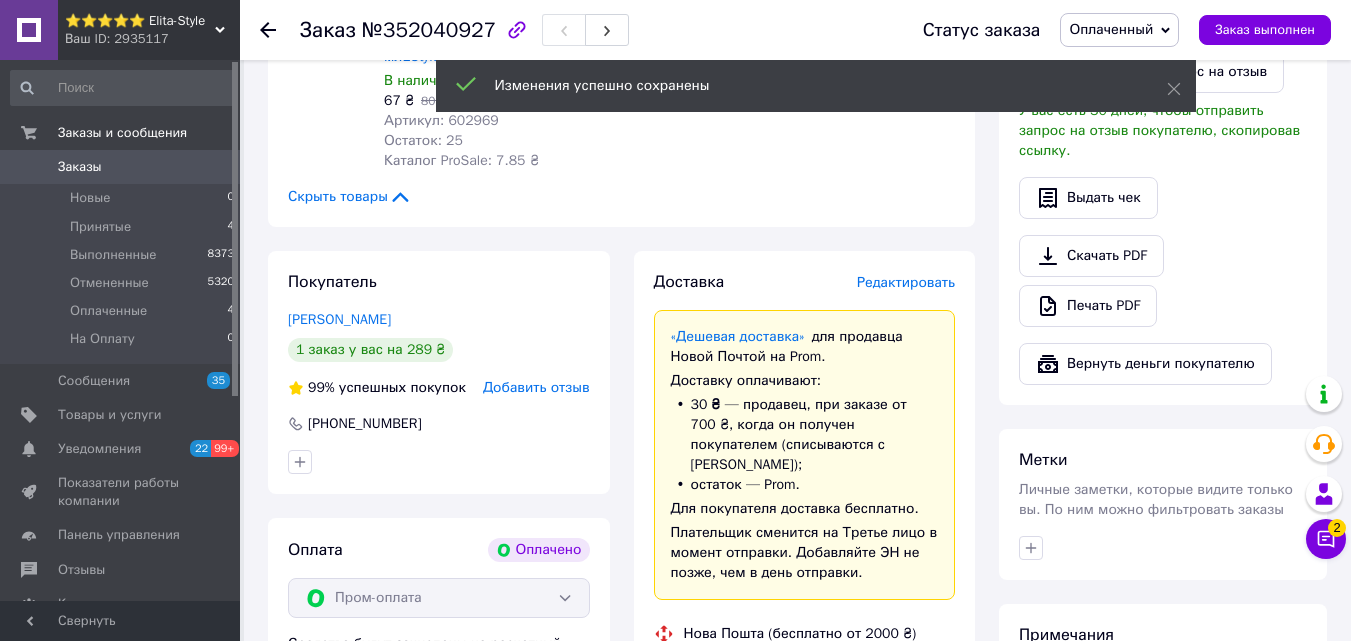 scroll, scrollTop: 1557, scrollLeft: 0, axis: vertical 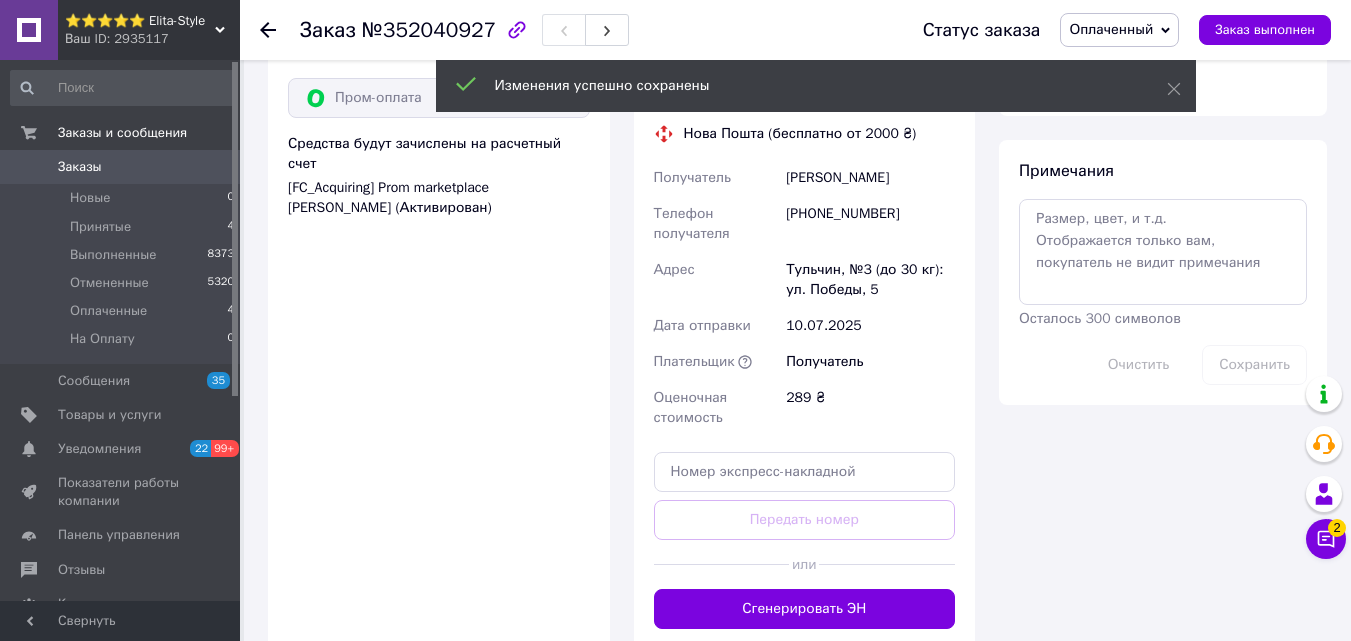 drag, startPoint x: 774, startPoint y: 584, endPoint x: 774, endPoint y: 556, distance: 28 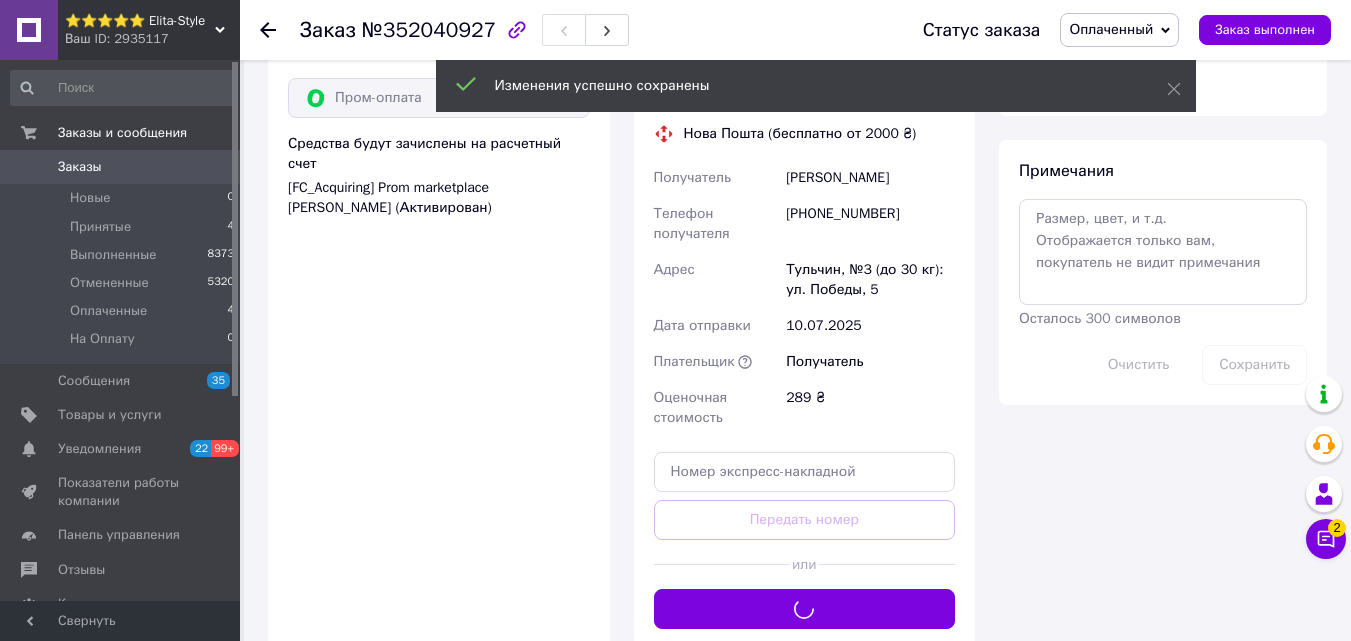 scroll, scrollTop: 1457, scrollLeft: 0, axis: vertical 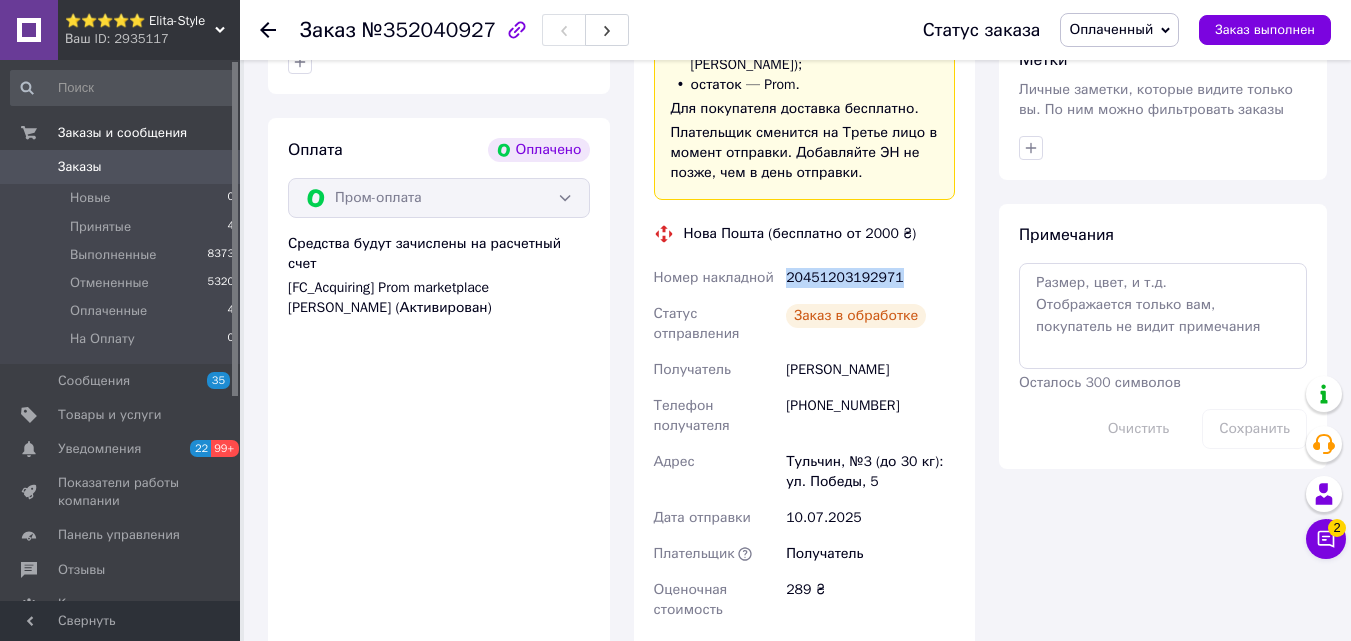 drag, startPoint x: 785, startPoint y: 254, endPoint x: 894, endPoint y: 253, distance: 109.004585 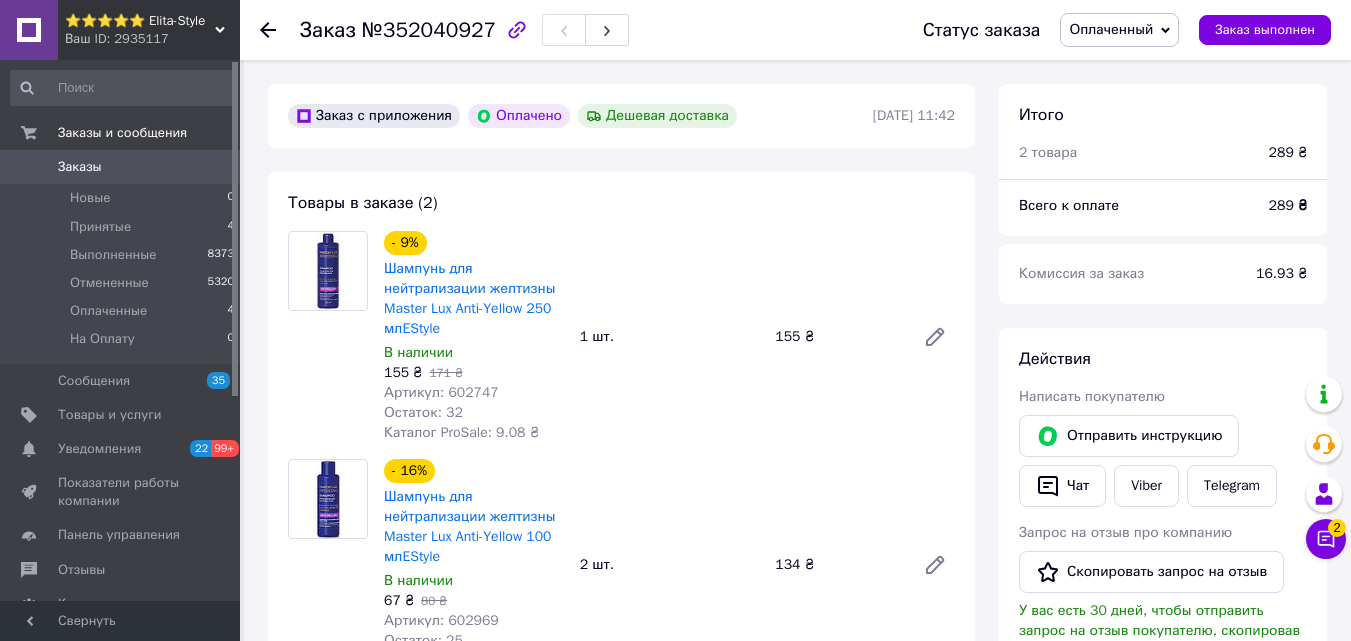 scroll, scrollTop: 357, scrollLeft: 0, axis: vertical 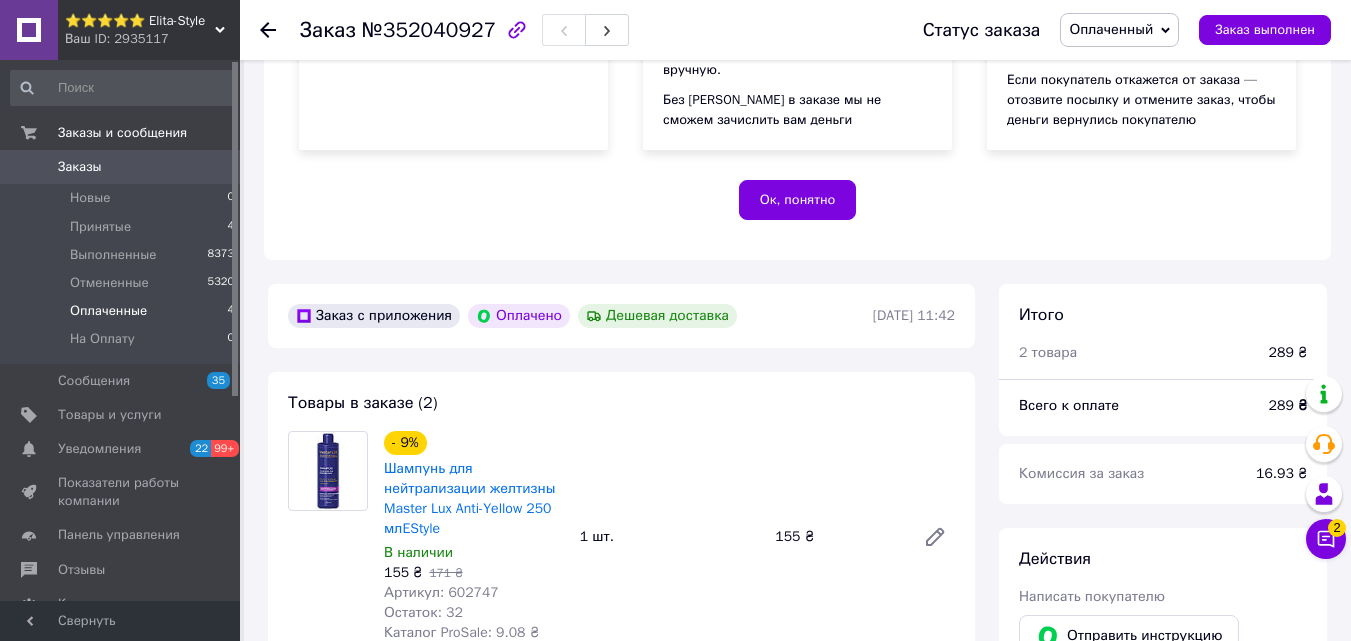 click on "Оплаченные 4" at bounding box center [123, 311] 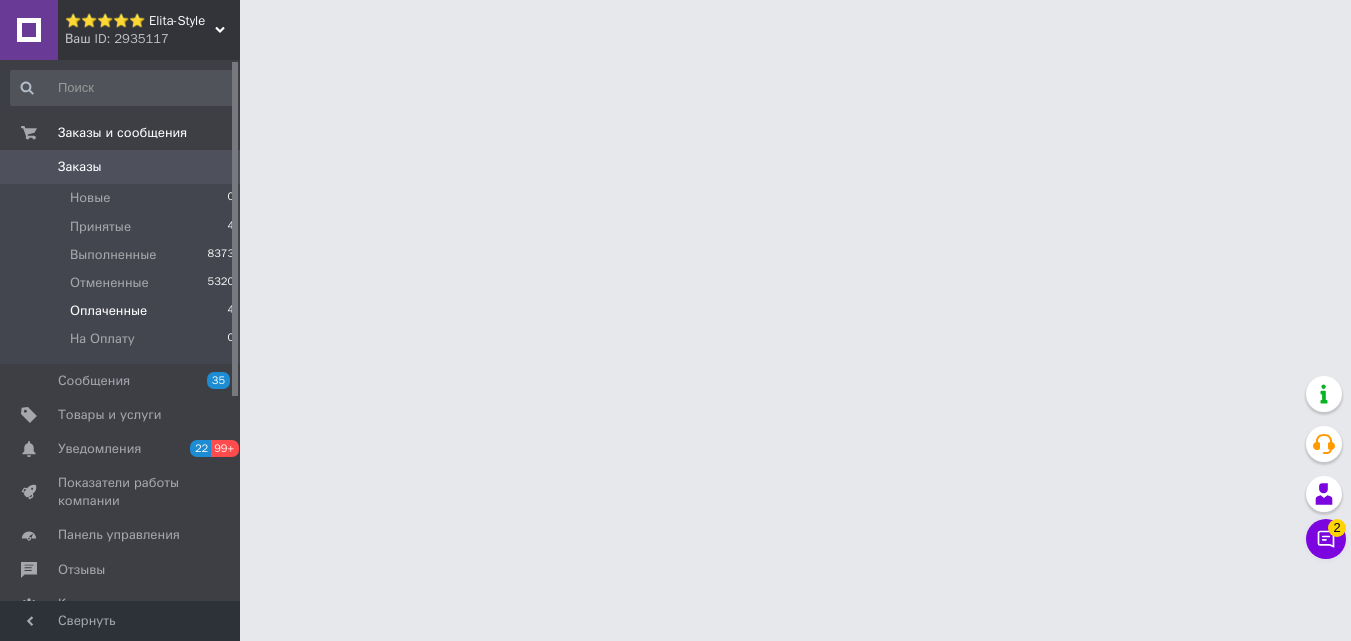 scroll, scrollTop: 0, scrollLeft: 0, axis: both 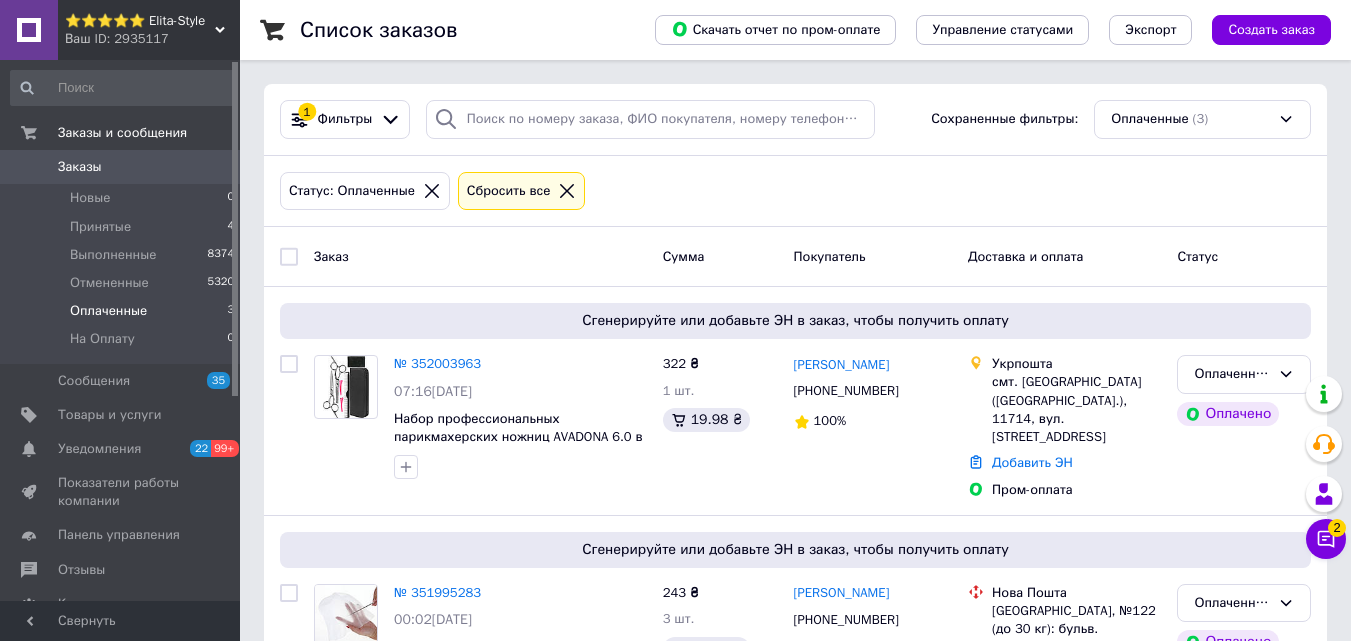 click on "Оплаченные 3" at bounding box center (123, 311) 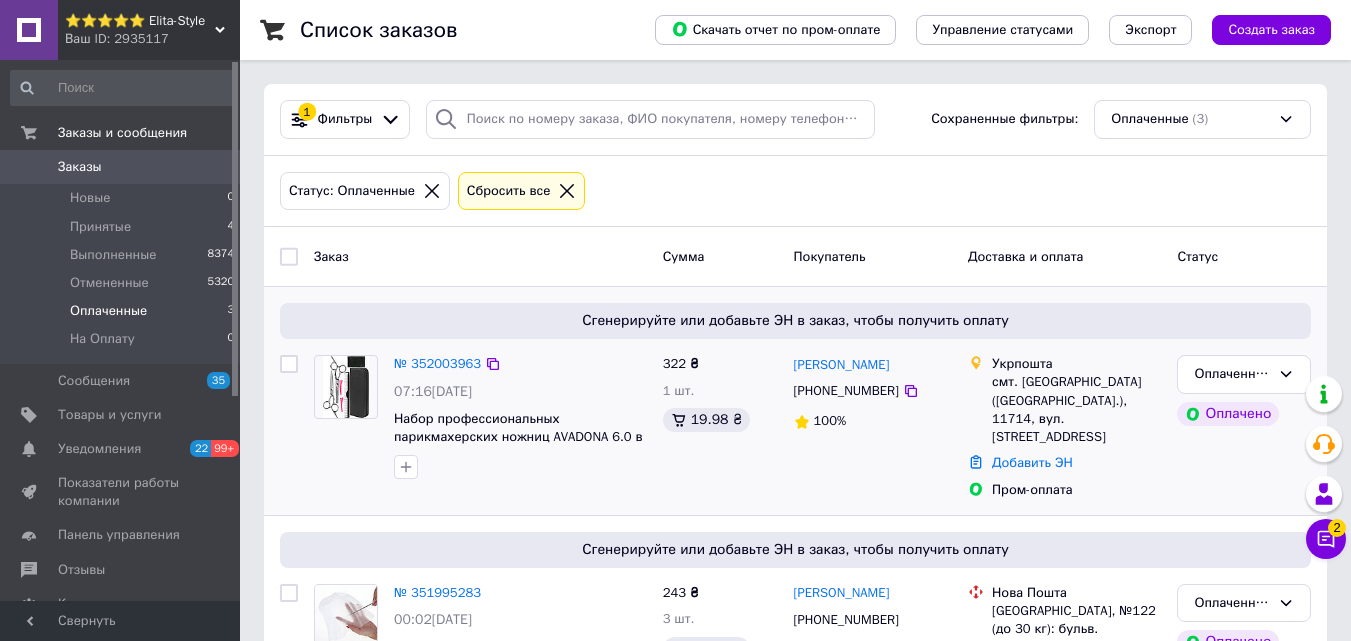 scroll, scrollTop: 361, scrollLeft: 0, axis: vertical 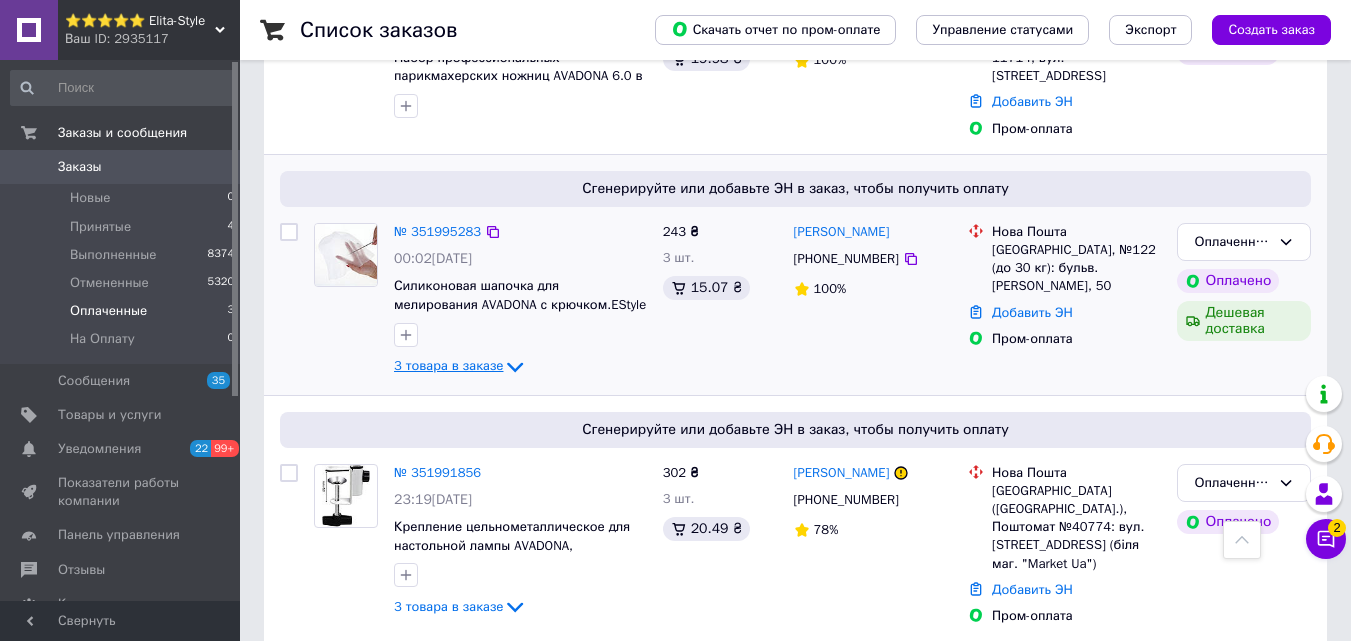 click 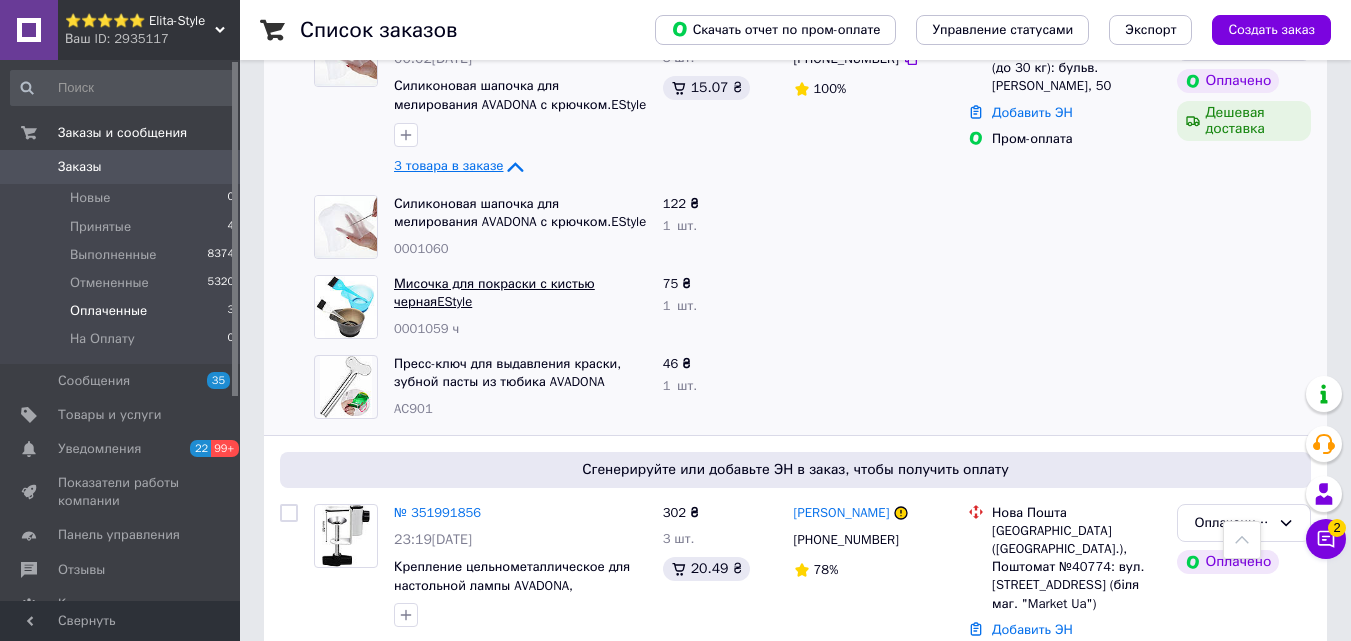 scroll, scrollTop: 361, scrollLeft: 0, axis: vertical 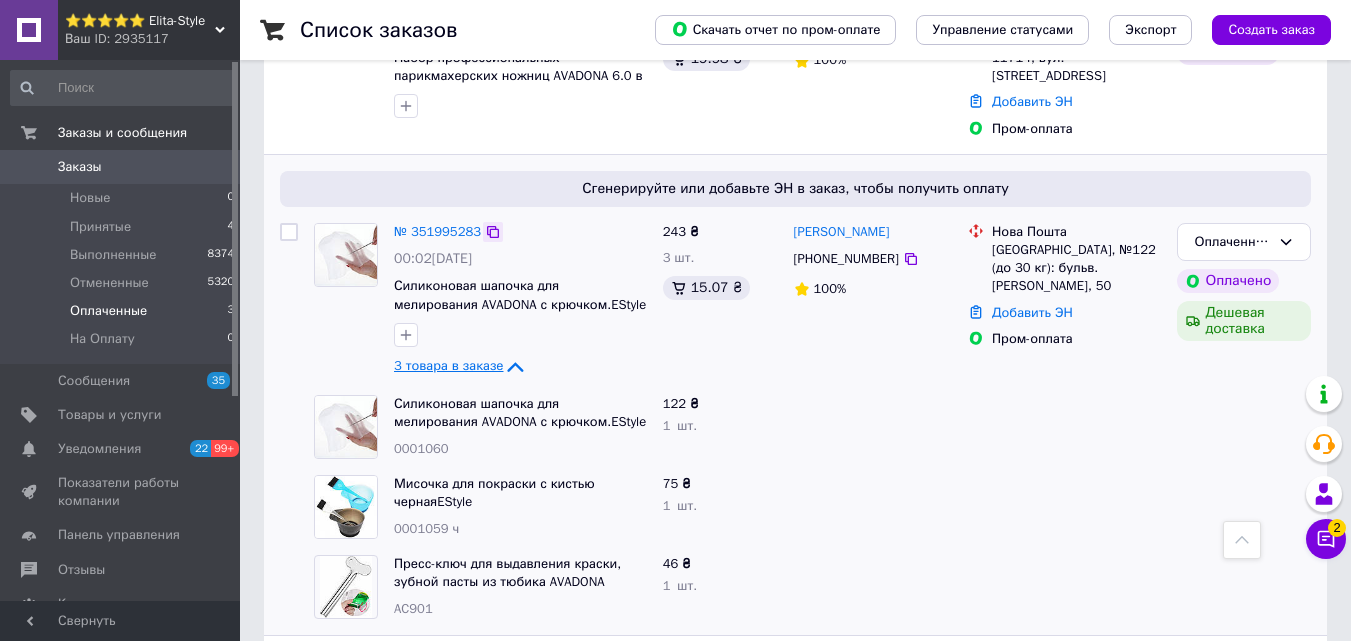 click 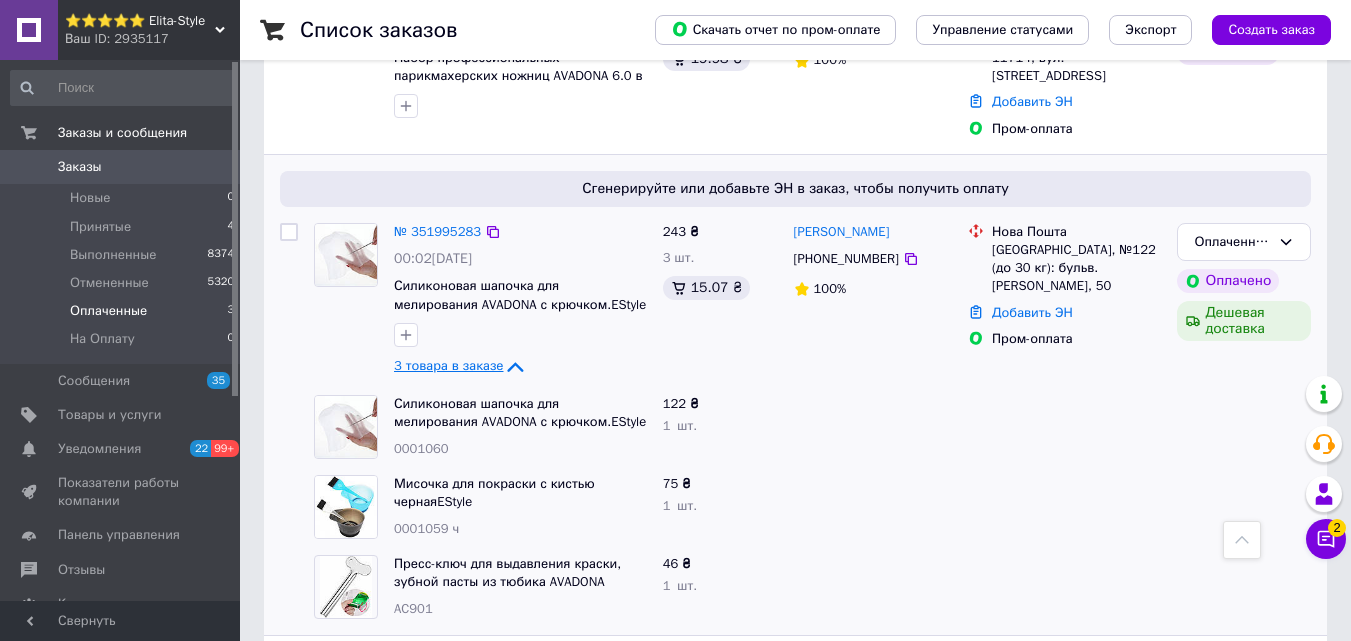 drag, startPoint x: 949, startPoint y: 208, endPoint x: 800, endPoint y: 192, distance: 149.8566 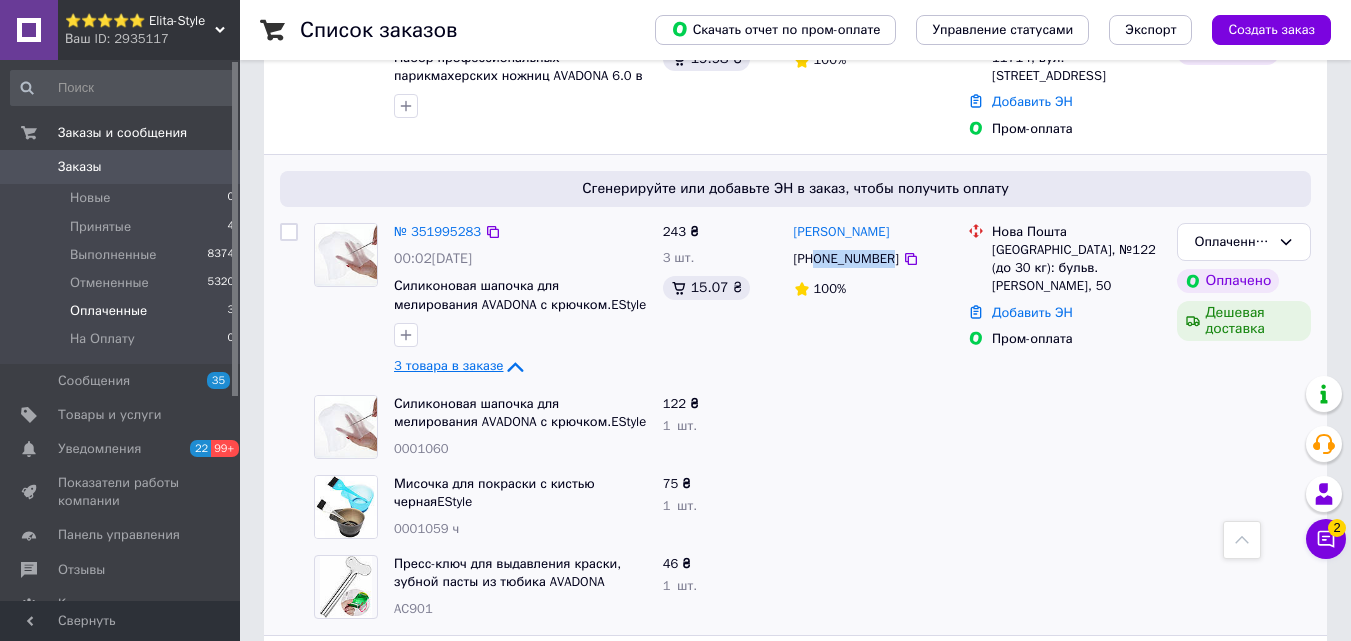 drag, startPoint x: 886, startPoint y: 244, endPoint x: 816, endPoint y: 236, distance: 70.45566 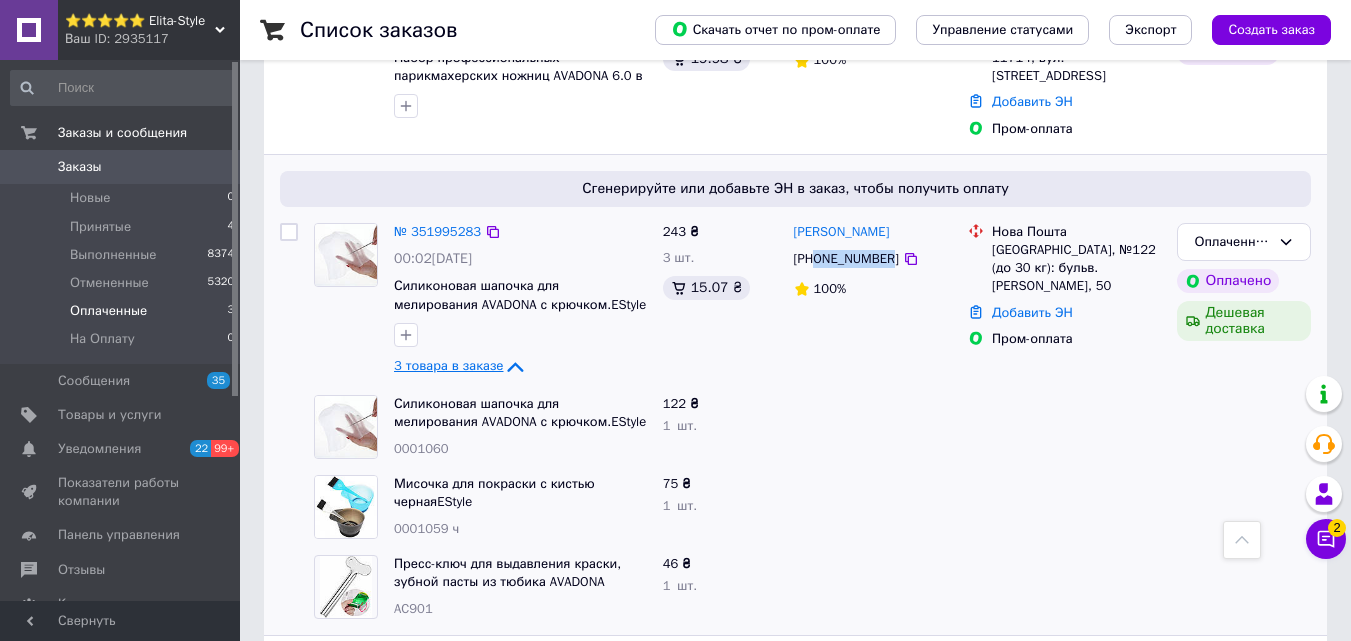 click on "[PHONE_NUMBER]" at bounding box center [846, 259] 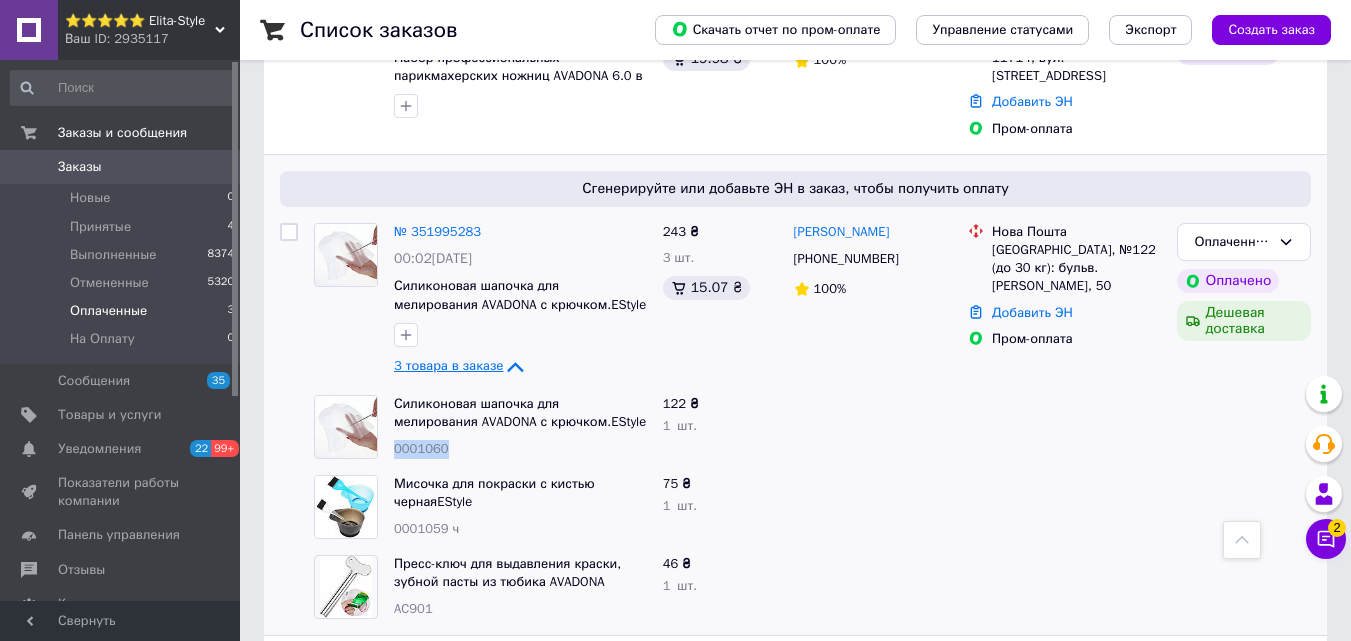 drag, startPoint x: 452, startPoint y: 423, endPoint x: 397, endPoint y: 435, distance: 56.293873 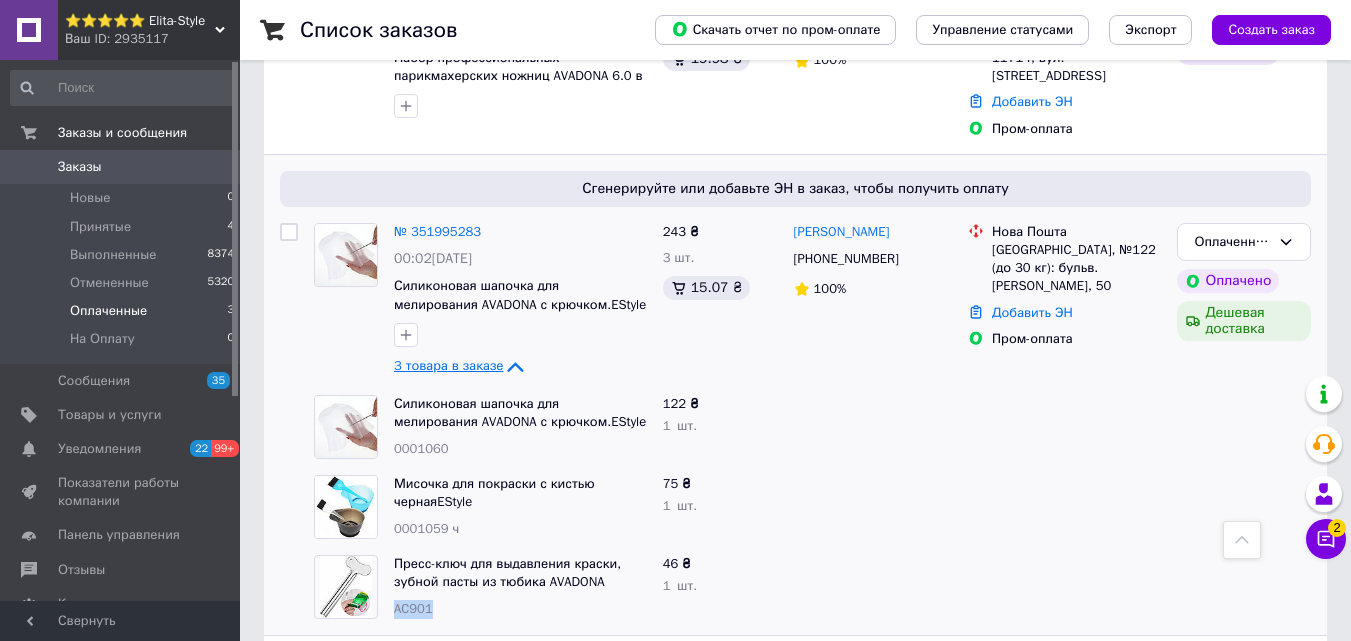 drag, startPoint x: 448, startPoint y: 591, endPoint x: 397, endPoint y: 590, distance: 51.009804 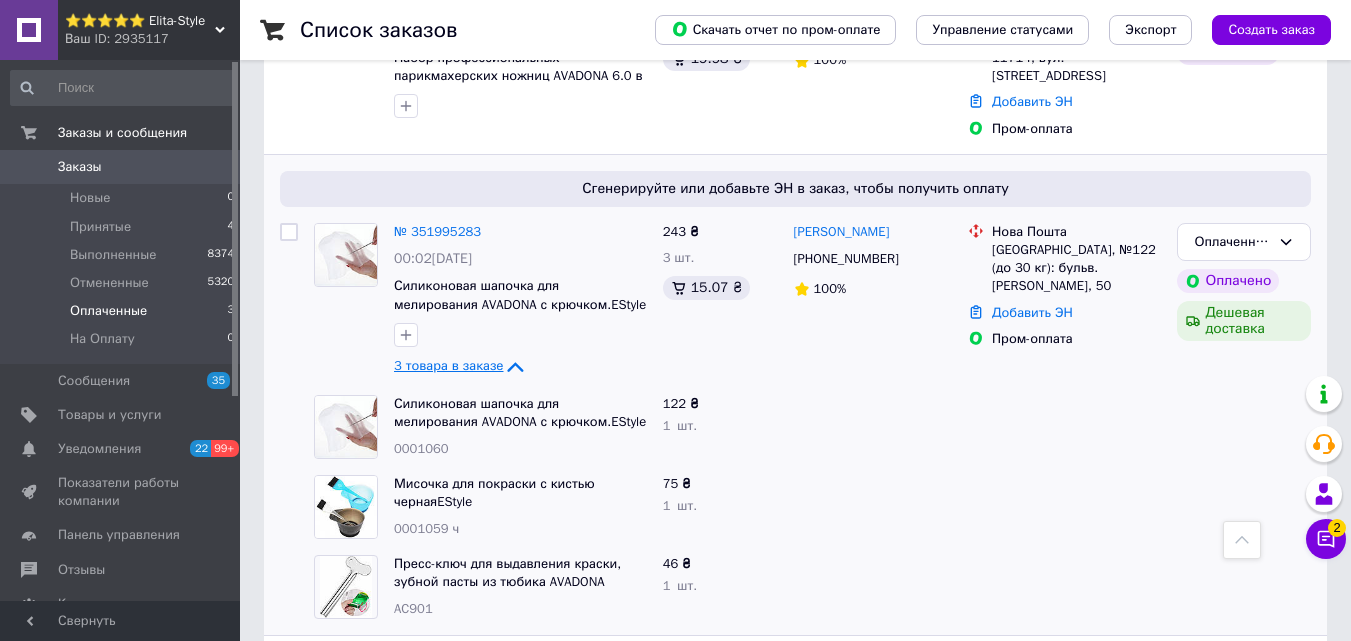 click 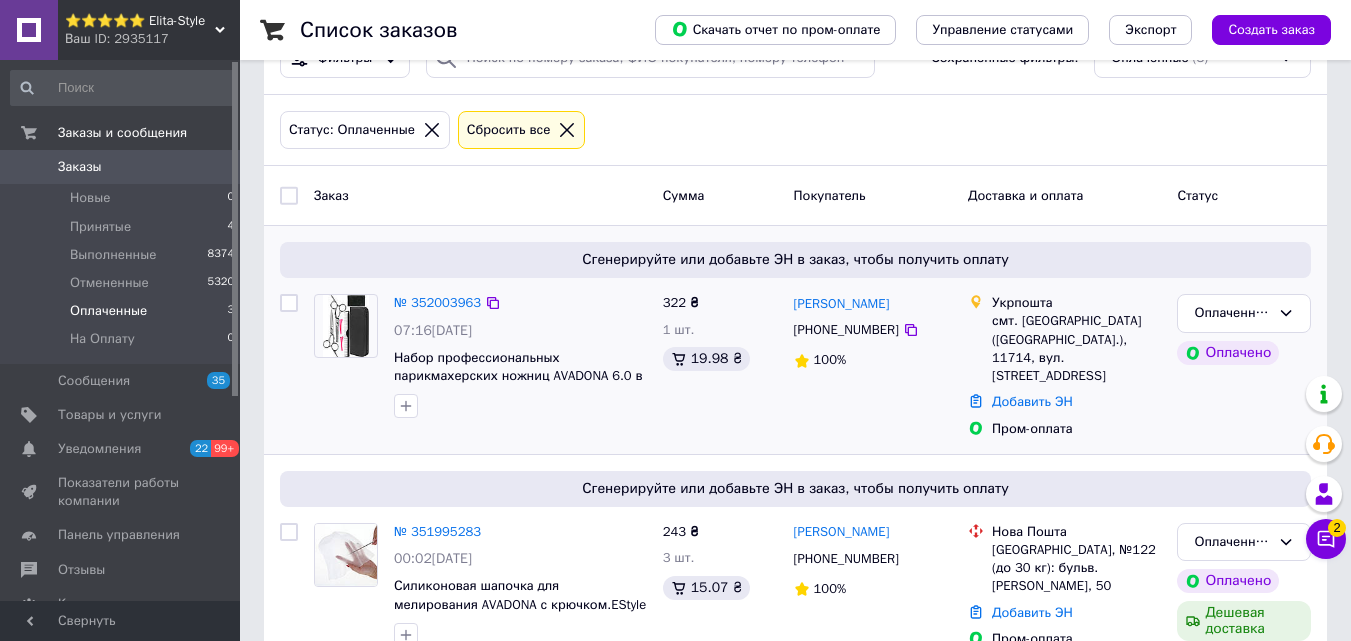 scroll, scrollTop: 0, scrollLeft: 0, axis: both 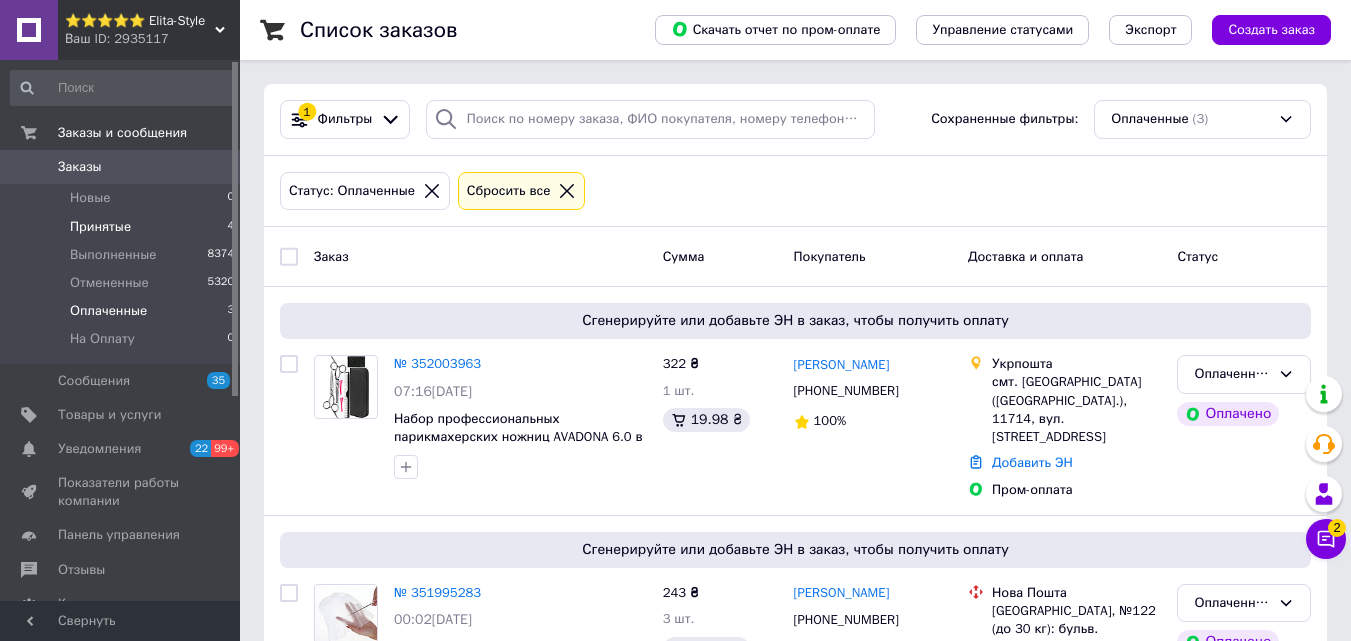 click on "Принятые 4" at bounding box center (123, 227) 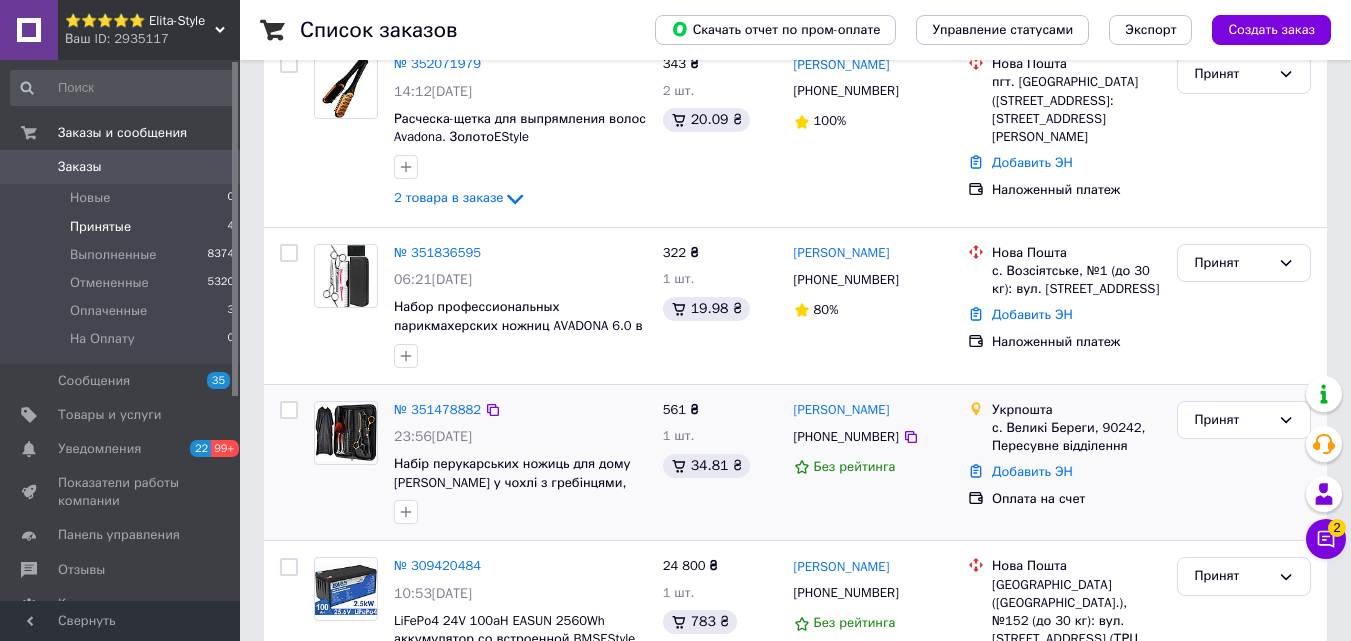 scroll, scrollTop: 148, scrollLeft: 0, axis: vertical 